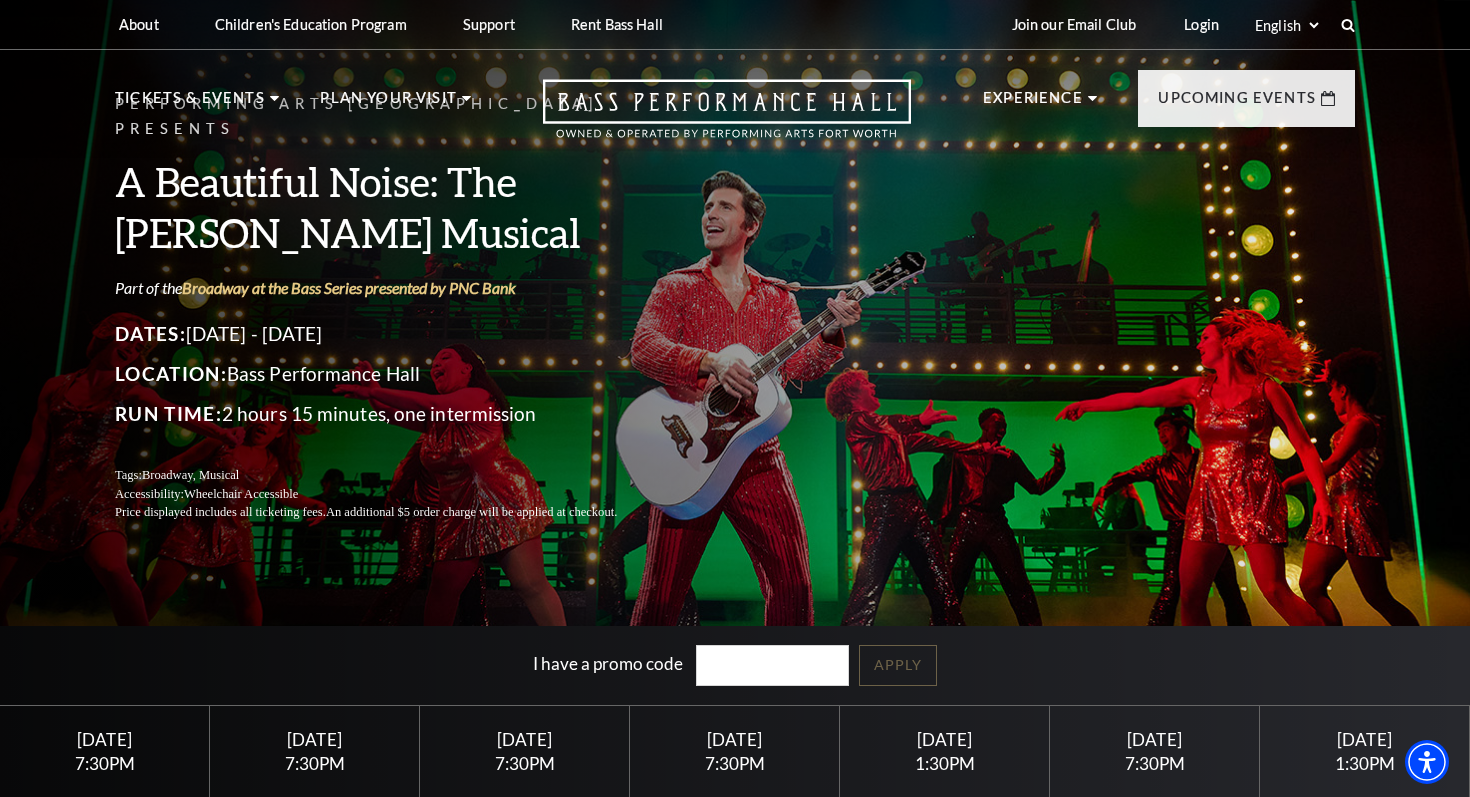 scroll, scrollTop: 0, scrollLeft: 0, axis: both 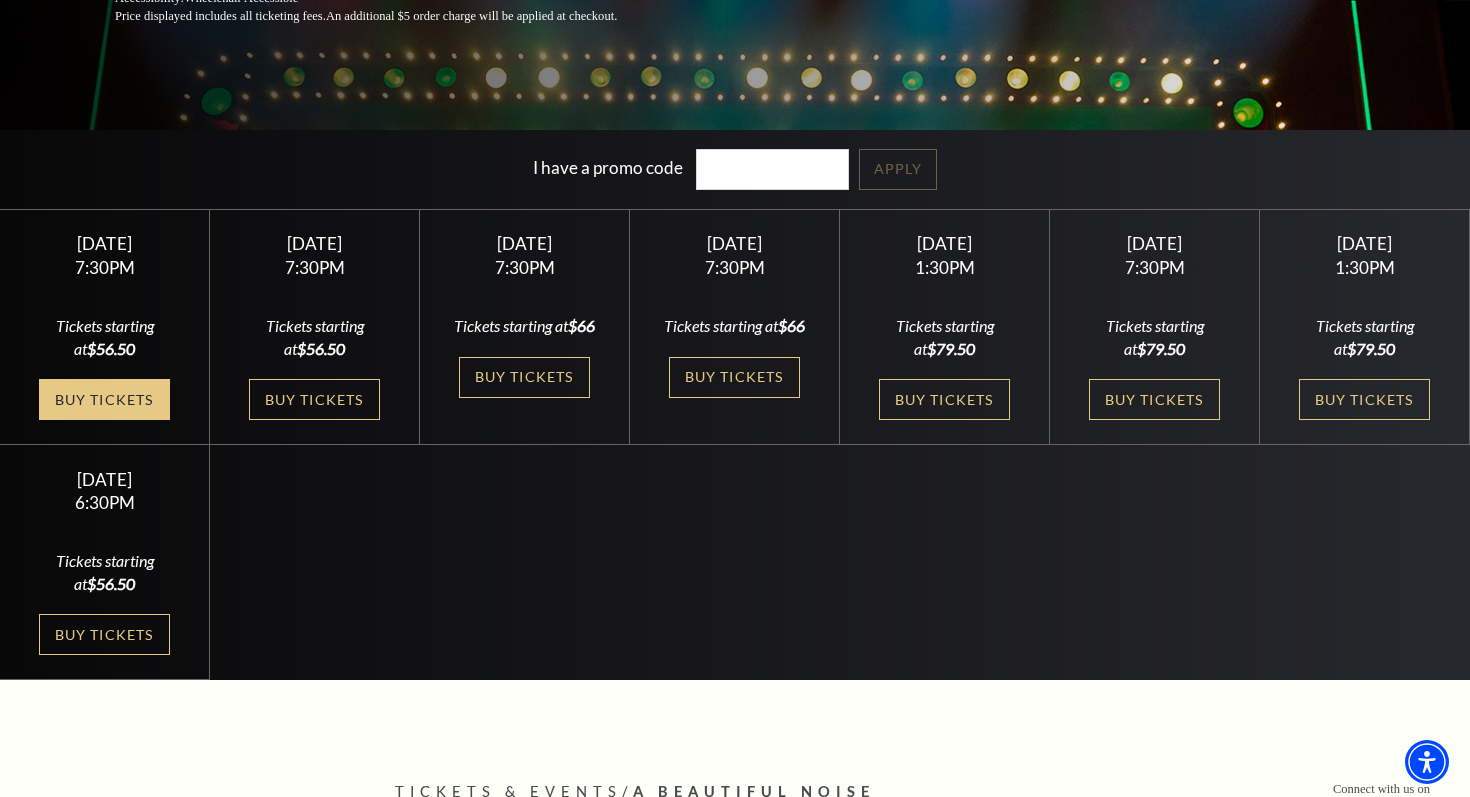 click on "Buy Tickets" at bounding box center [104, 399] 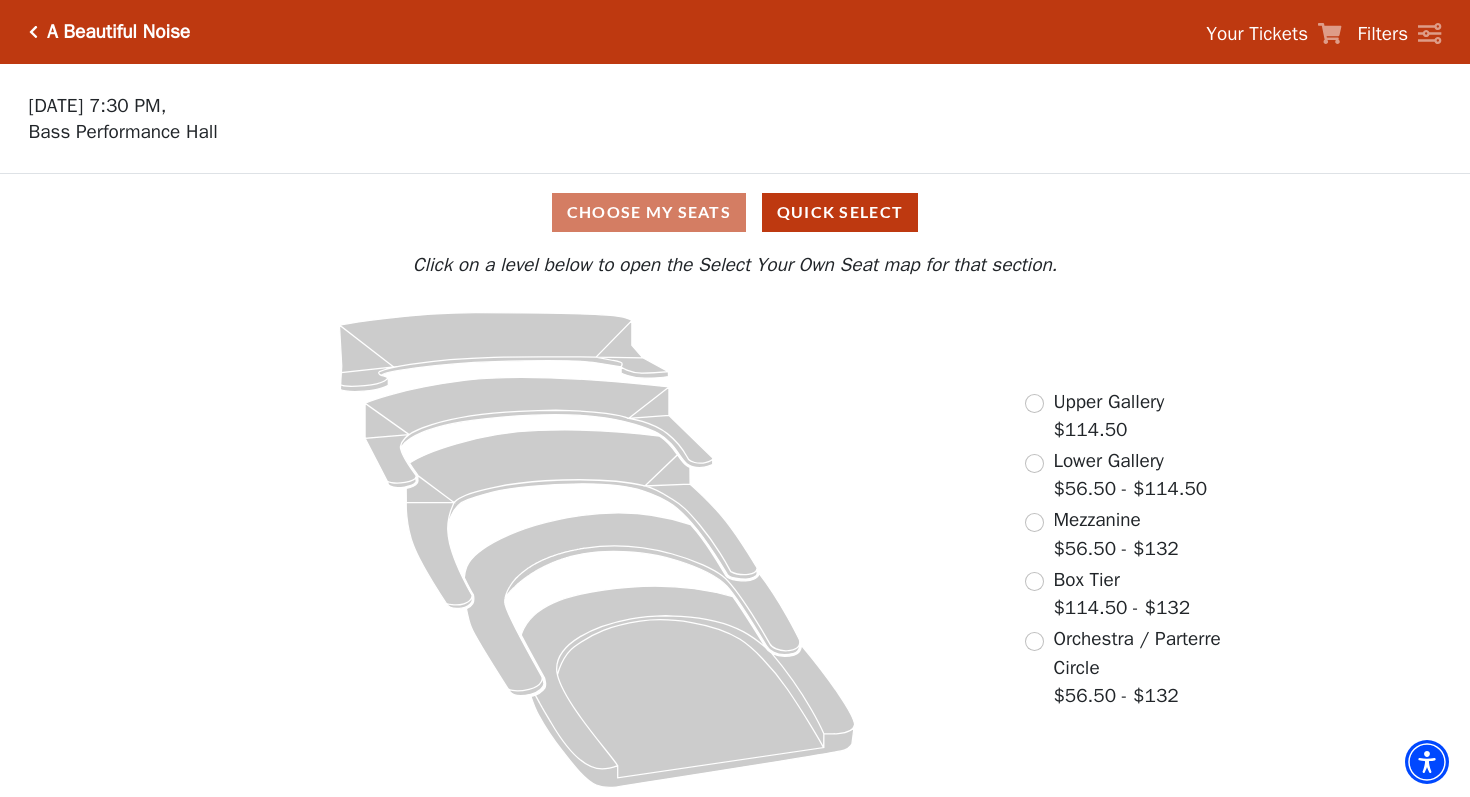 scroll, scrollTop: 0, scrollLeft: 0, axis: both 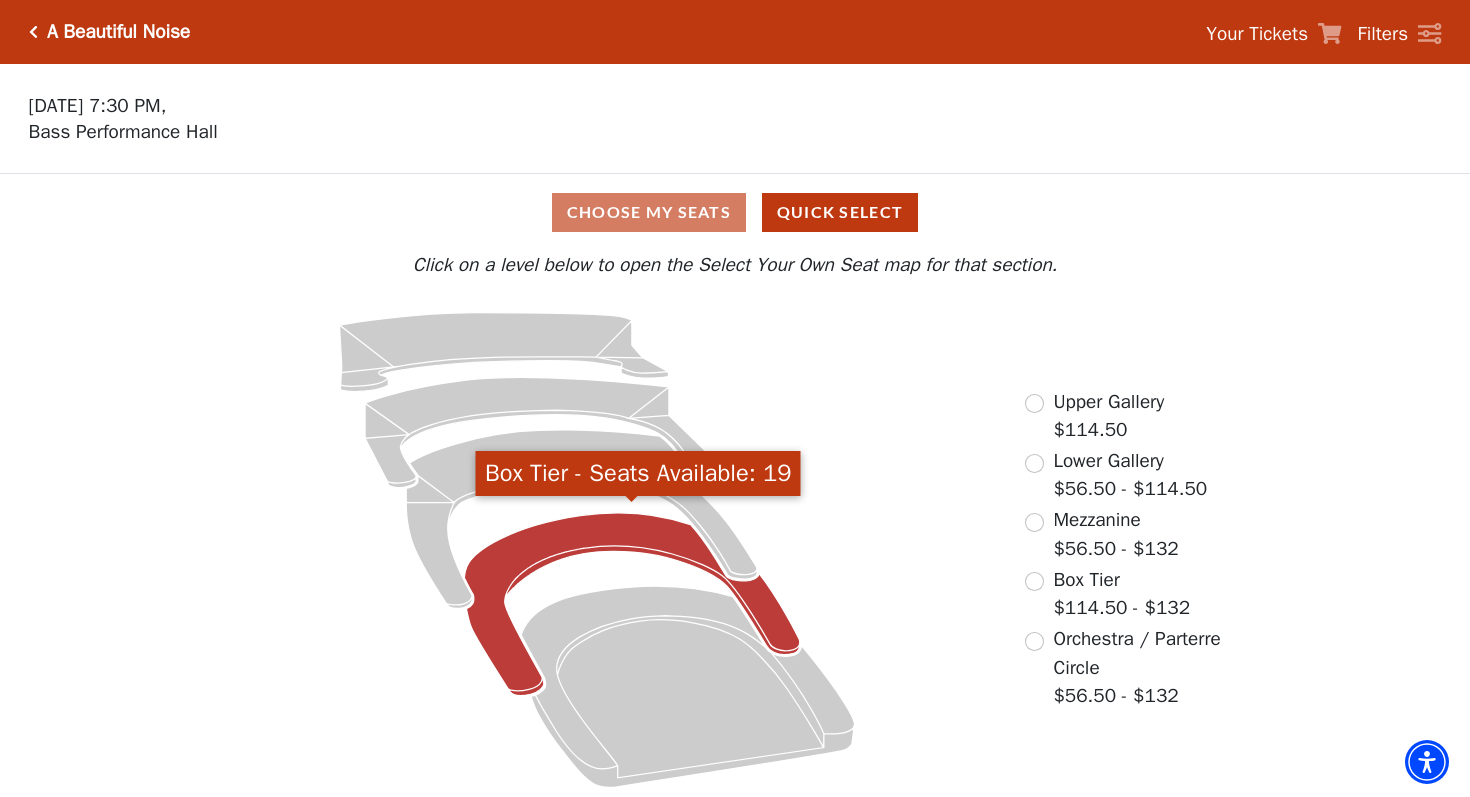 click 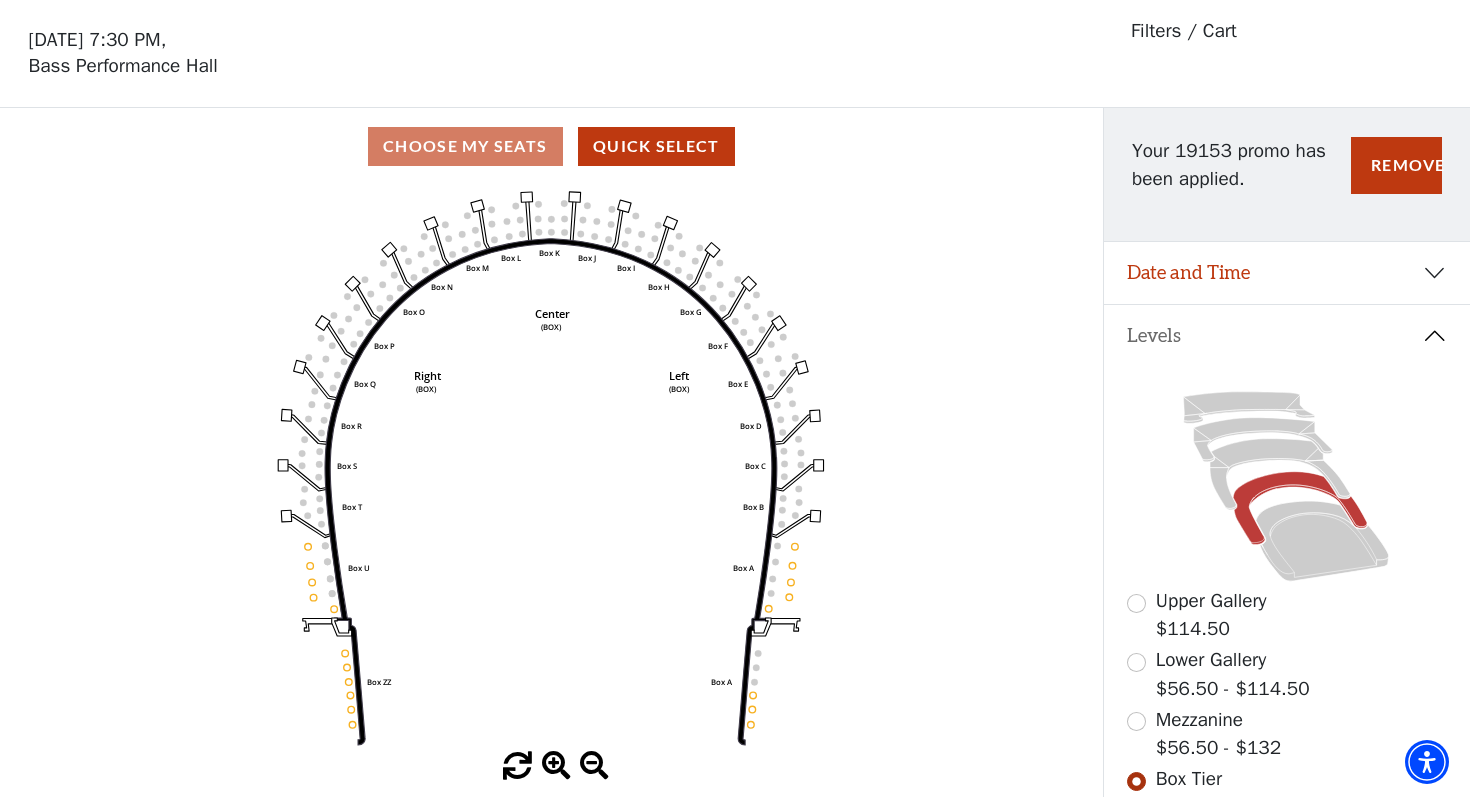 scroll, scrollTop: 91, scrollLeft: 0, axis: vertical 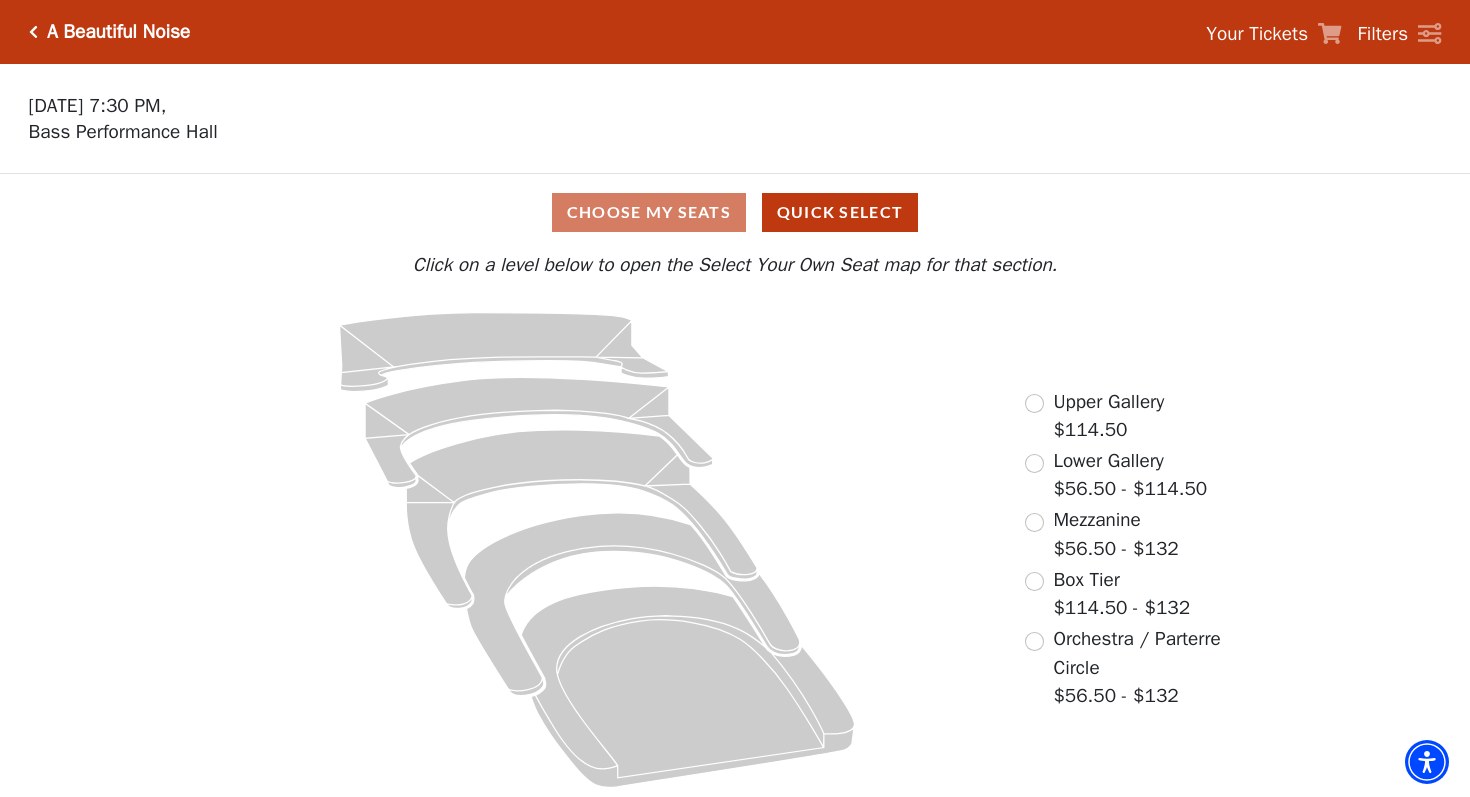 click at bounding box center [1034, 522] 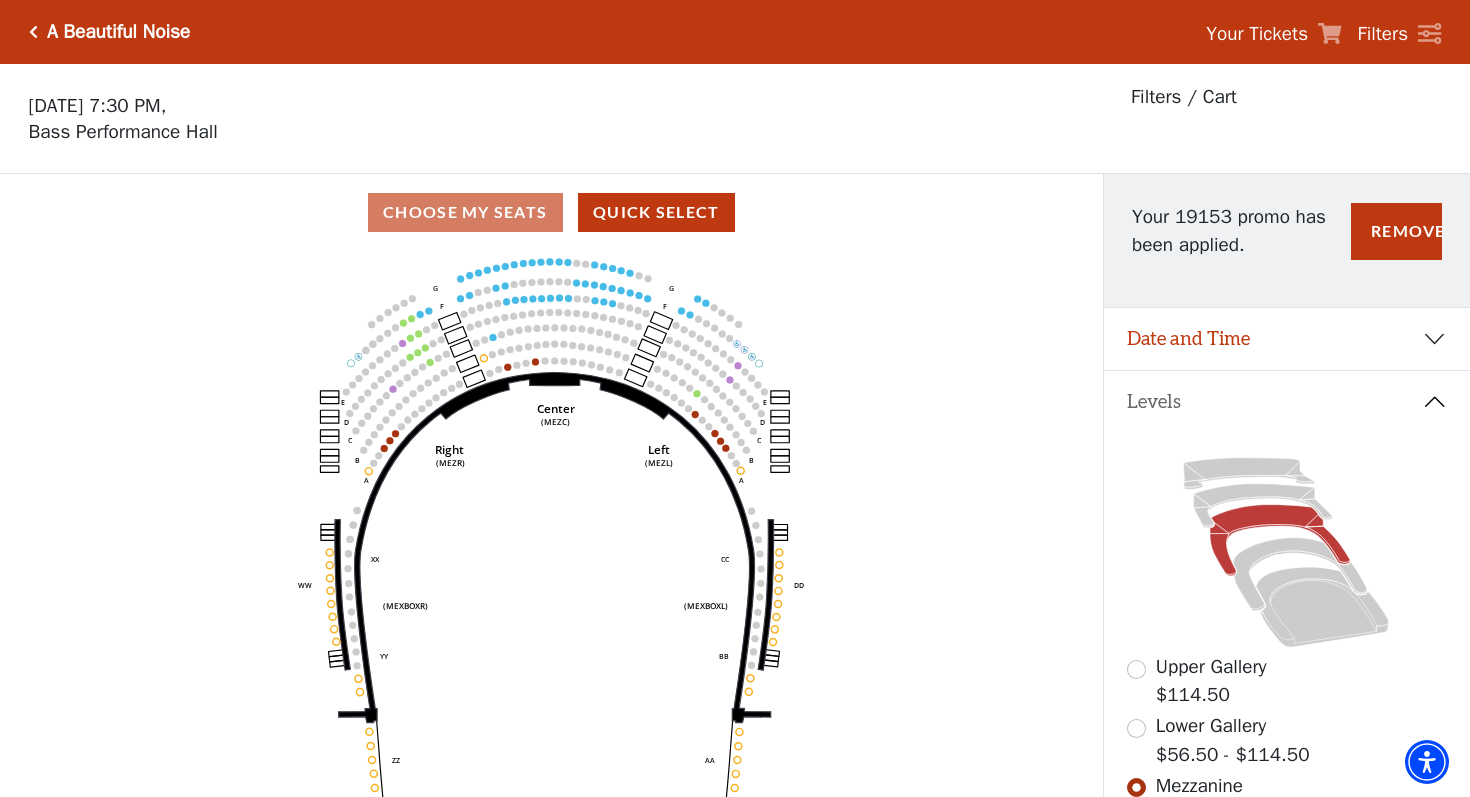 scroll, scrollTop: 0, scrollLeft: 0, axis: both 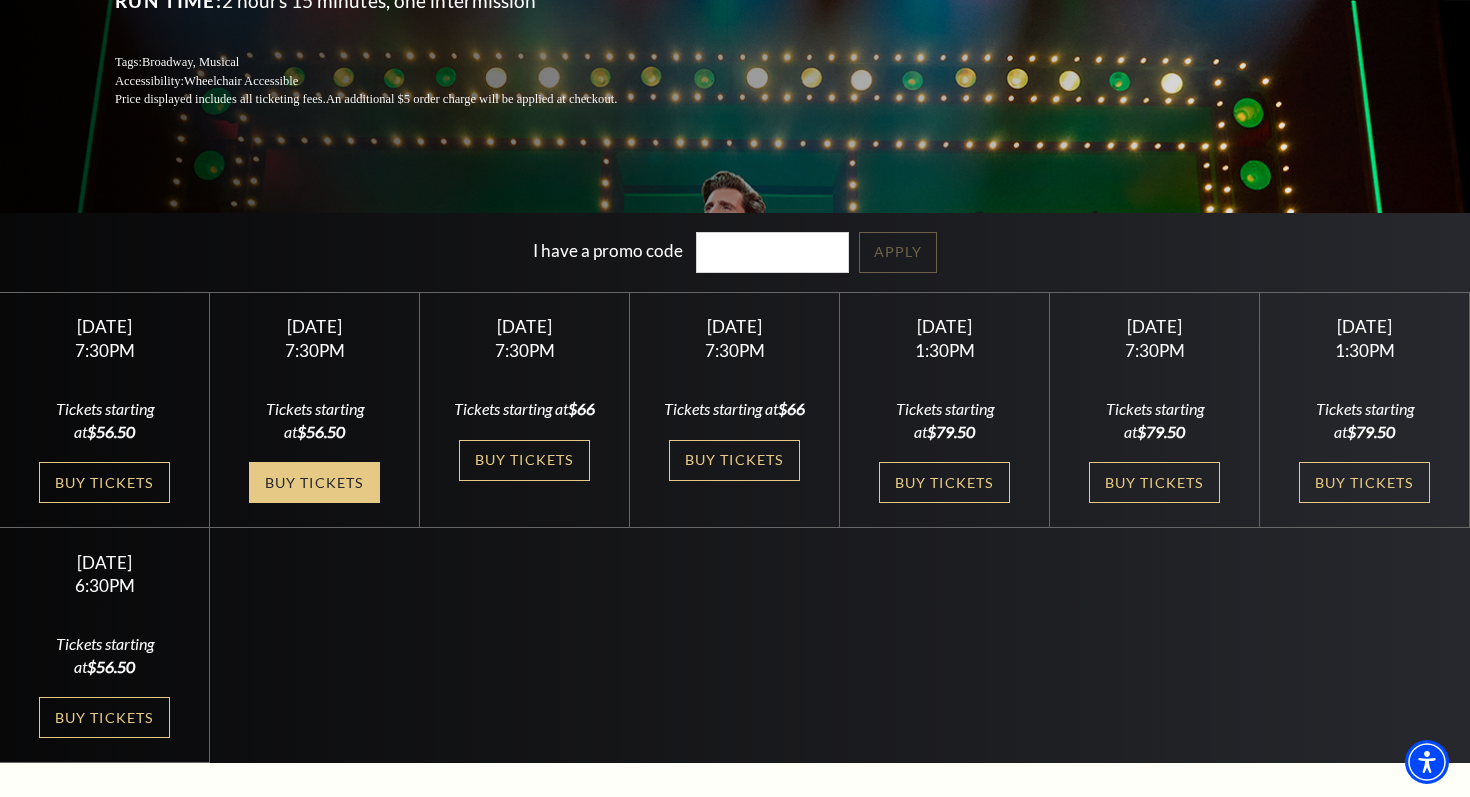 click on "Buy Tickets" at bounding box center (314, 482) 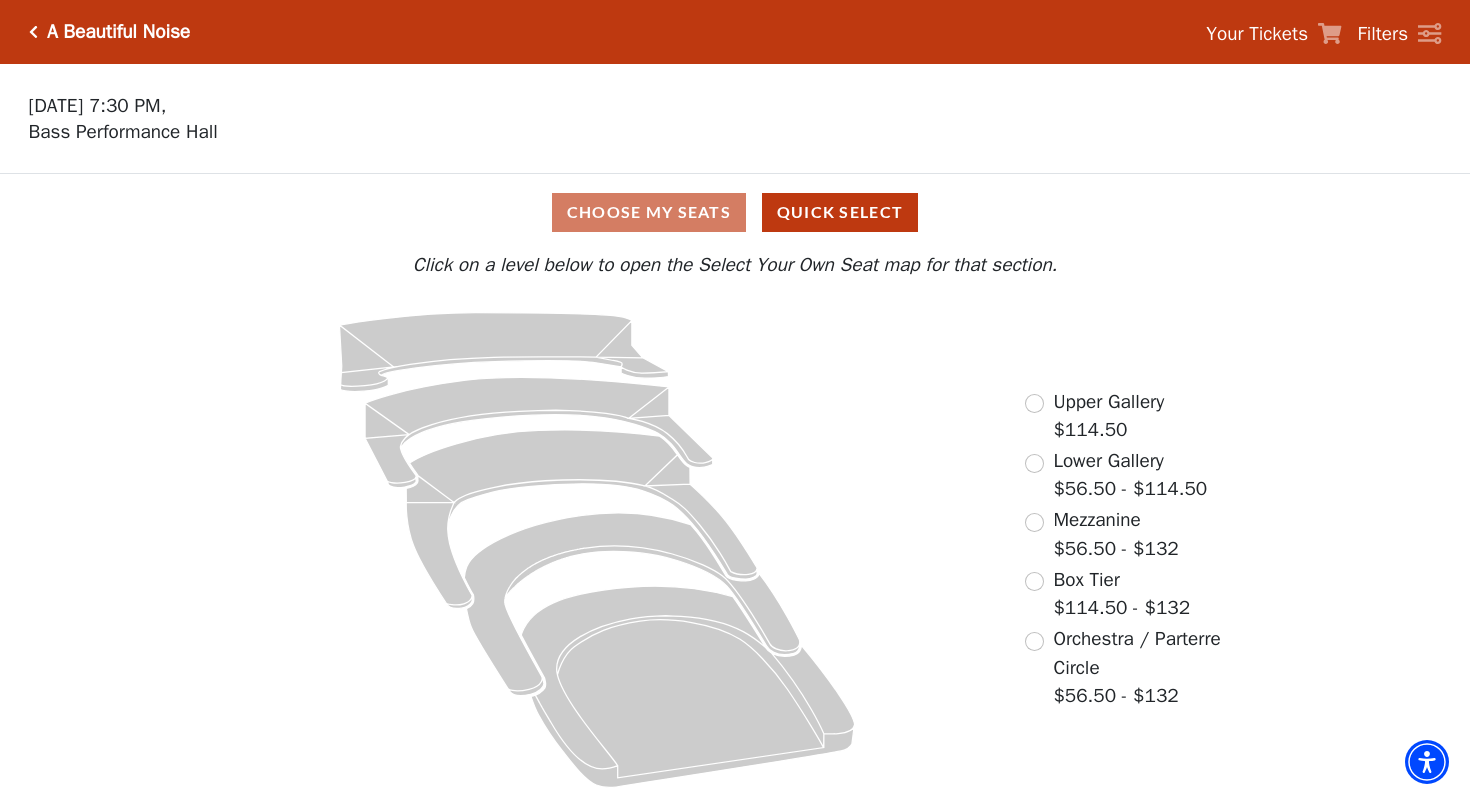 scroll, scrollTop: 0, scrollLeft: 0, axis: both 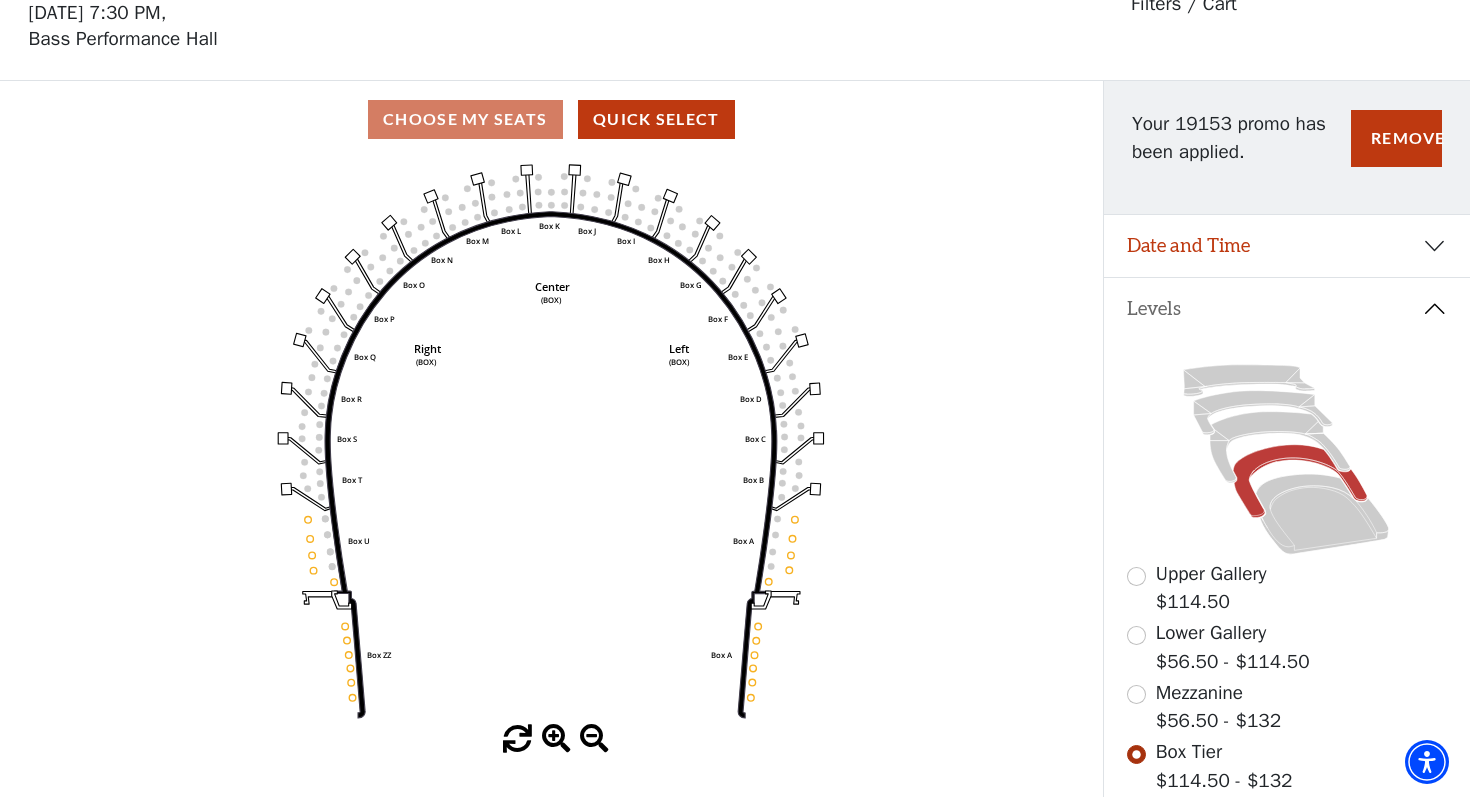 click at bounding box center (1136, 694) 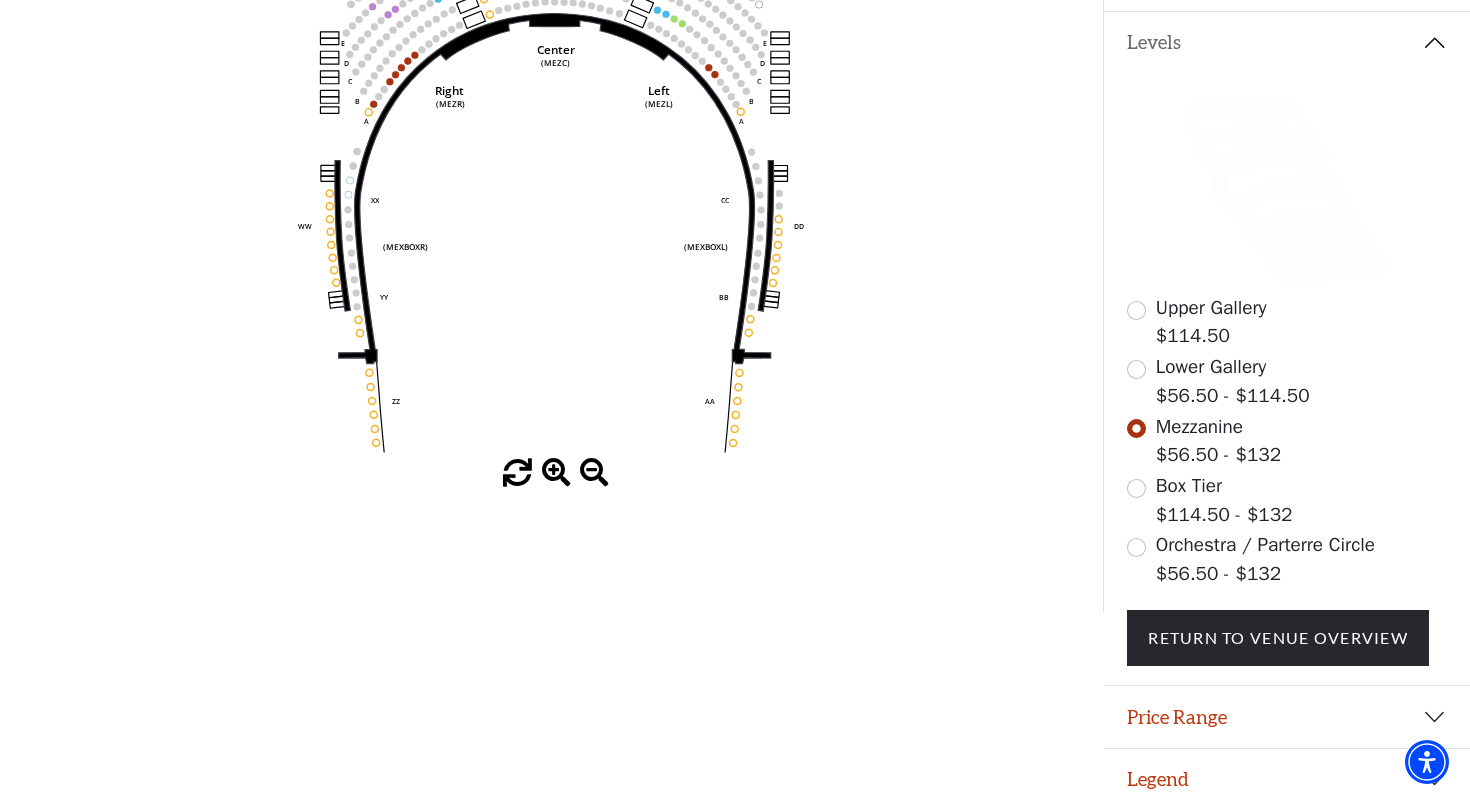 scroll, scrollTop: 358, scrollLeft: 0, axis: vertical 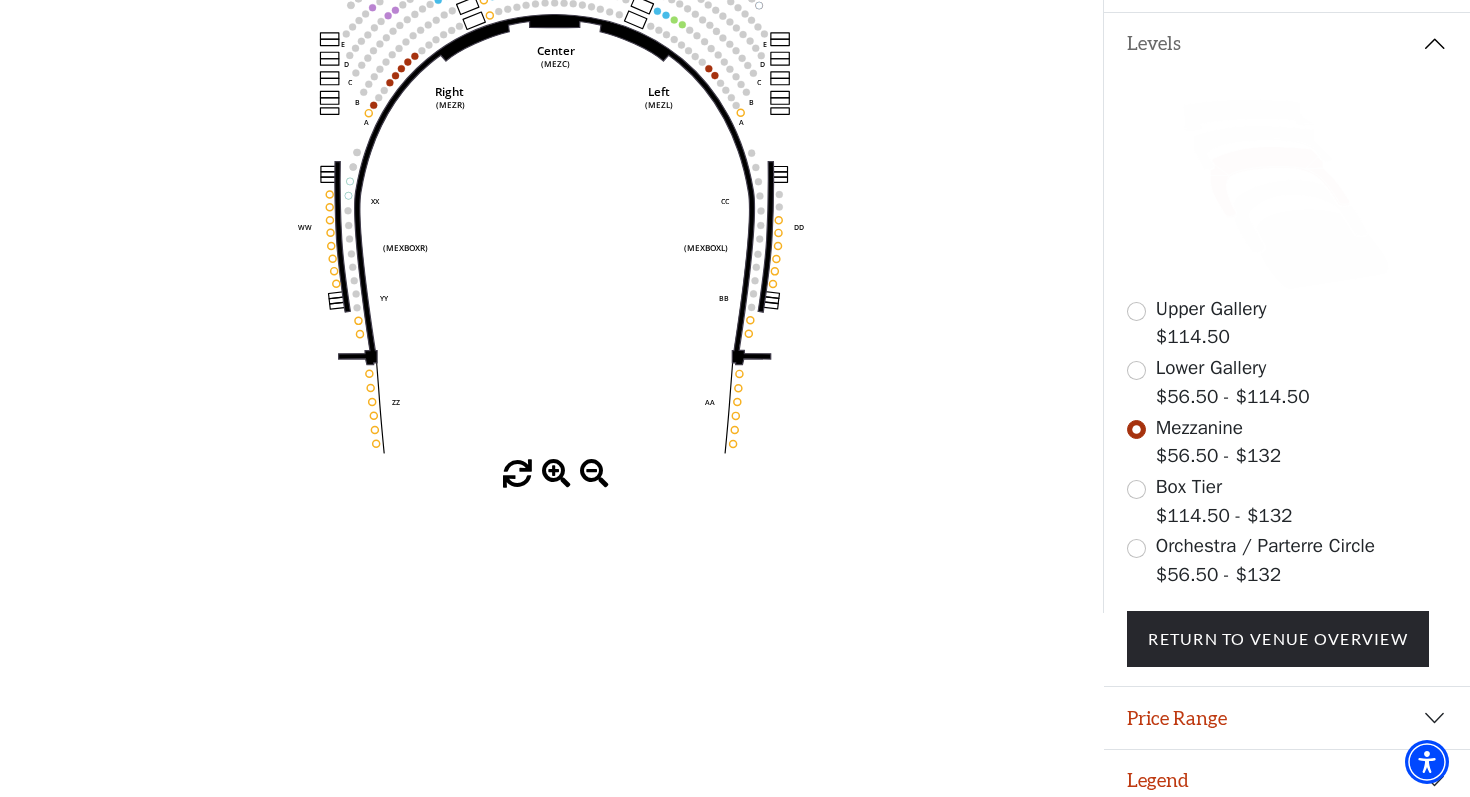 click at bounding box center (1136, 548) 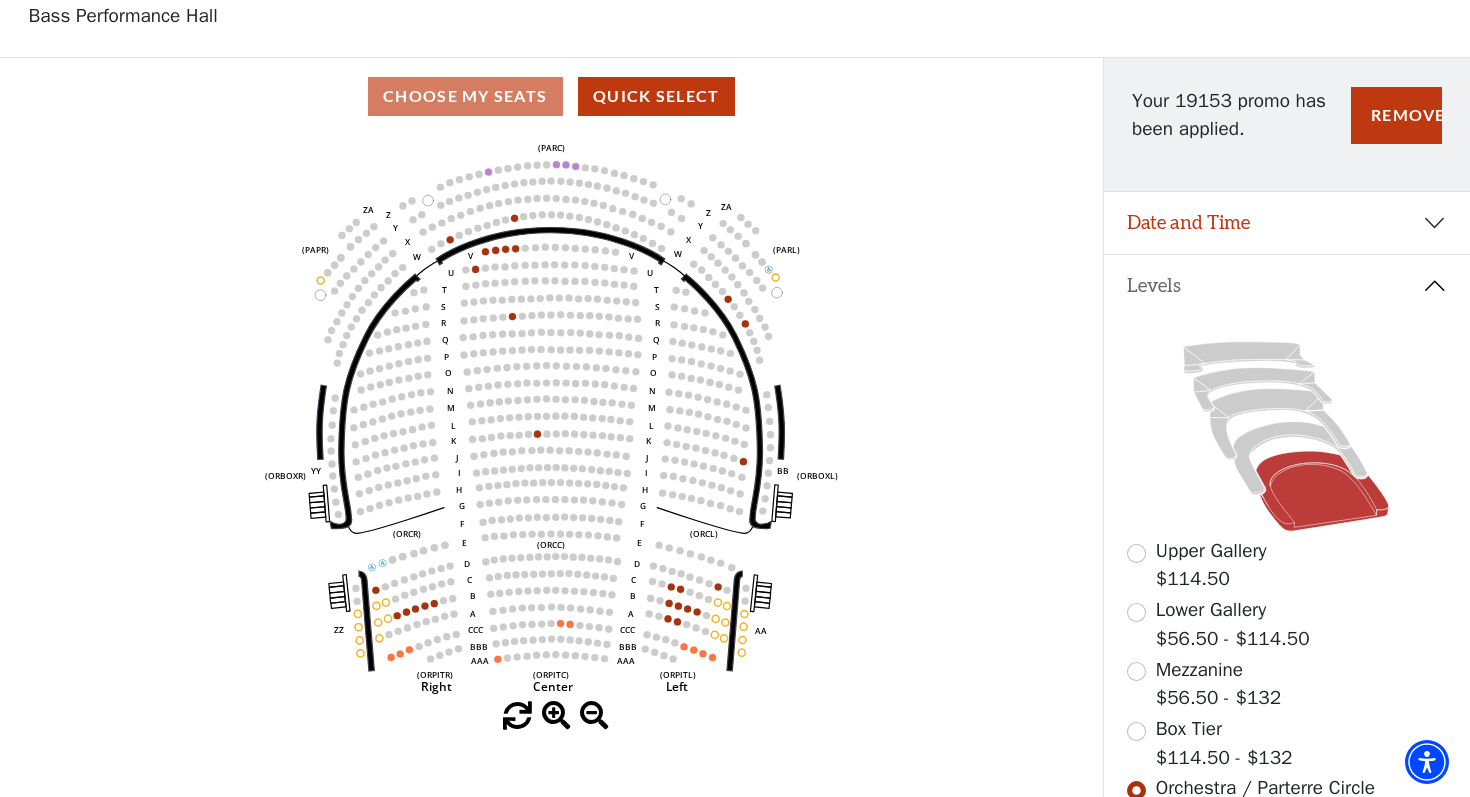 scroll, scrollTop: 132, scrollLeft: 0, axis: vertical 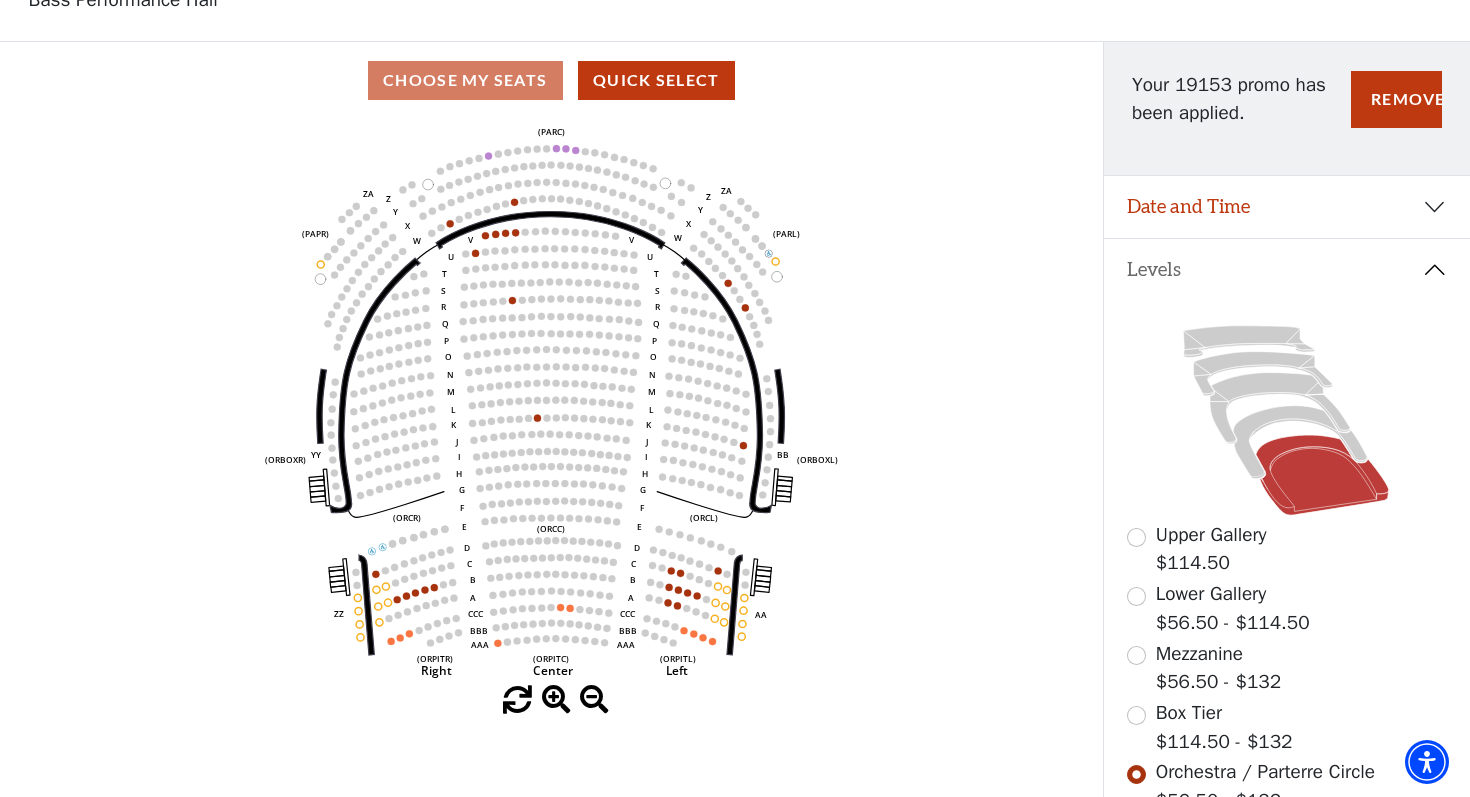 click at bounding box center [1136, 715] 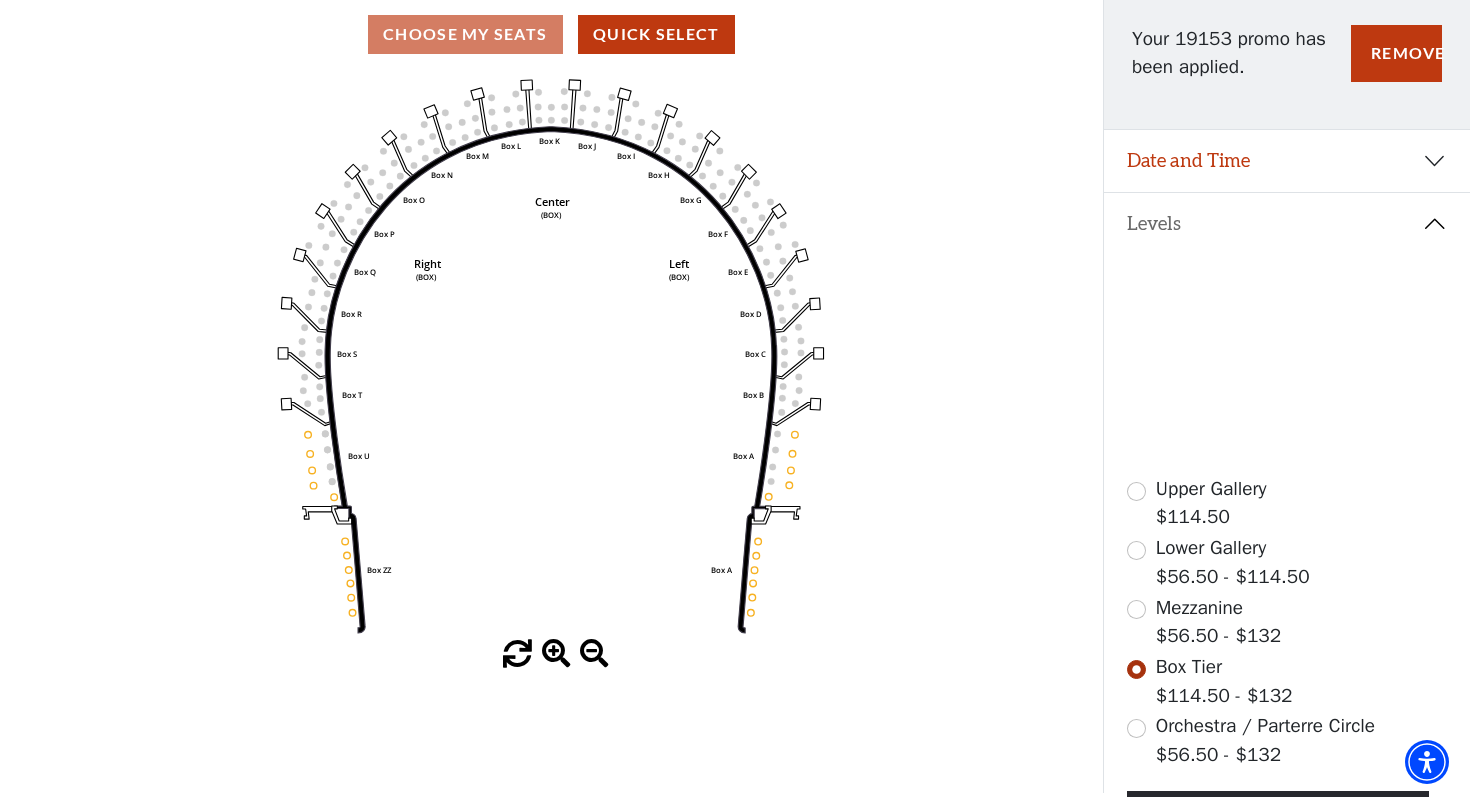 scroll, scrollTop: 171, scrollLeft: 0, axis: vertical 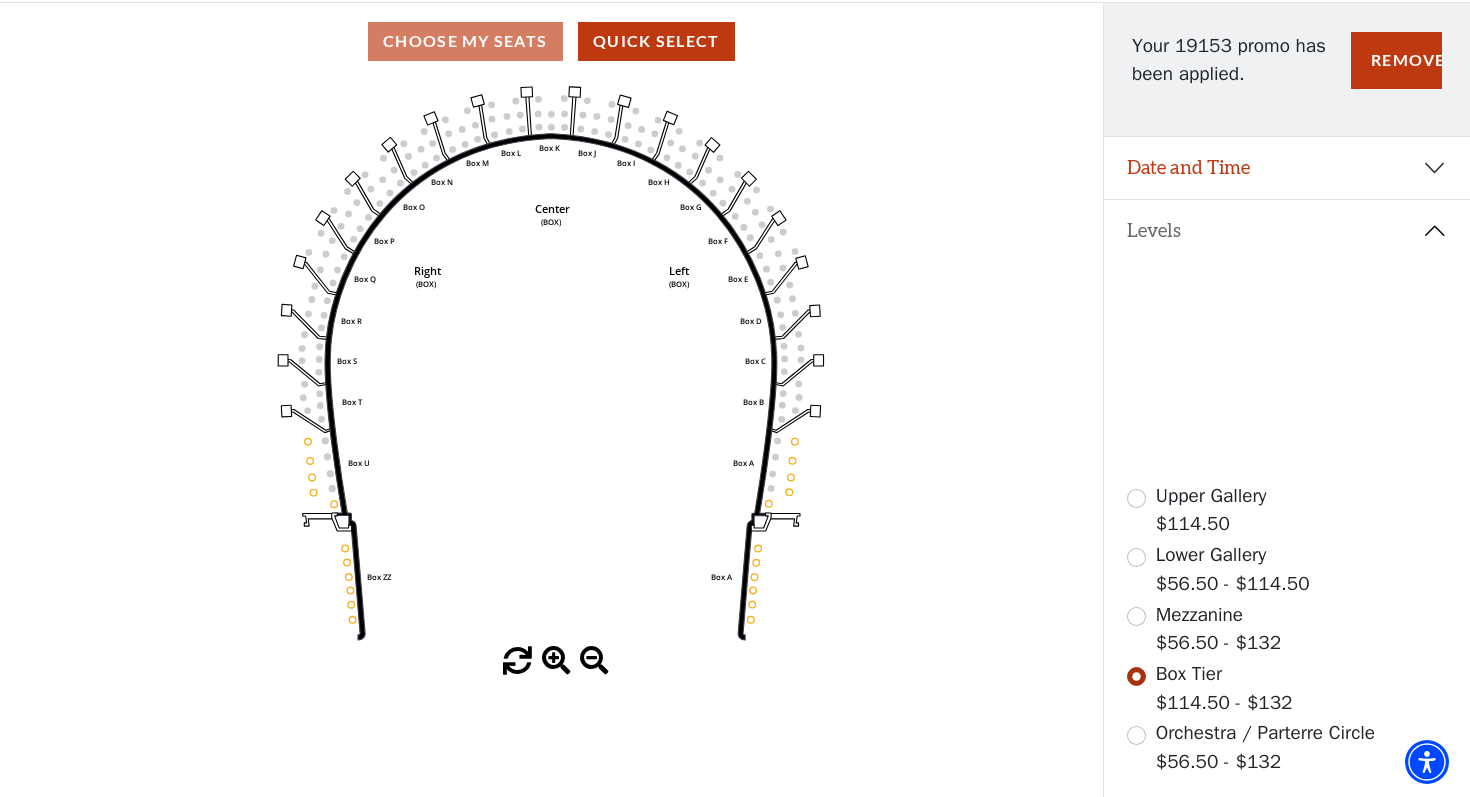 click at bounding box center [517, 661] 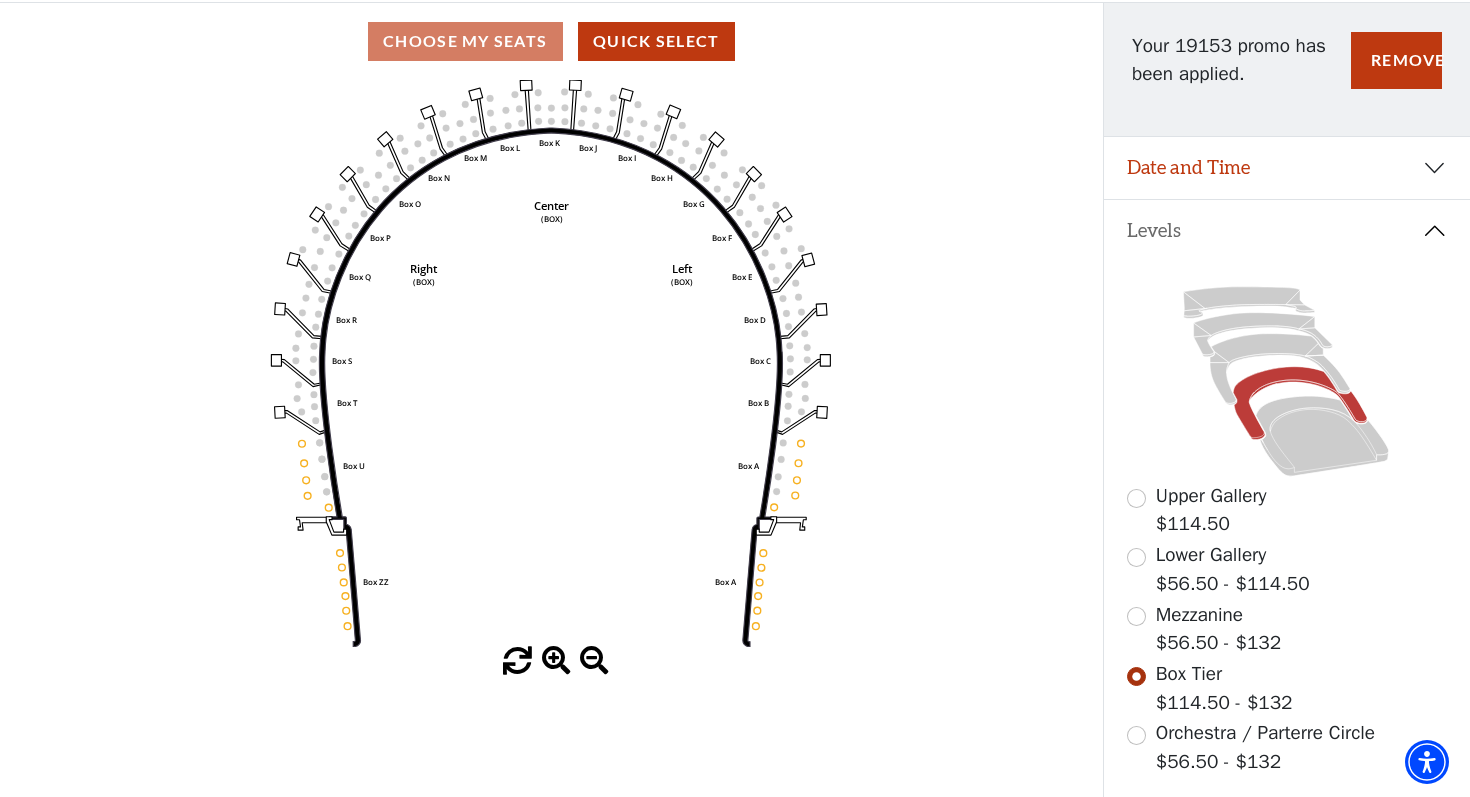 click at bounding box center (1136, 616) 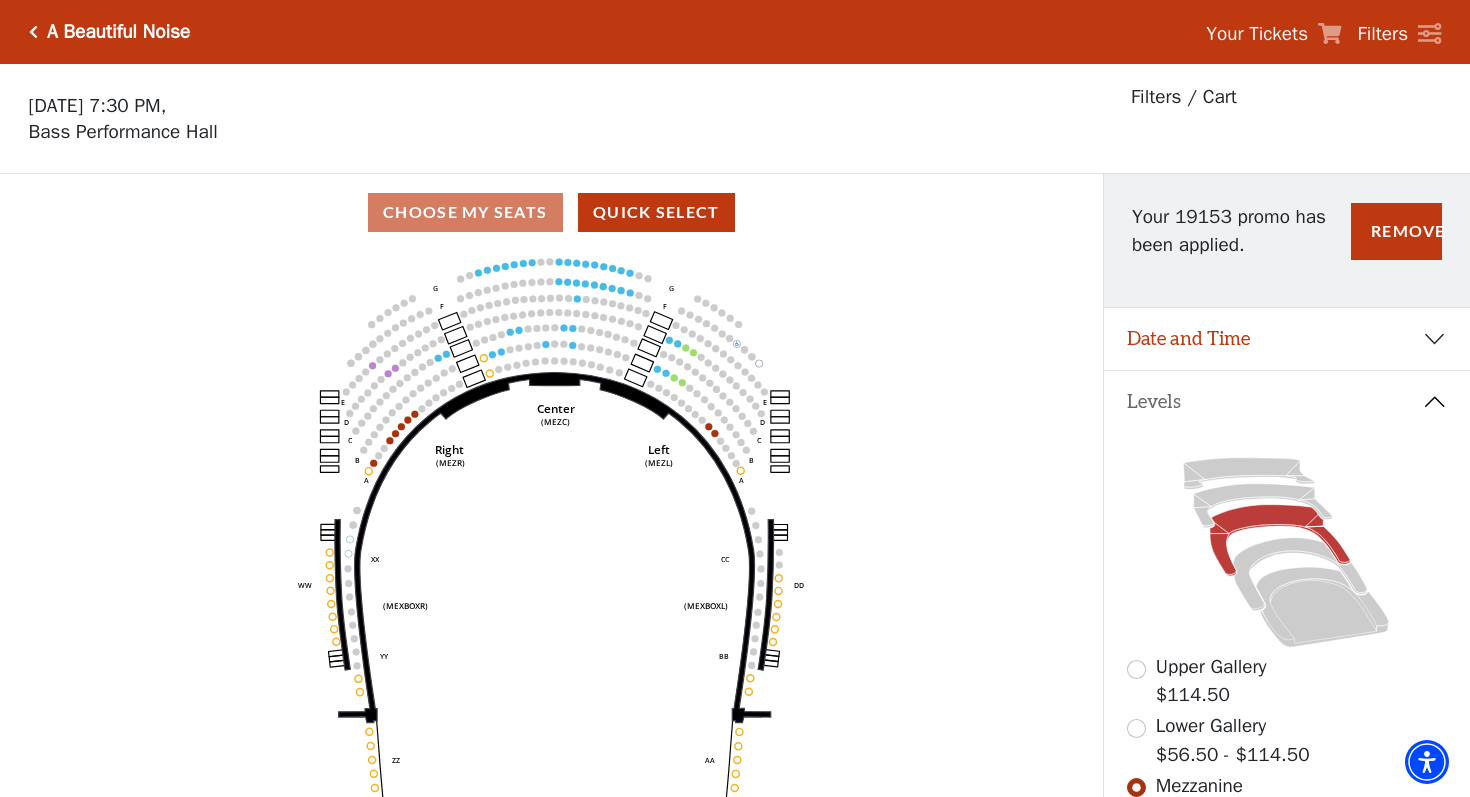 scroll, scrollTop: 0, scrollLeft: 0, axis: both 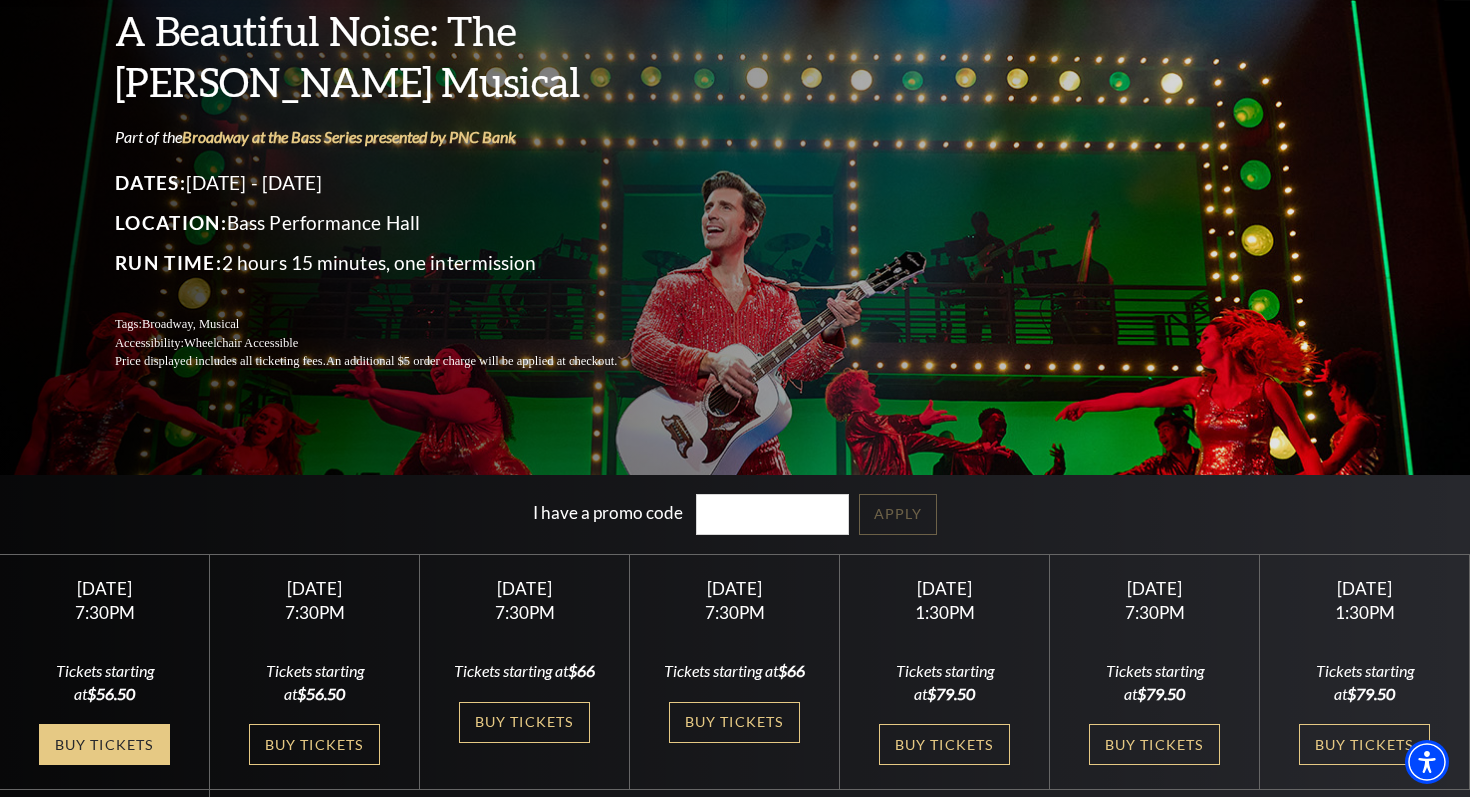 click on "Buy Tickets" at bounding box center (104, 744) 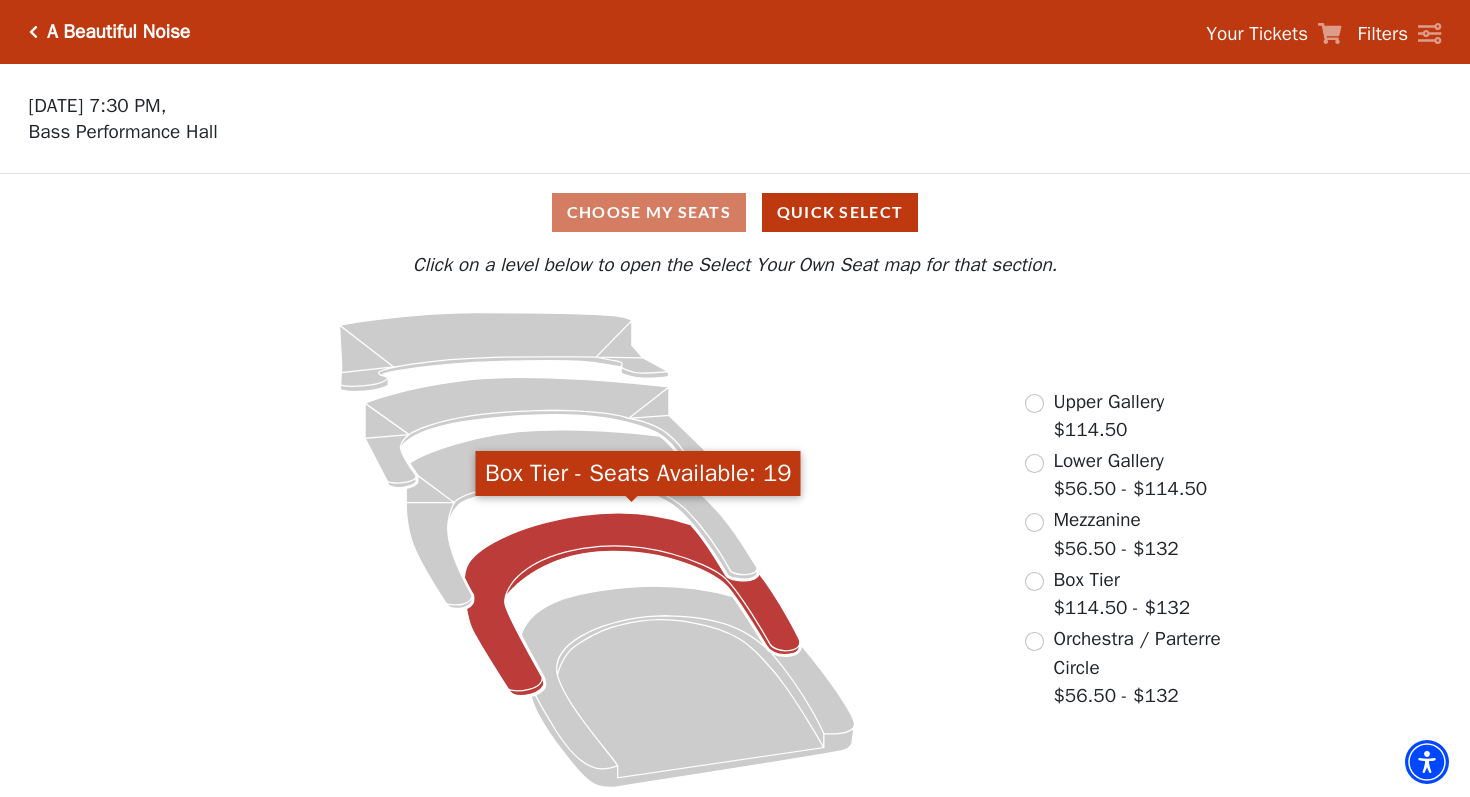 scroll, scrollTop: 0, scrollLeft: 0, axis: both 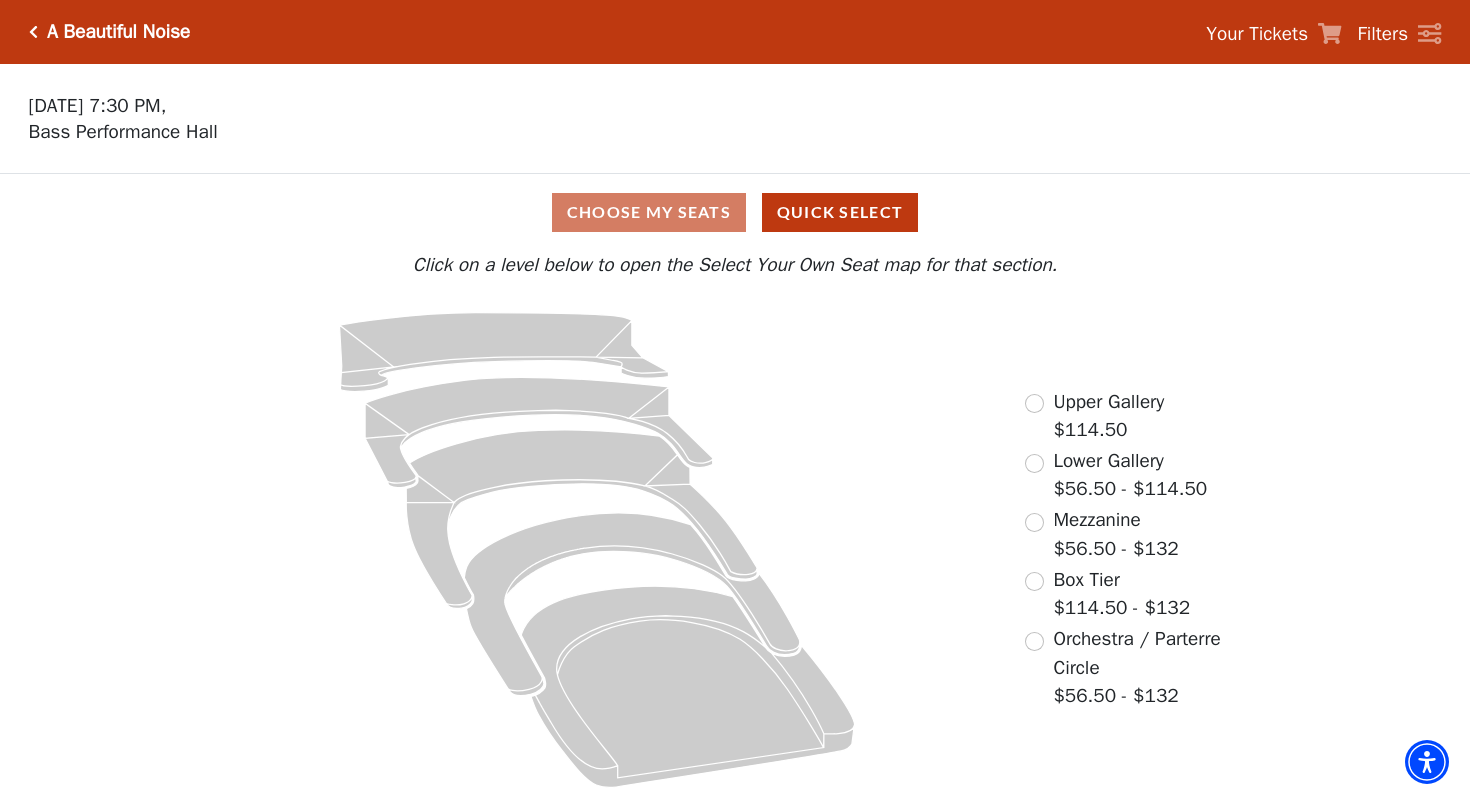 click at bounding box center [1034, 522] 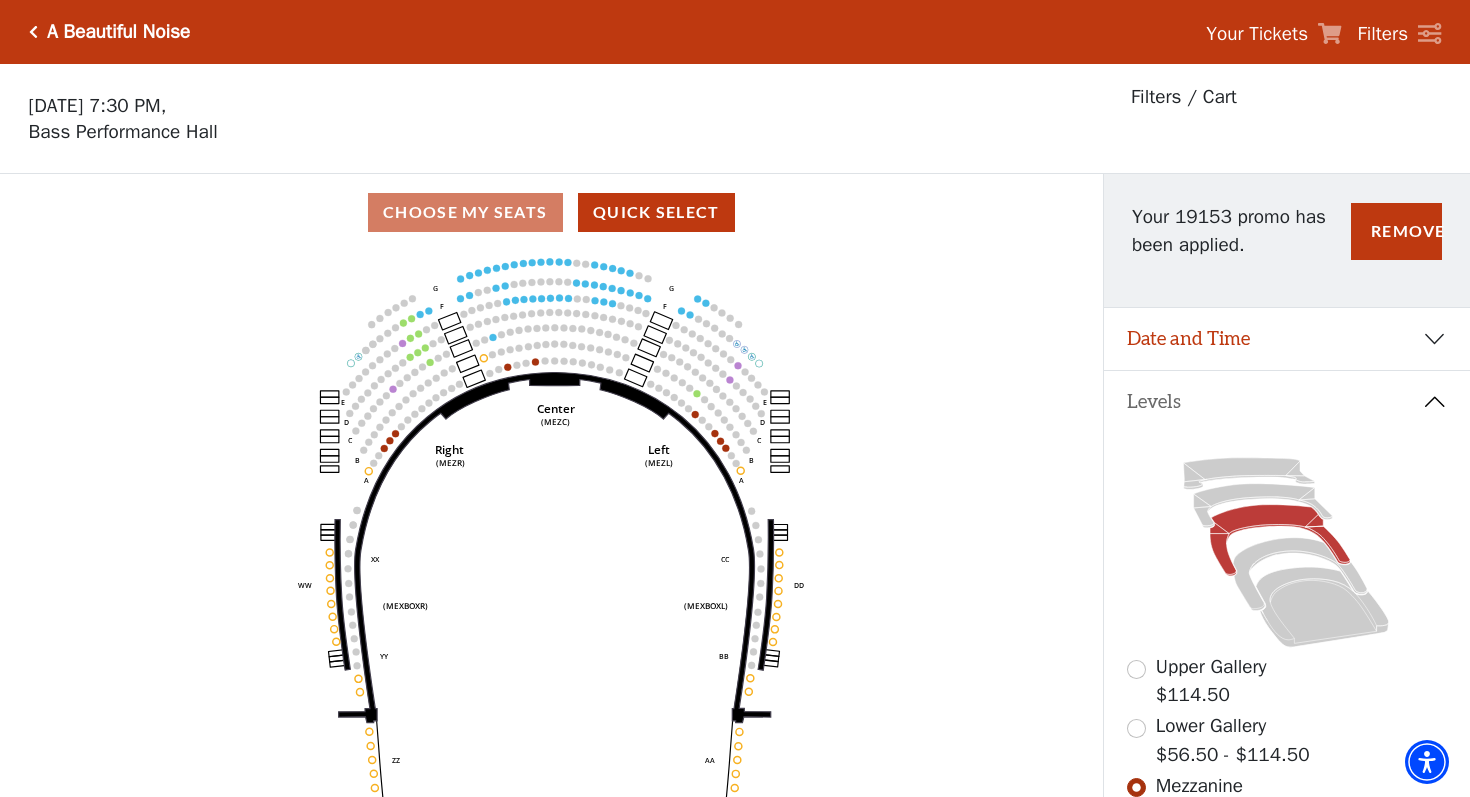 scroll, scrollTop: 93, scrollLeft: 0, axis: vertical 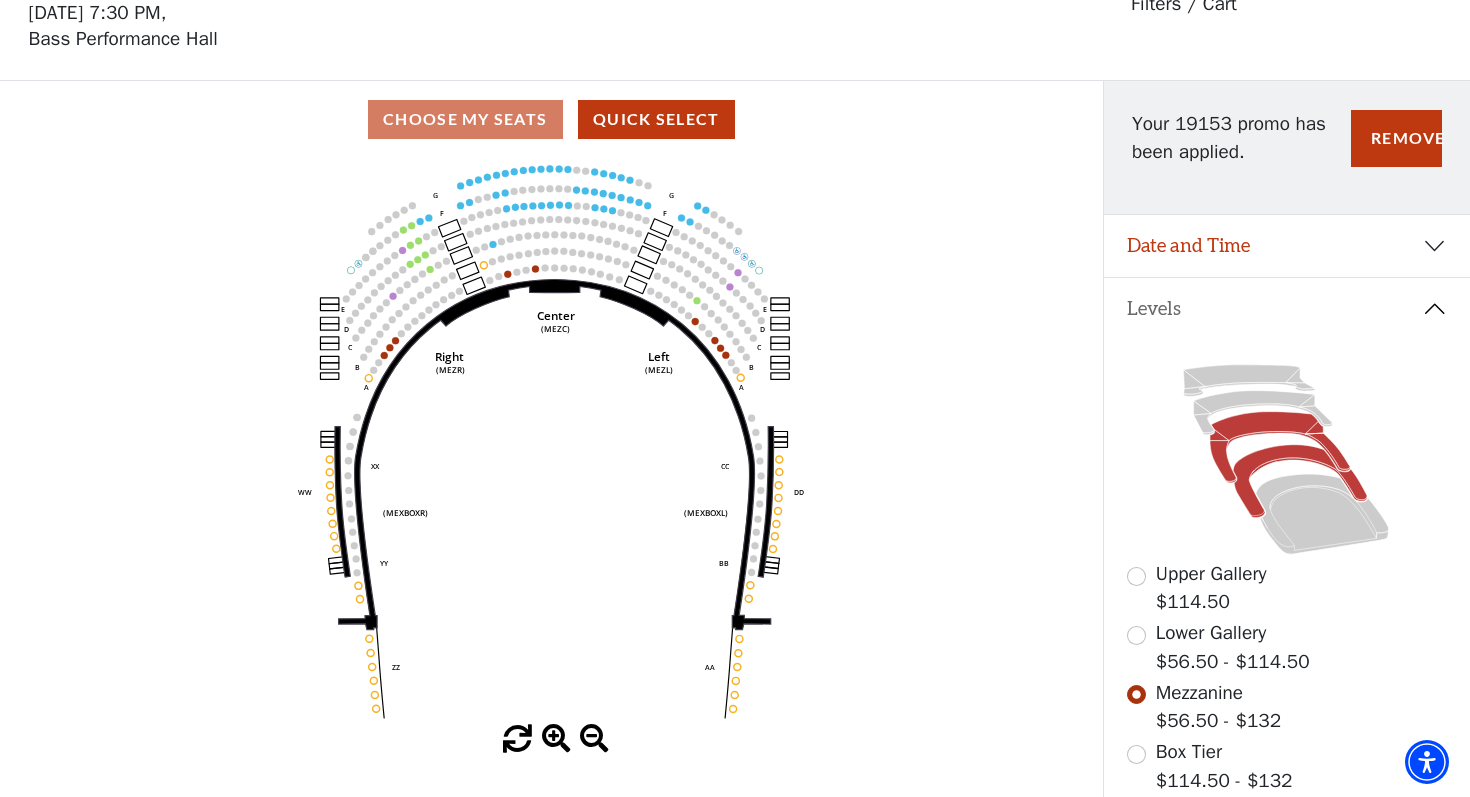 click 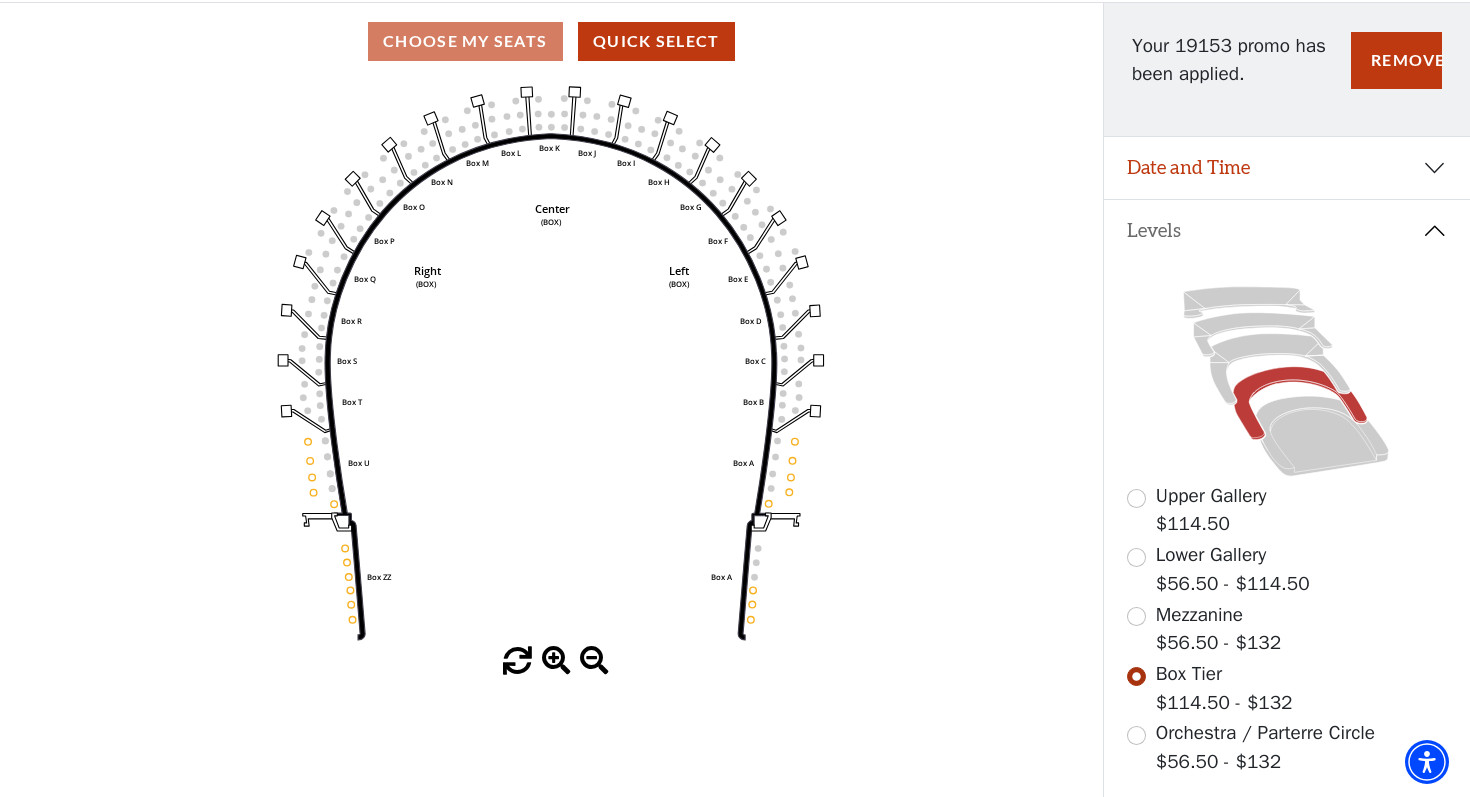 scroll, scrollTop: 175, scrollLeft: 0, axis: vertical 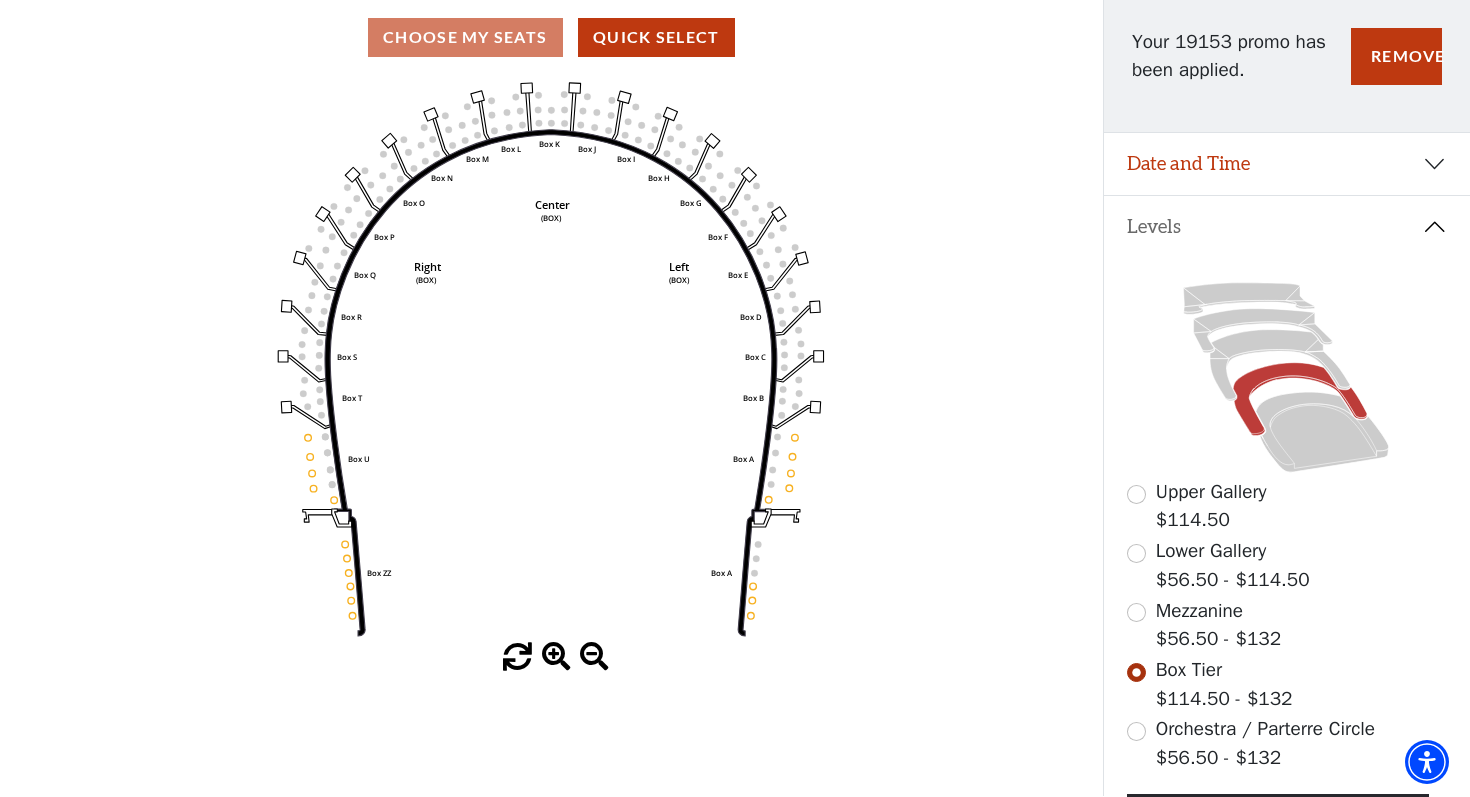 click at bounding box center [1136, 612] 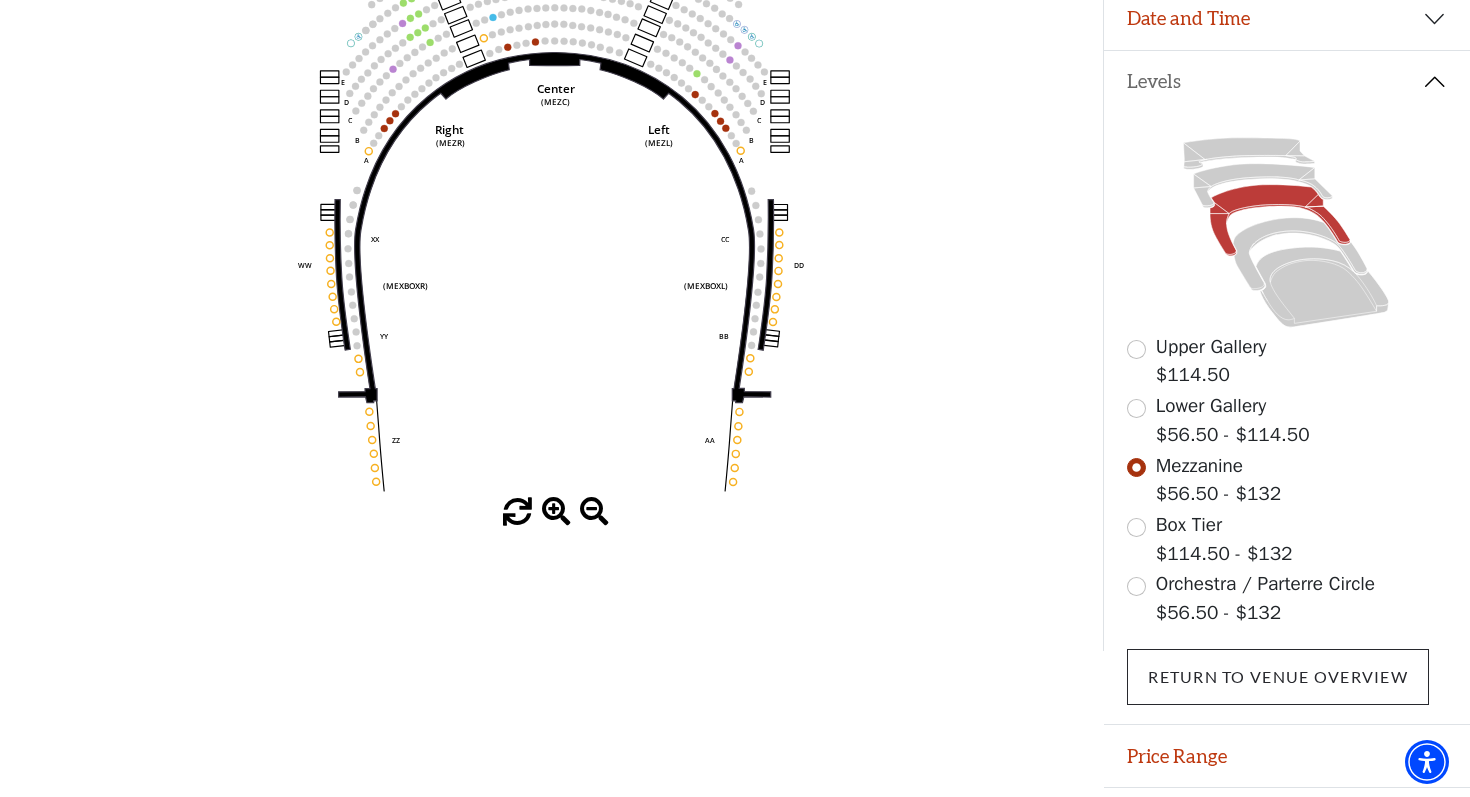 scroll, scrollTop: 342, scrollLeft: 0, axis: vertical 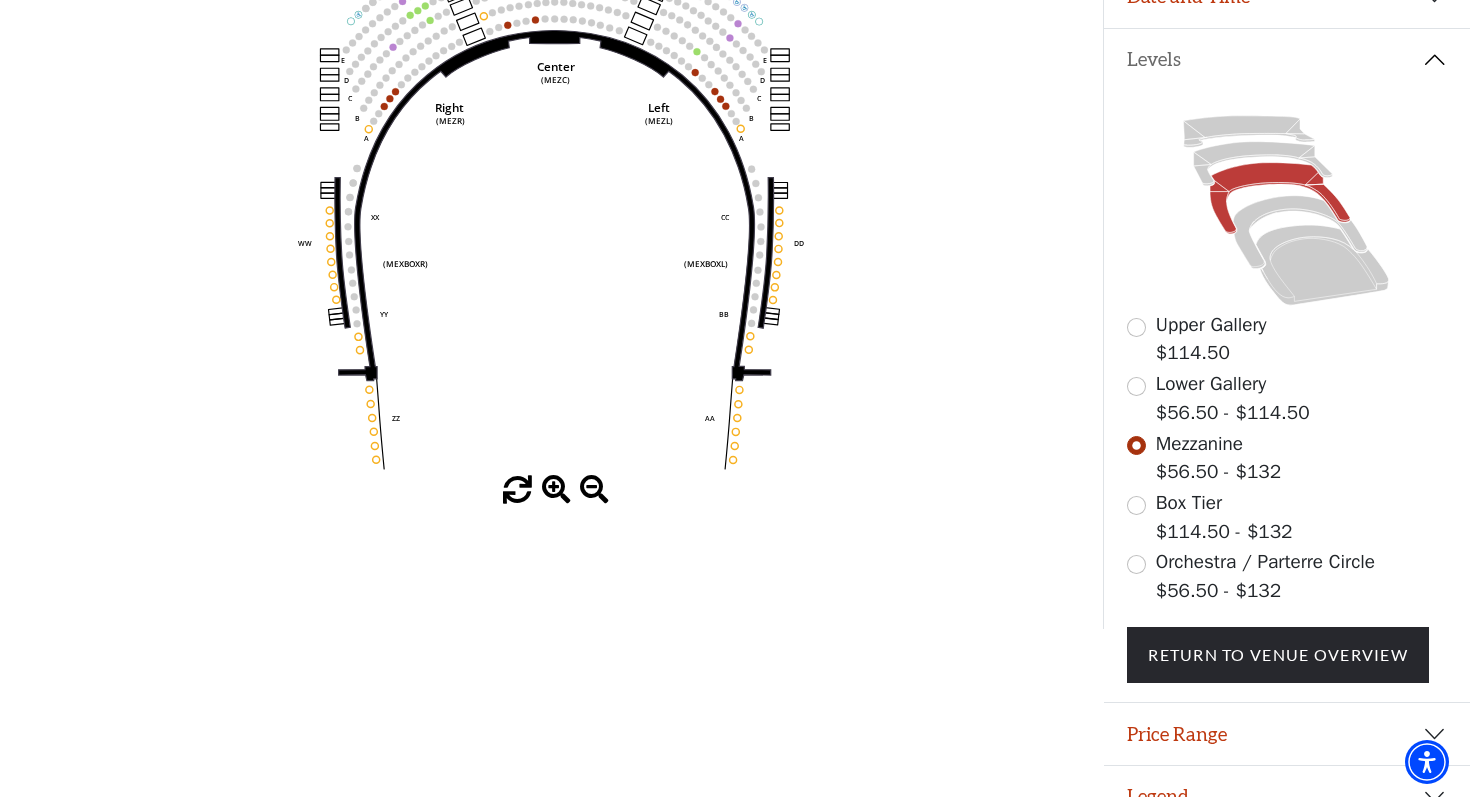 click at bounding box center [1136, 564] 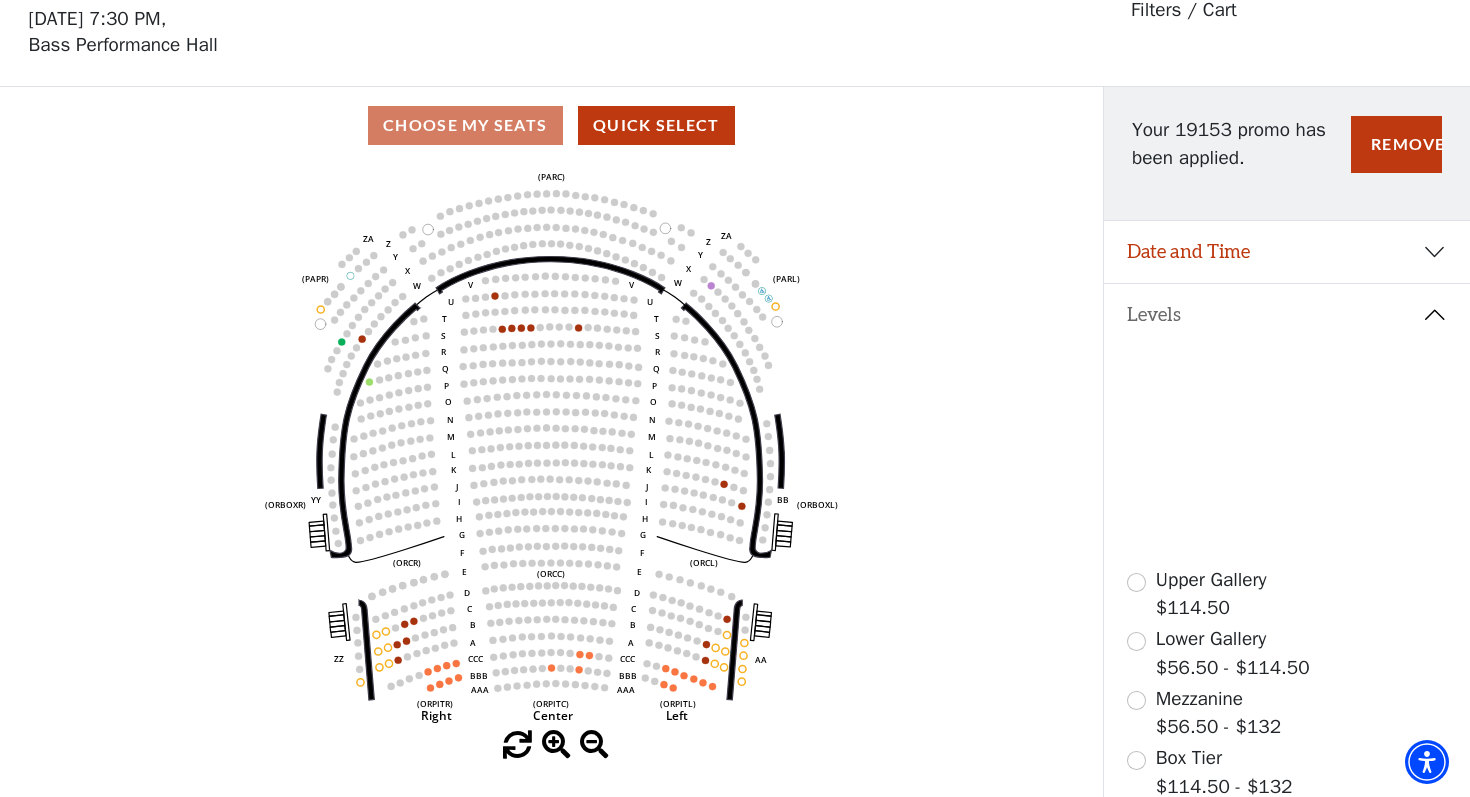 scroll, scrollTop: 90, scrollLeft: 0, axis: vertical 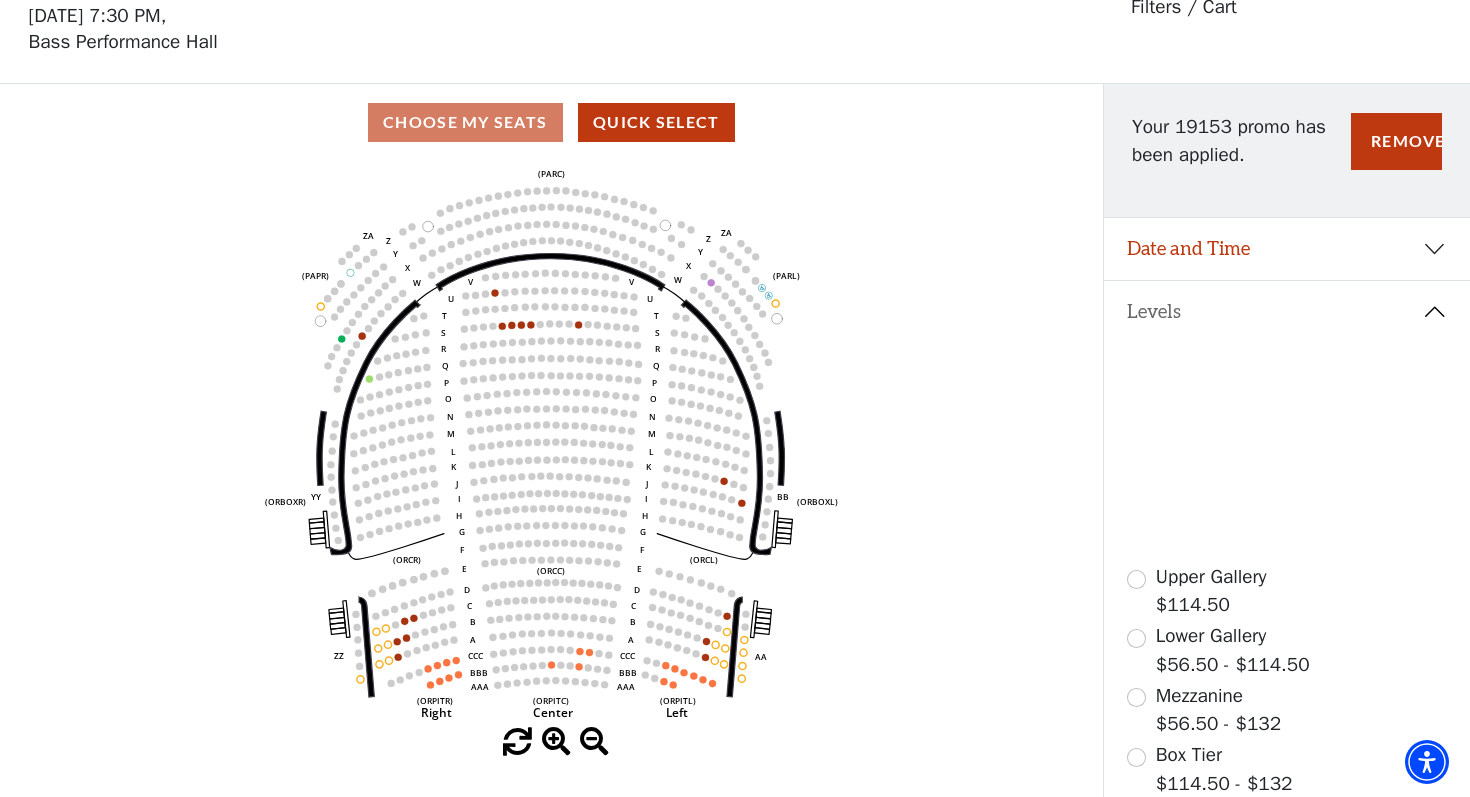 click at bounding box center [1136, 697] 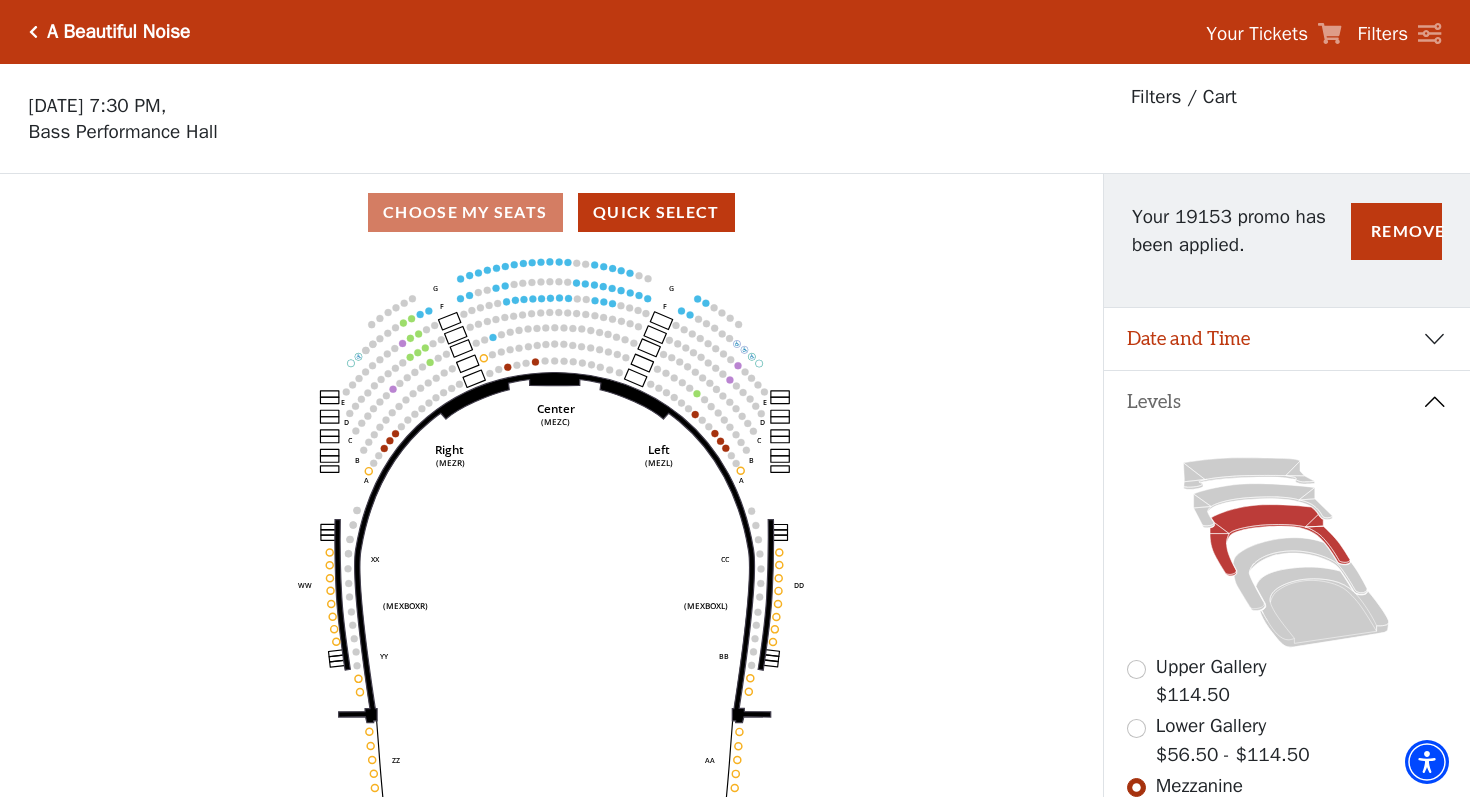 scroll, scrollTop: 0, scrollLeft: 0, axis: both 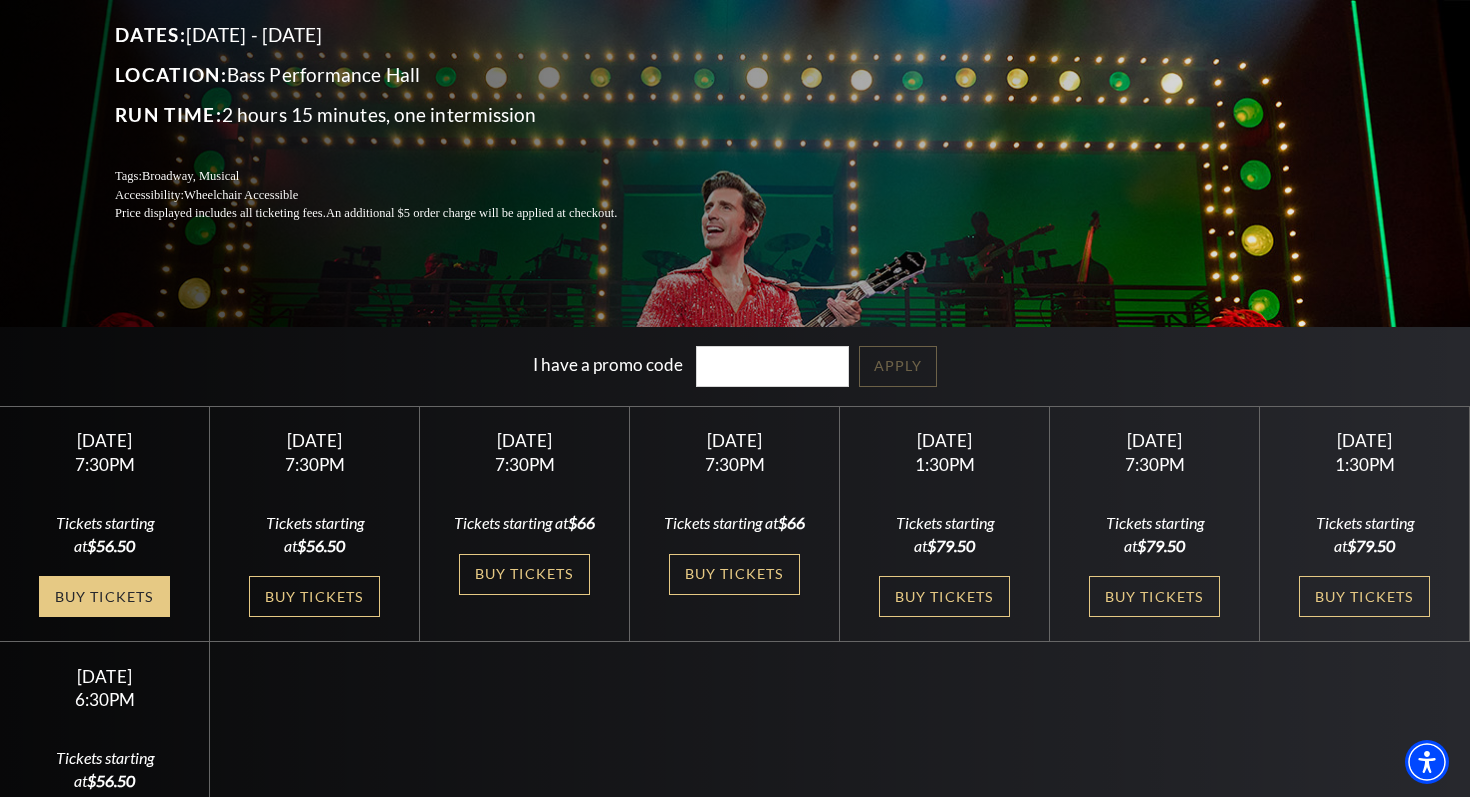 click on "Buy Tickets" at bounding box center [104, 596] 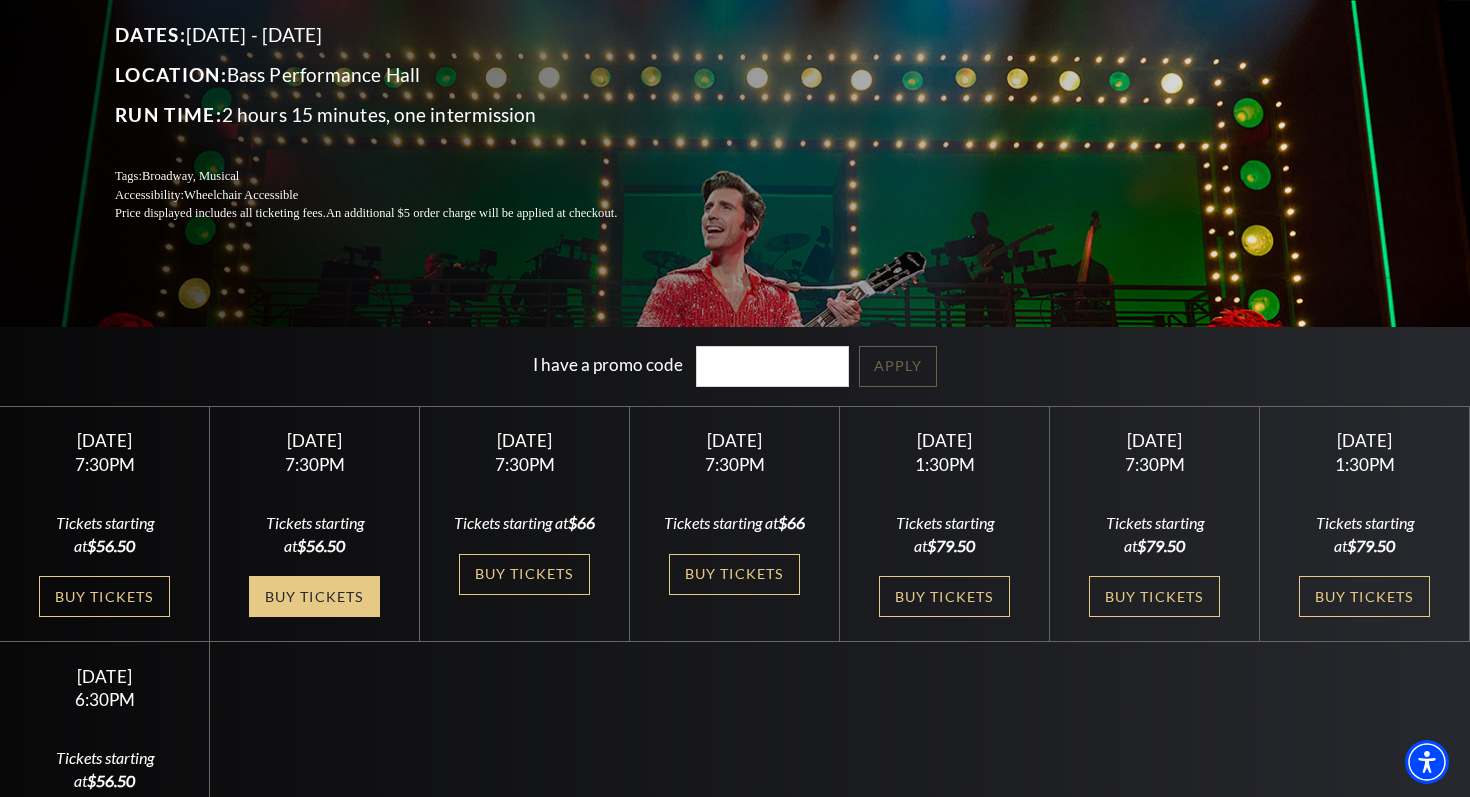 click on "Buy Tickets" at bounding box center [314, 596] 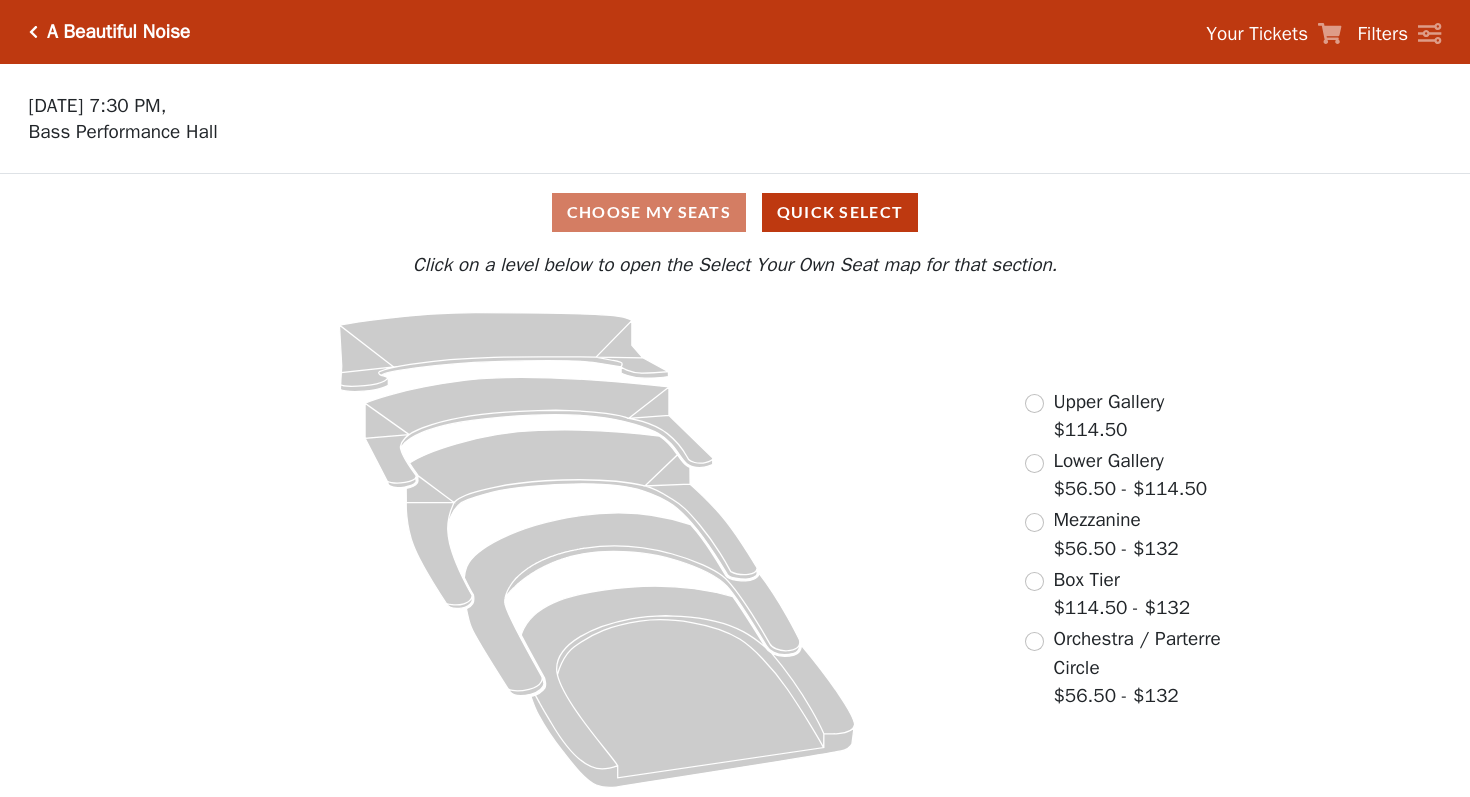 scroll, scrollTop: 0, scrollLeft: 0, axis: both 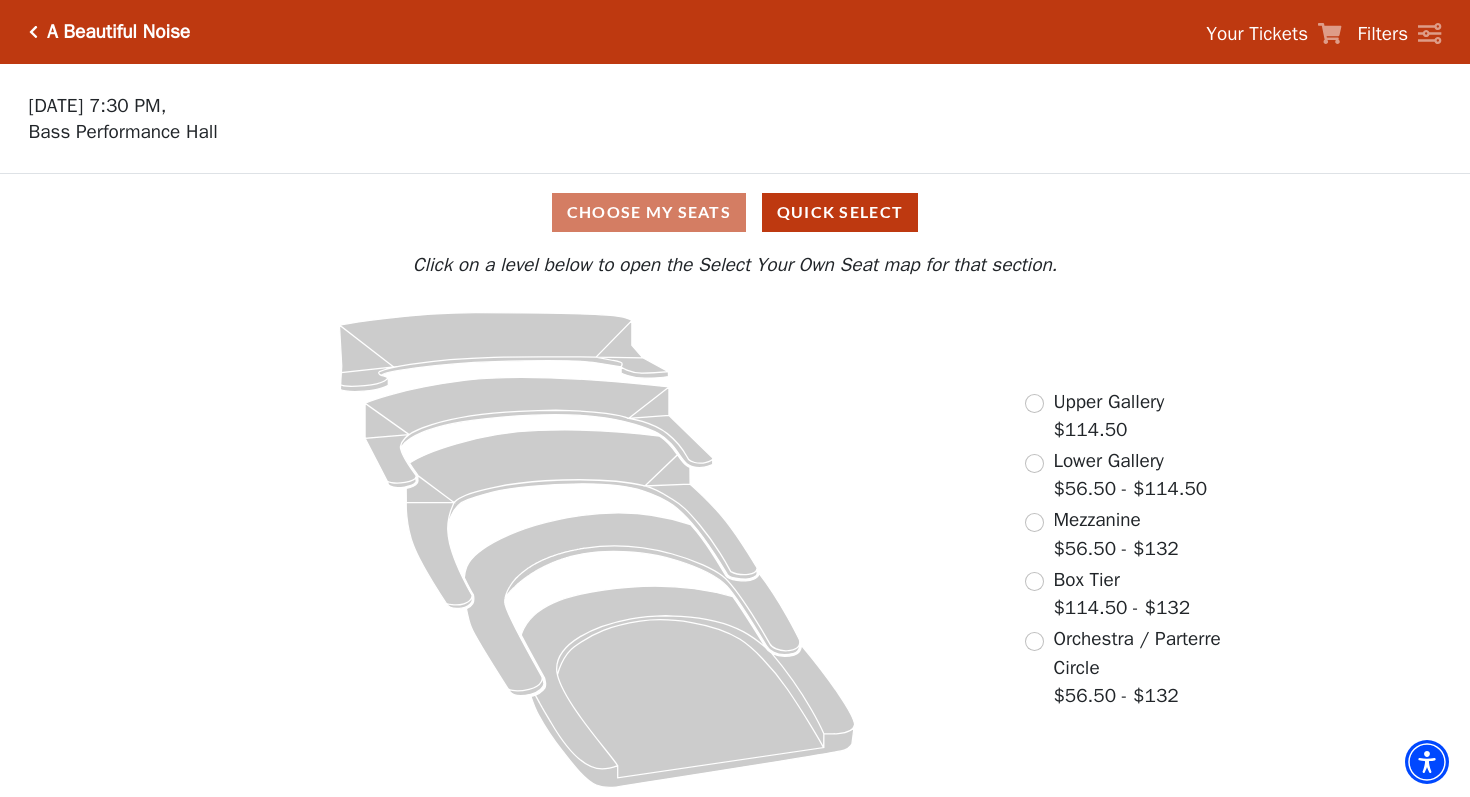 click at bounding box center [1034, 522] 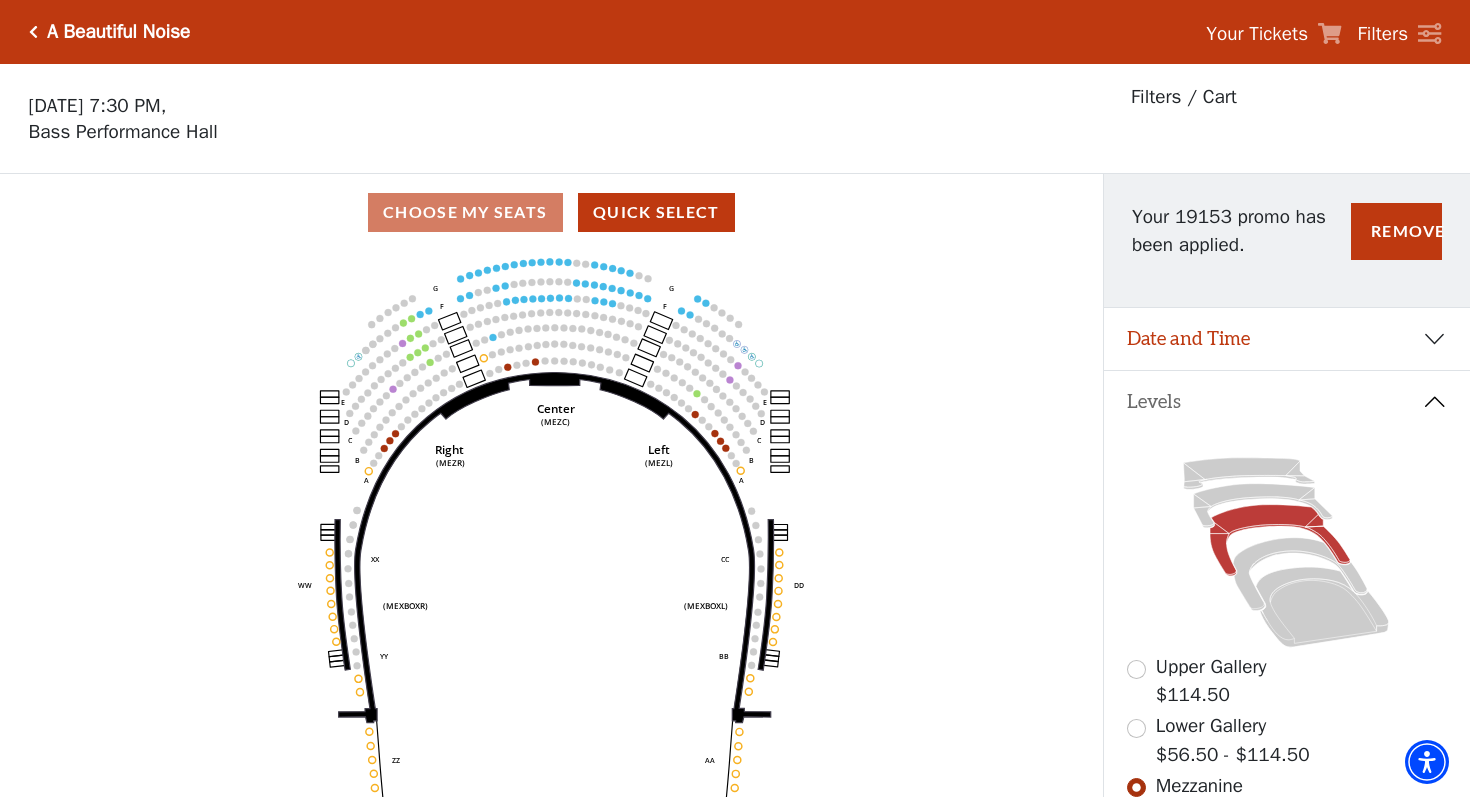 scroll, scrollTop: 93, scrollLeft: 0, axis: vertical 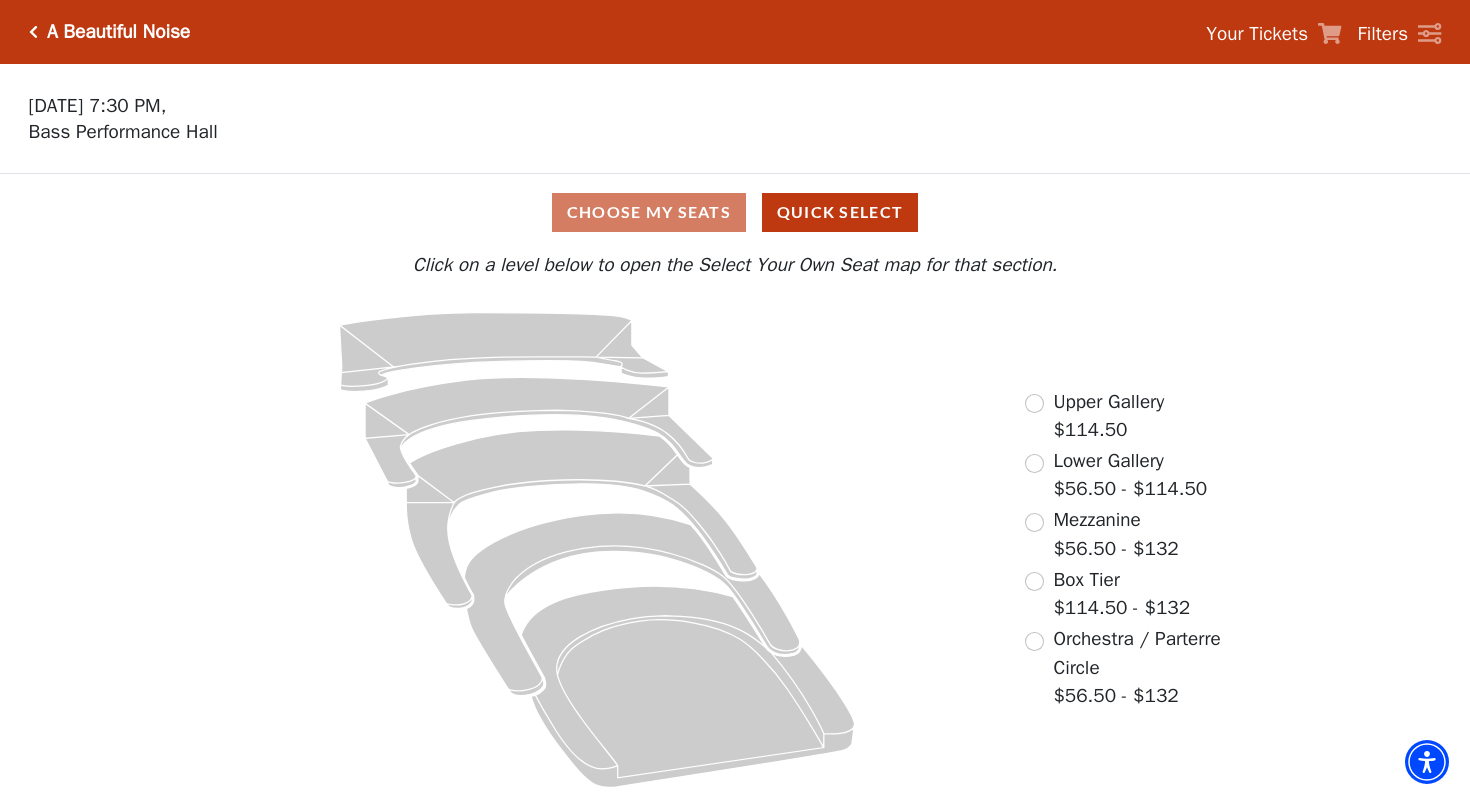 click at bounding box center [1034, 581] 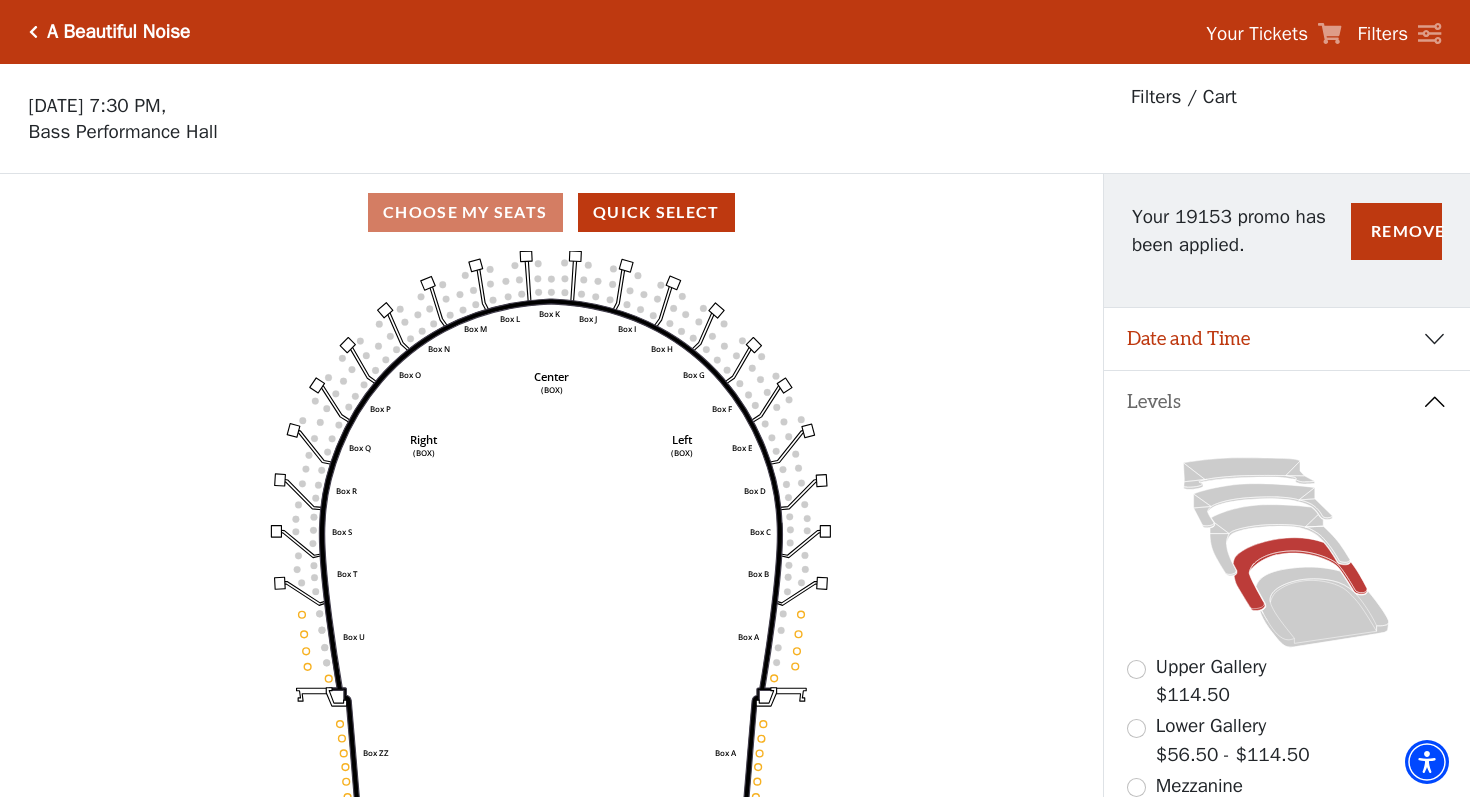 scroll, scrollTop: 93, scrollLeft: 0, axis: vertical 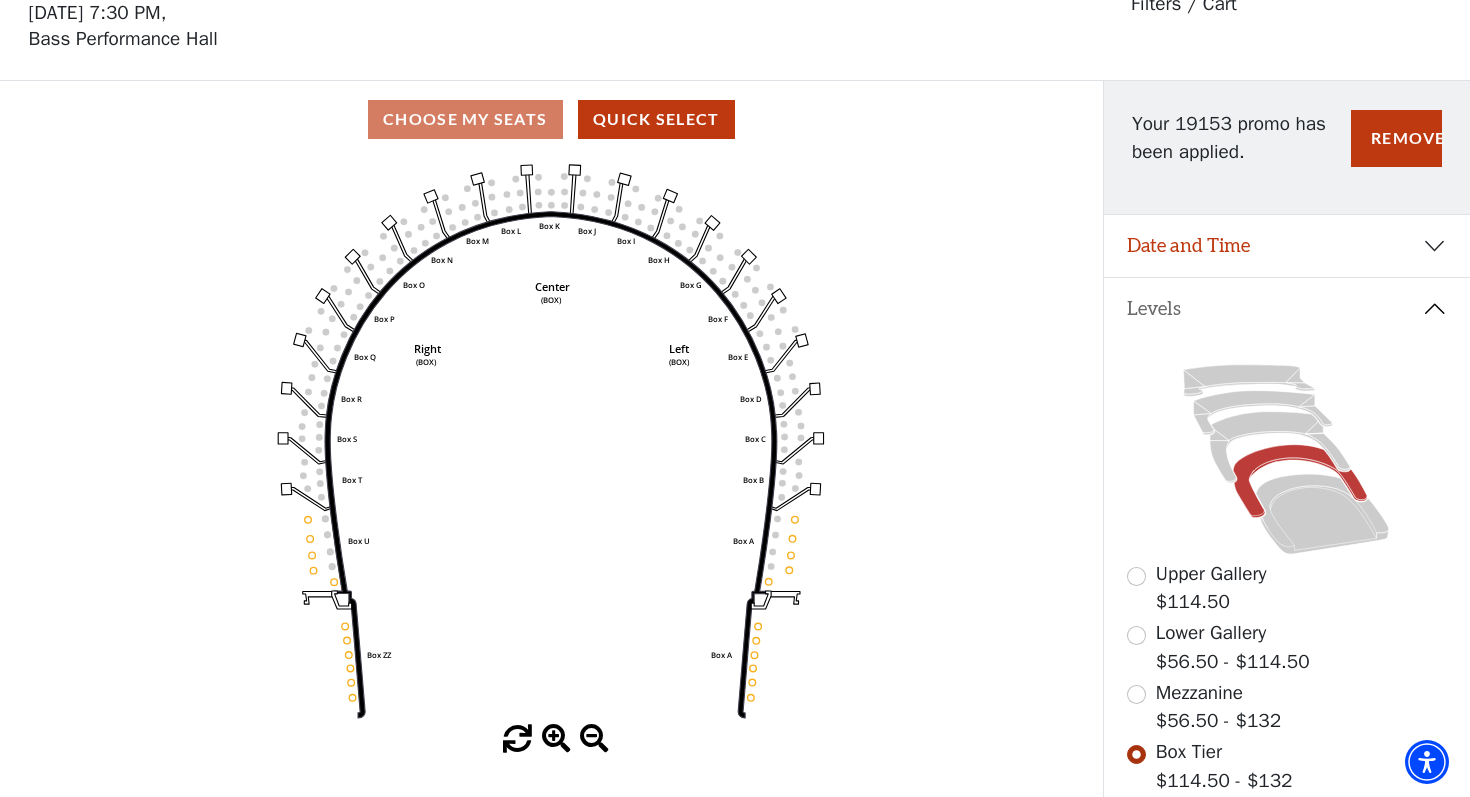 click at bounding box center [1136, 694] 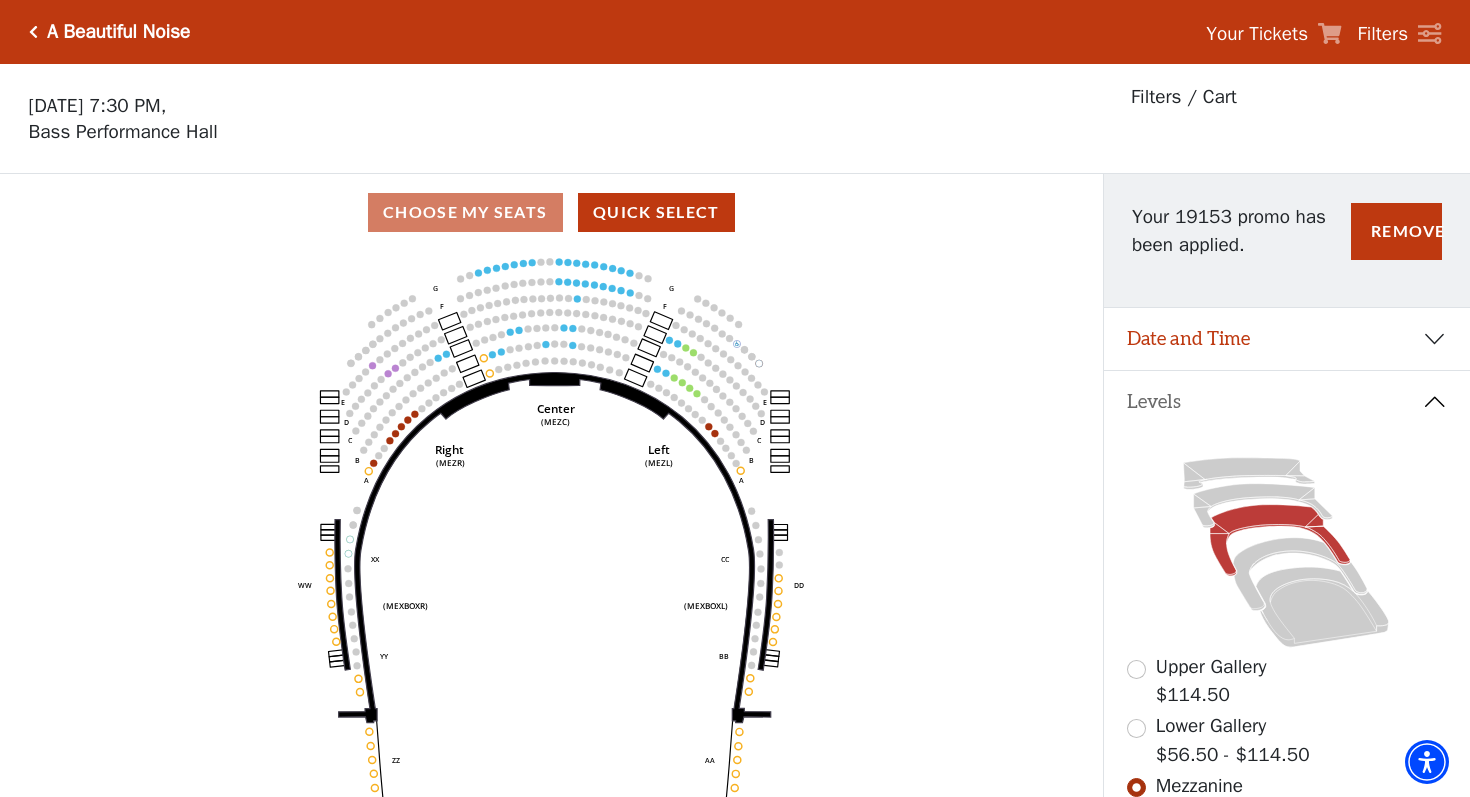 scroll, scrollTop: 93, scrollLeft: 0, axis: vertical 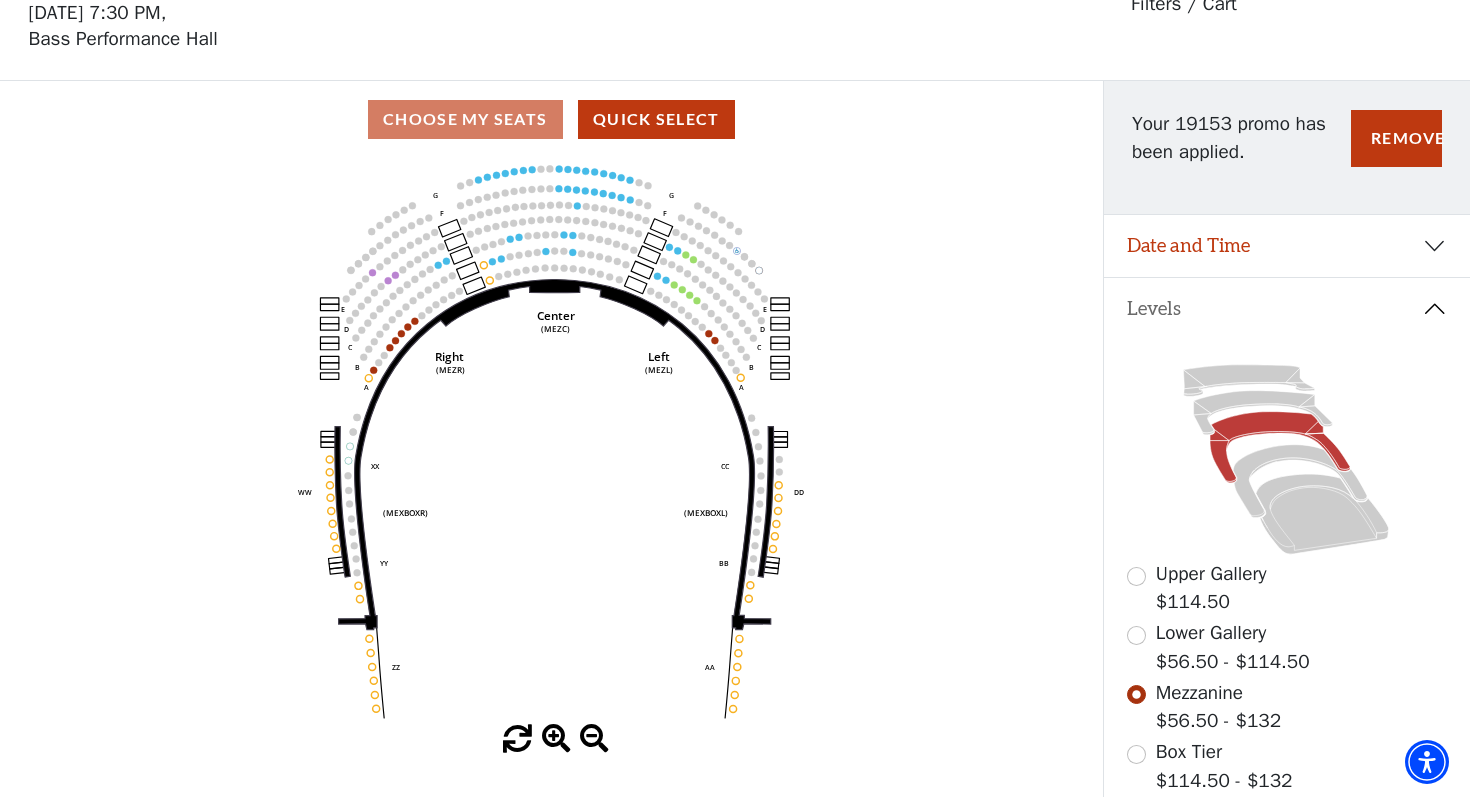 click 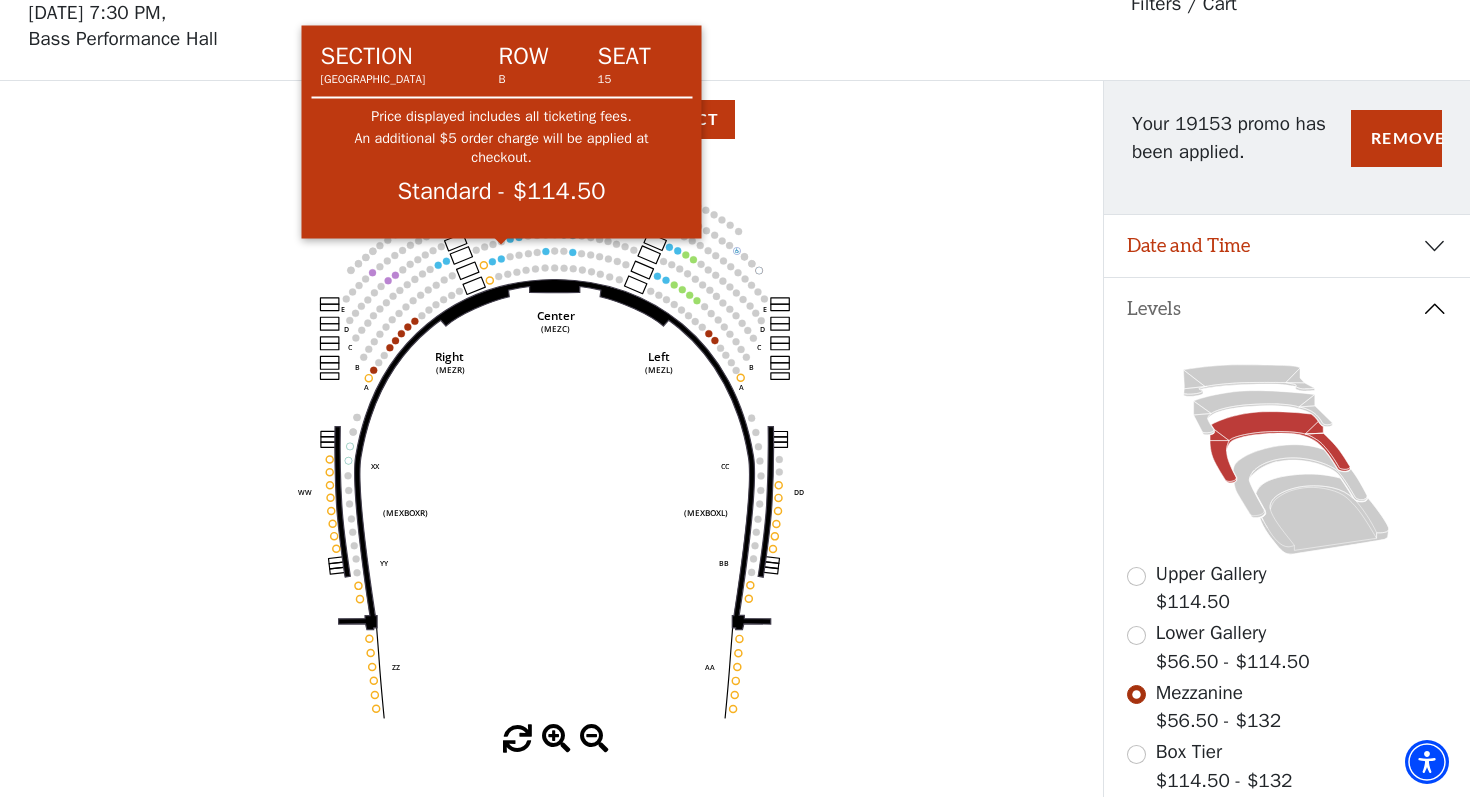 click 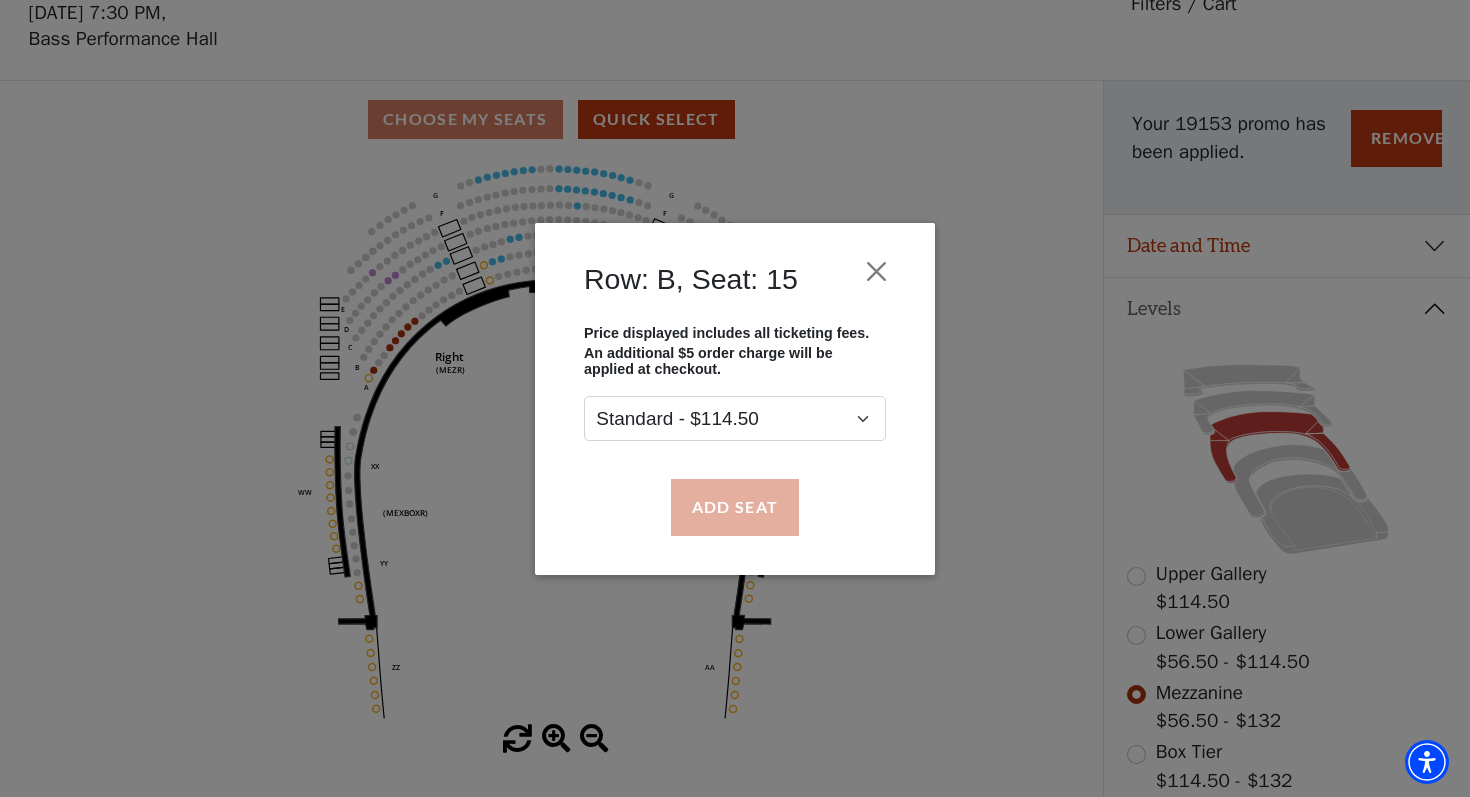 click on "Add Seat" at bounding box center (735, 507) 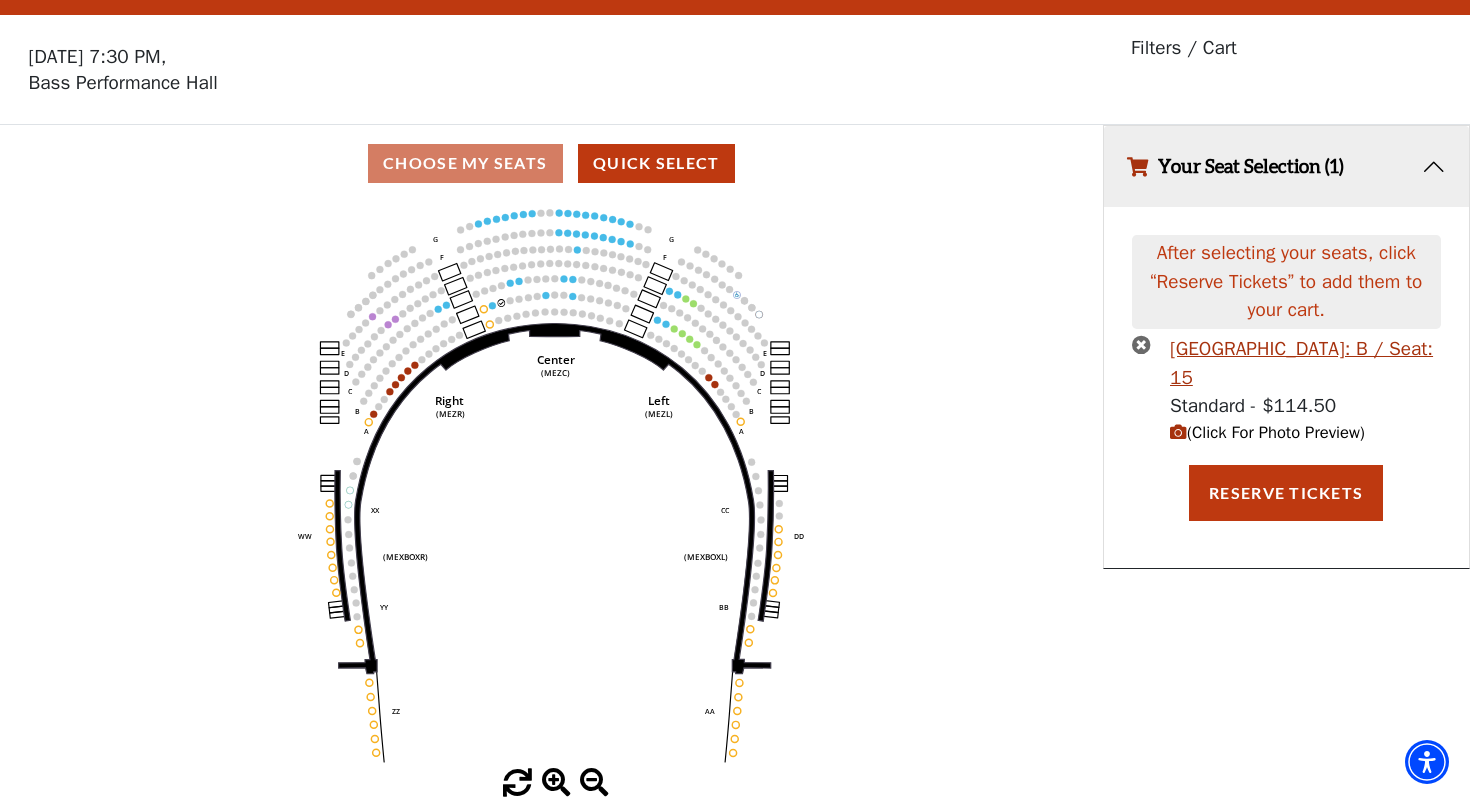scroll, scrollTop: 0, scrollLeft: 0, axis: both 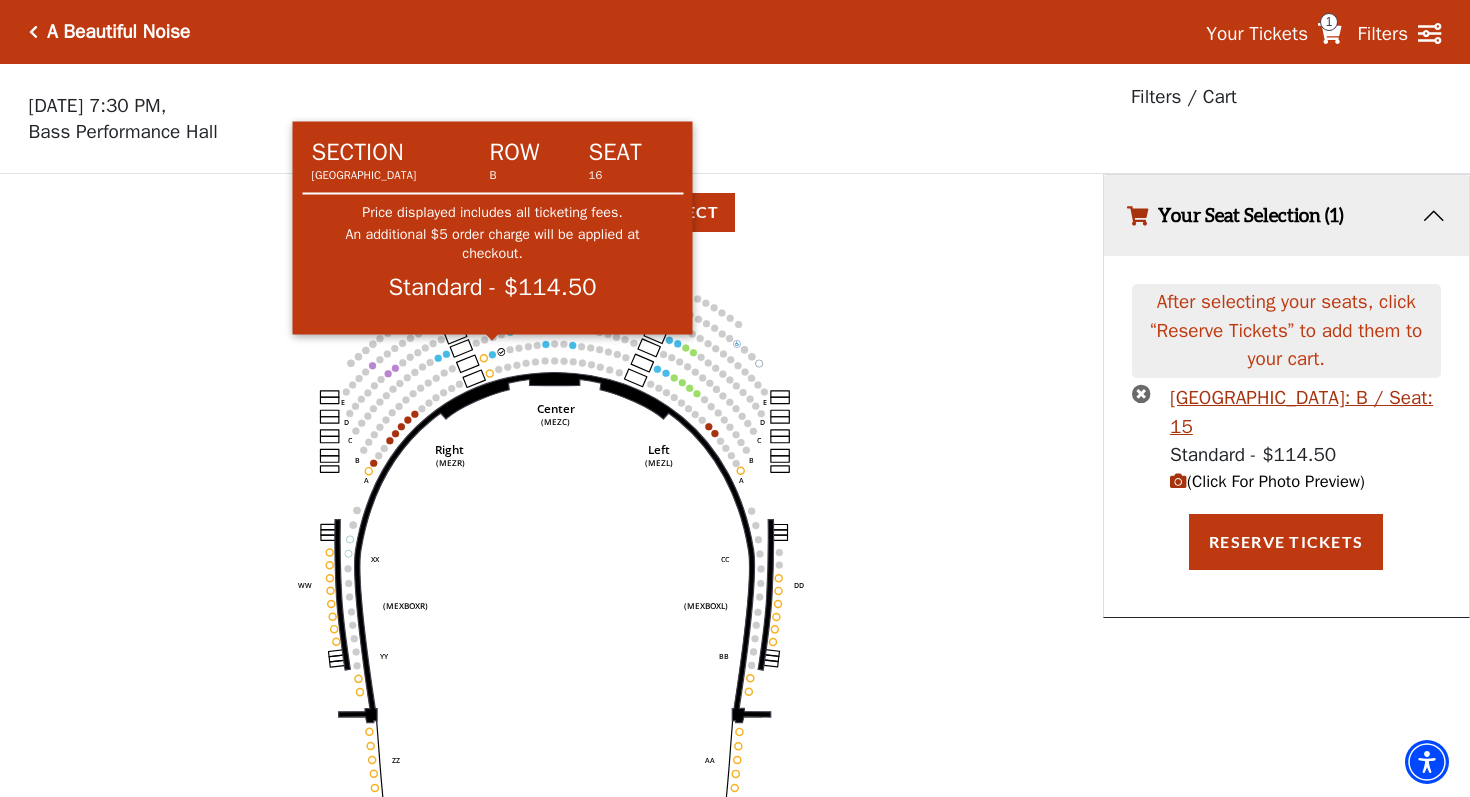 click 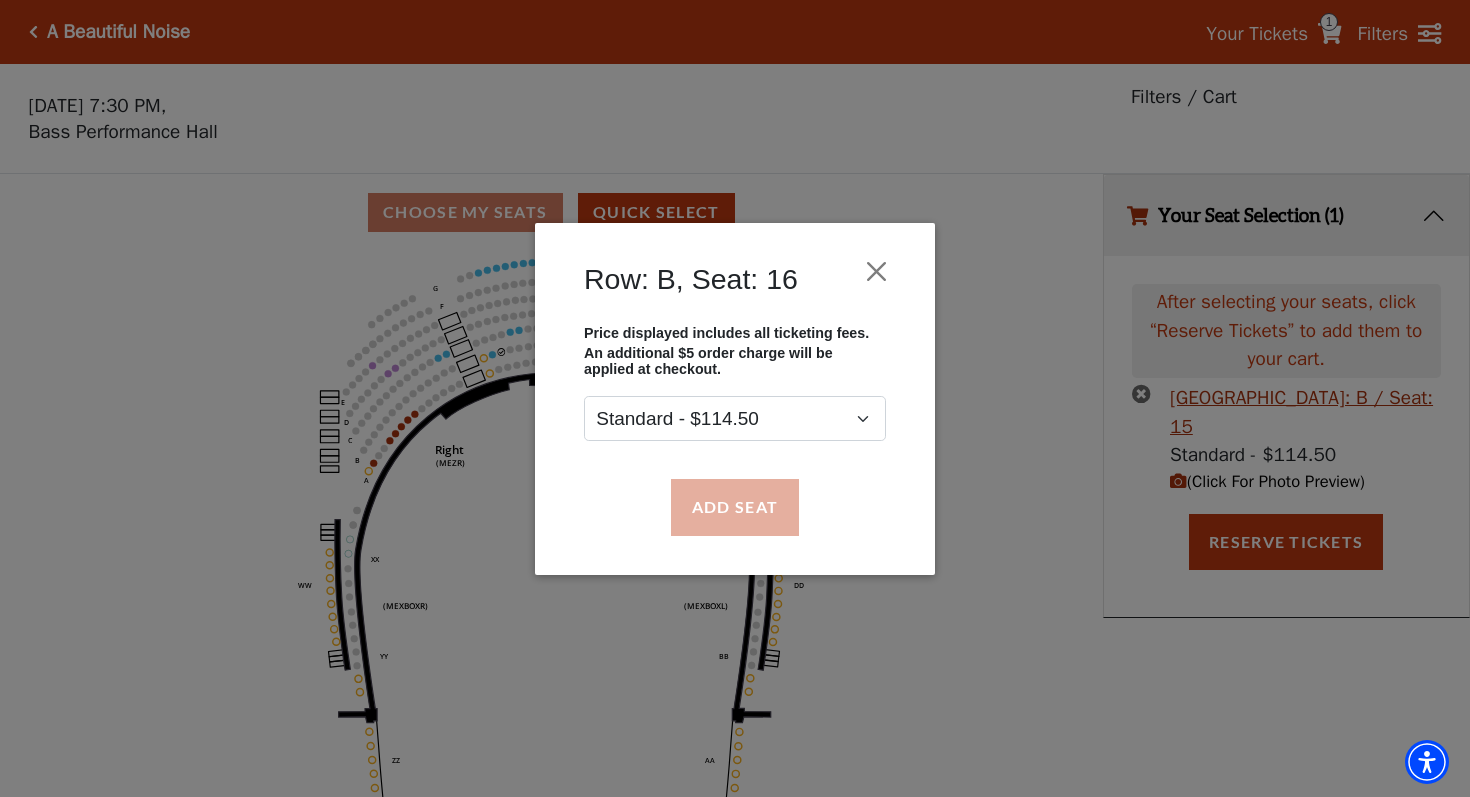 click on "Add Seat" at bounding box center [735, 507] 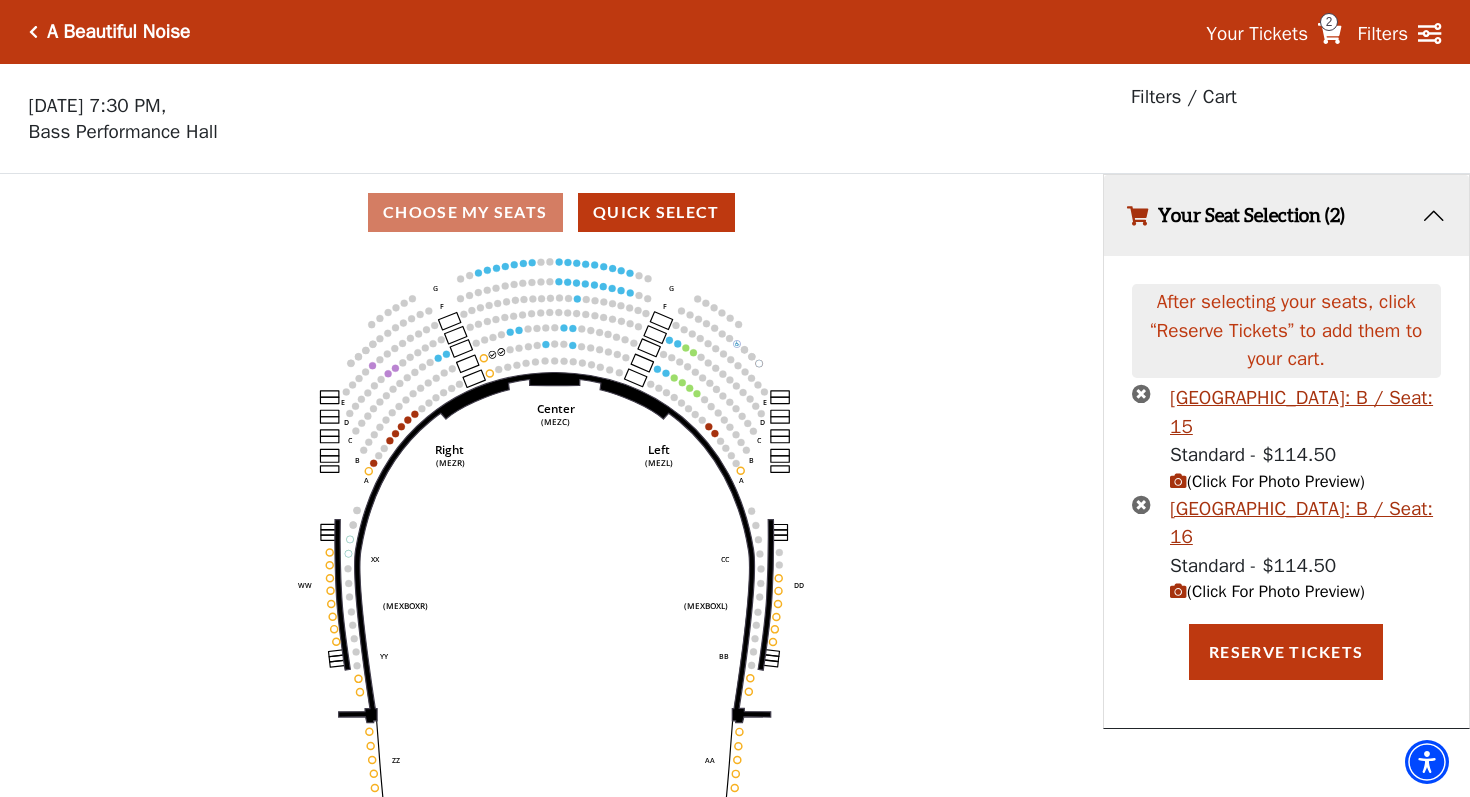 click 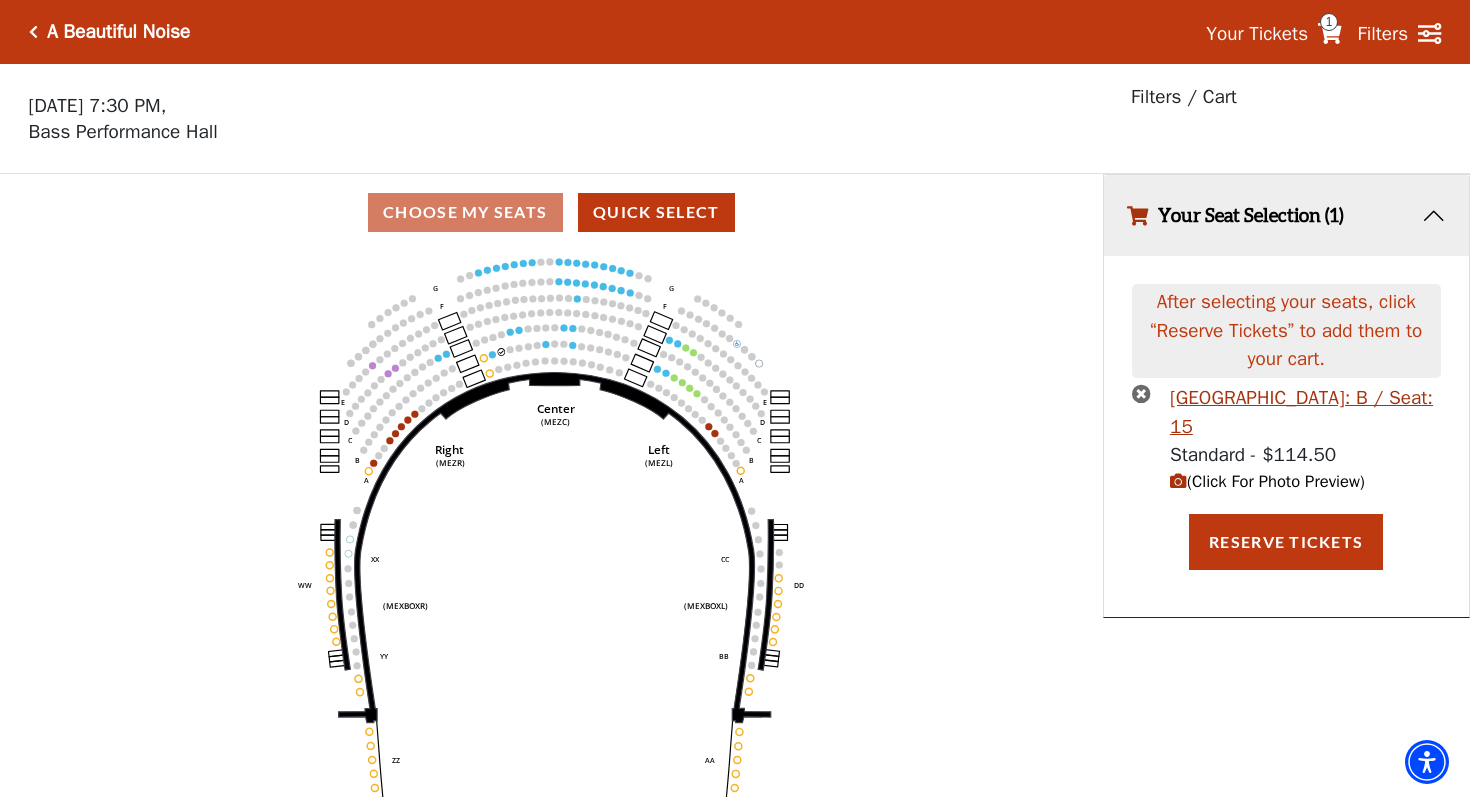 click on "(Click For Photo Preview)" at bounding box center (1267, 481) 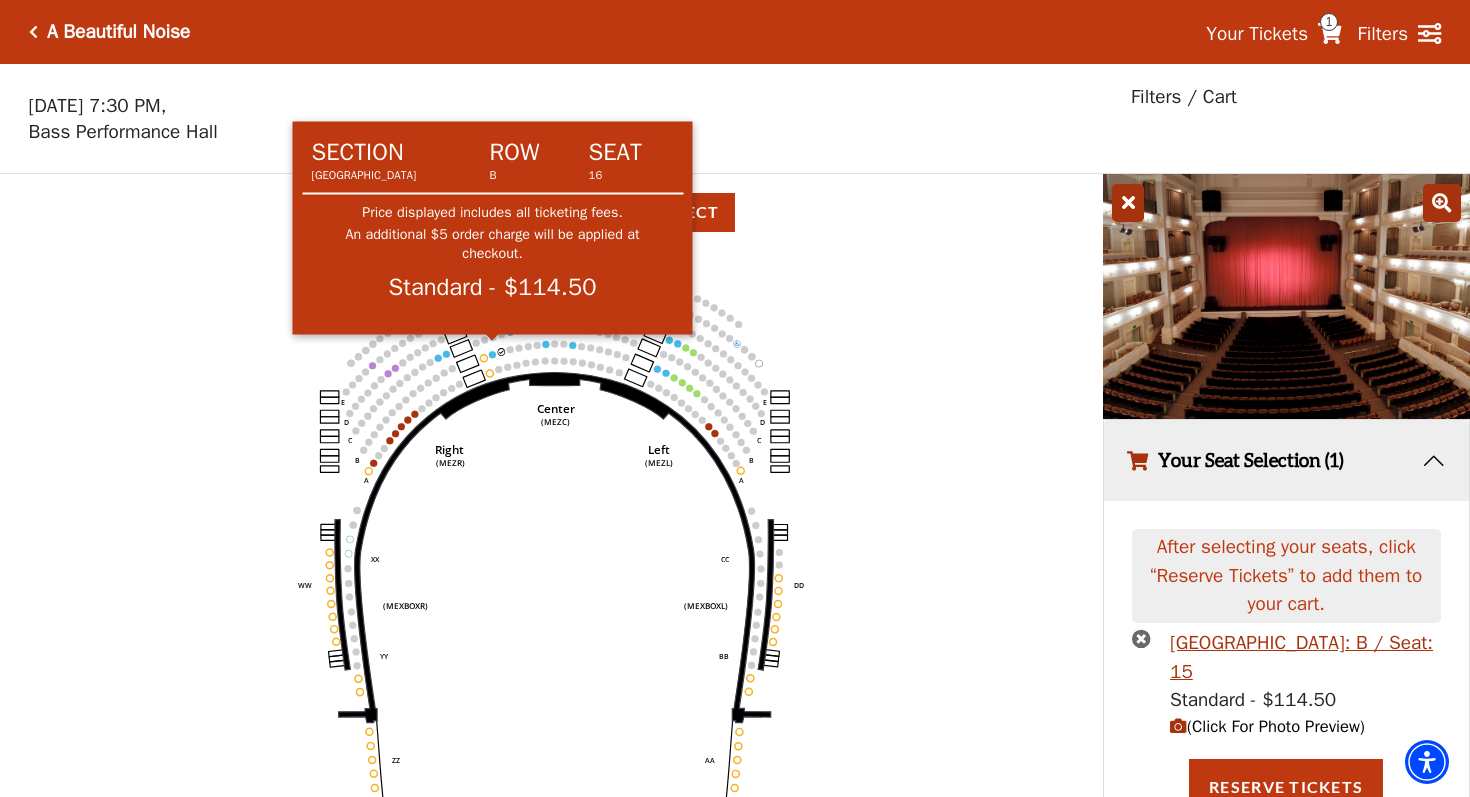 click 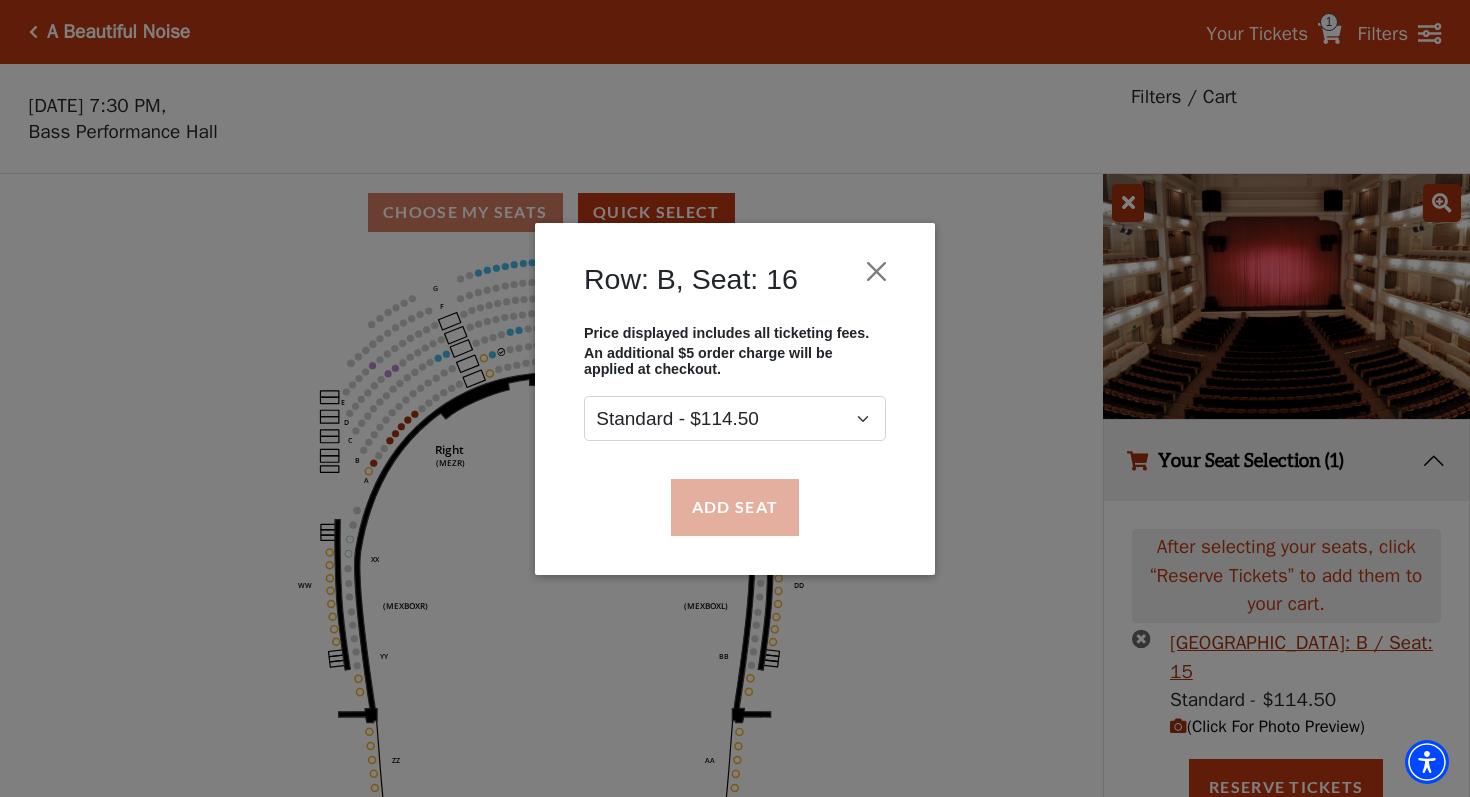 click on "Add Seat" at bounding box center [735, 507] 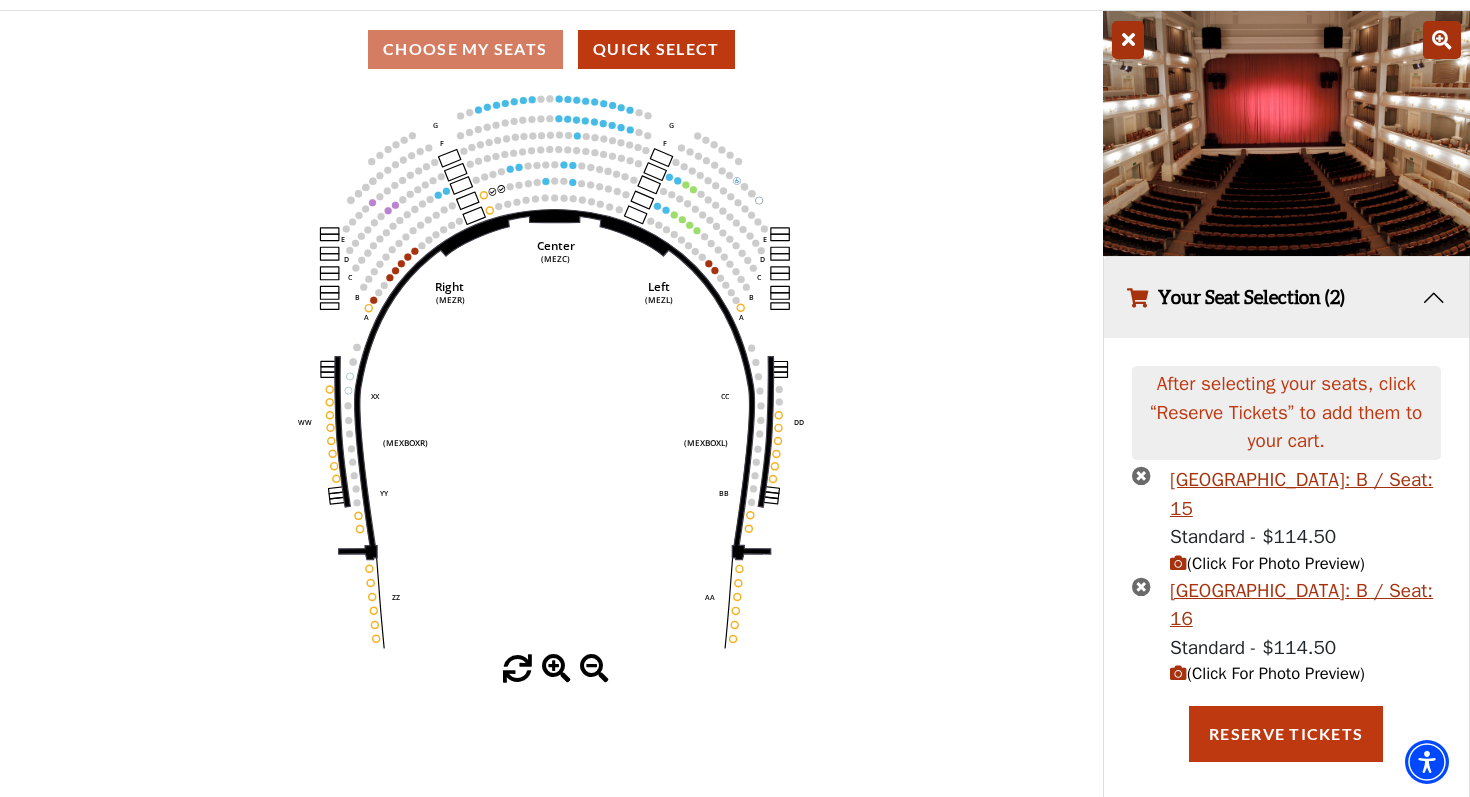 scroll, scrollTop: 162, scrollLeft: 0, axis: vertical 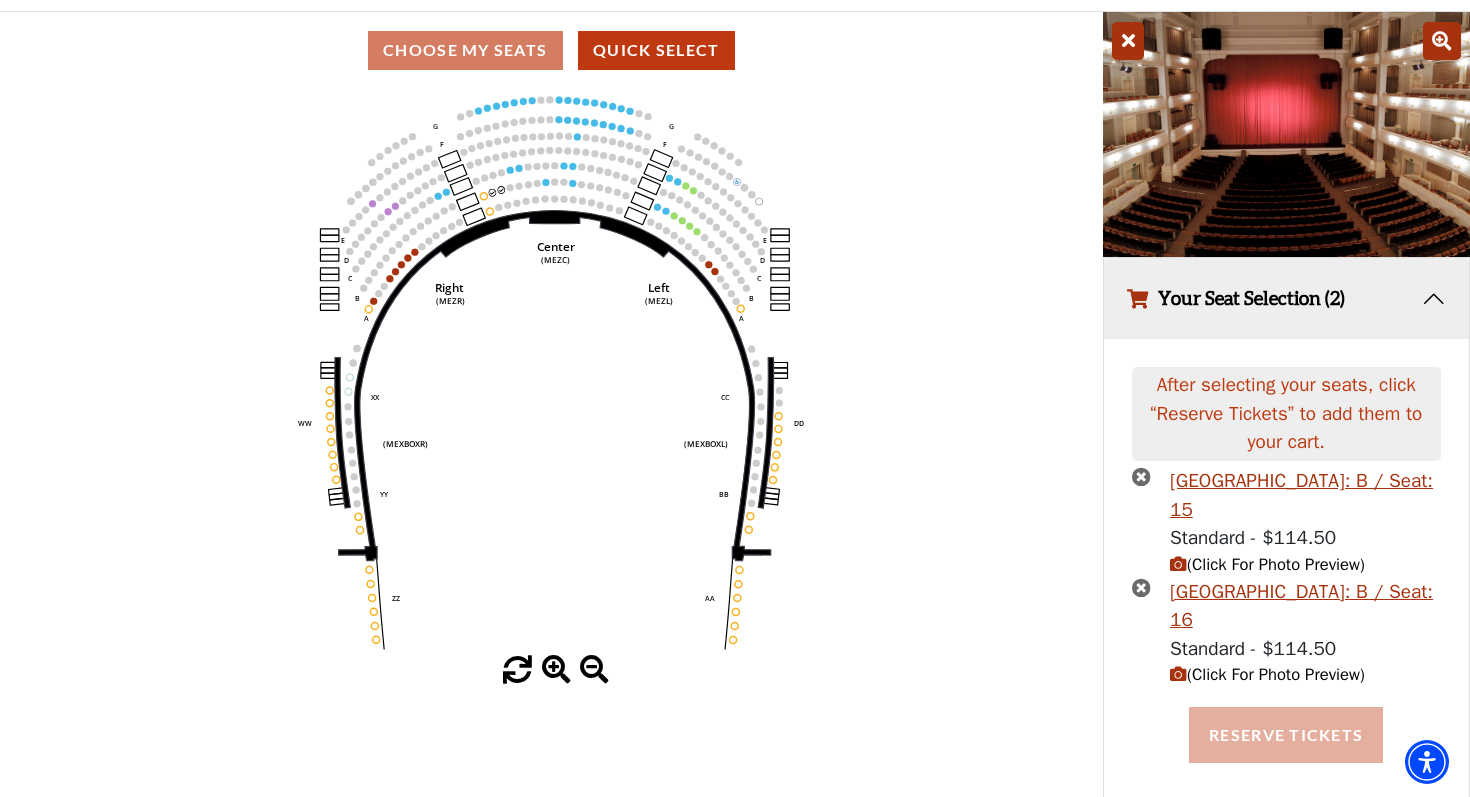 click on "Reserve Tickets" at bounding box center [1286, 735] 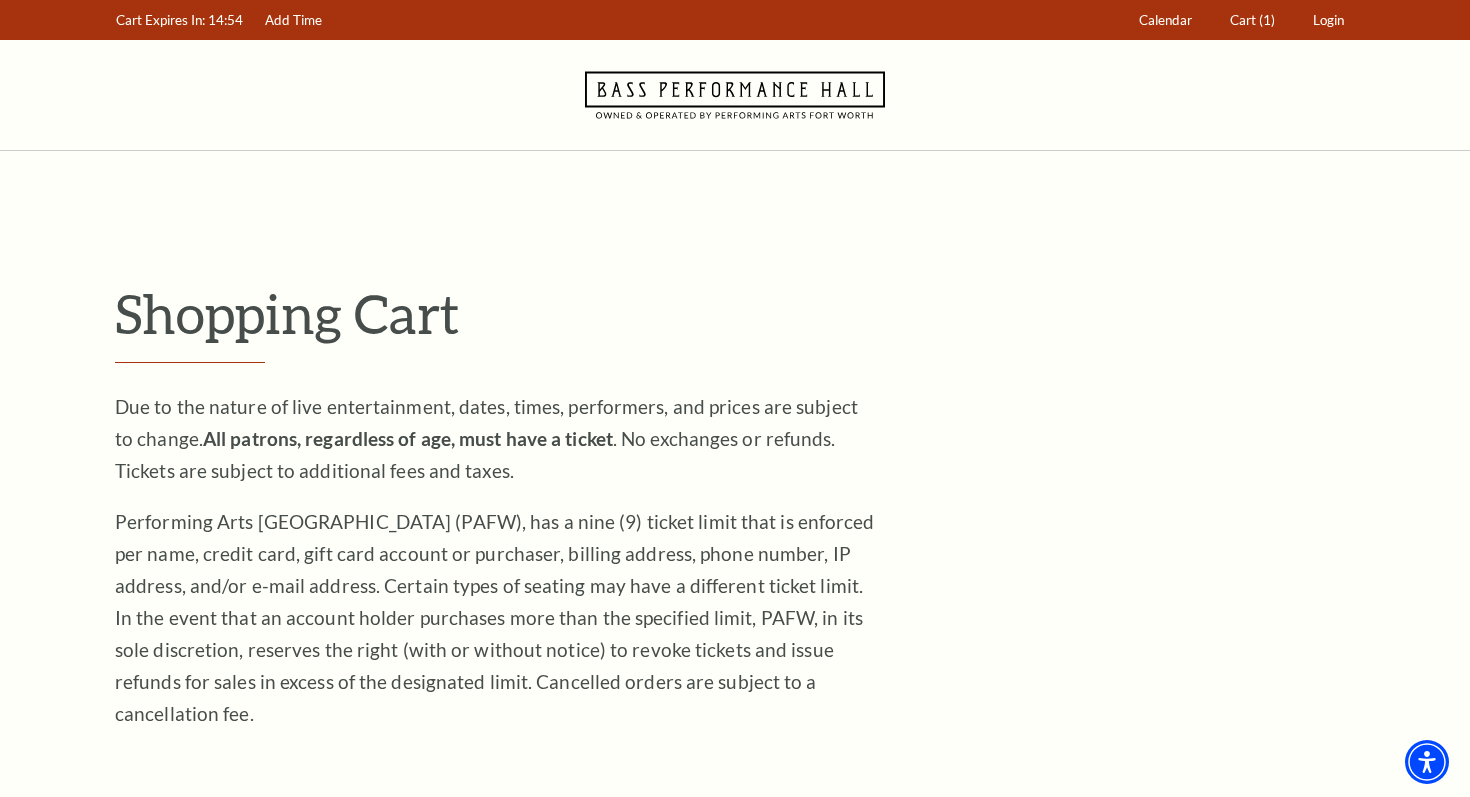 scroll, scrollTop: 0, scrollLeft: 0, axis: both 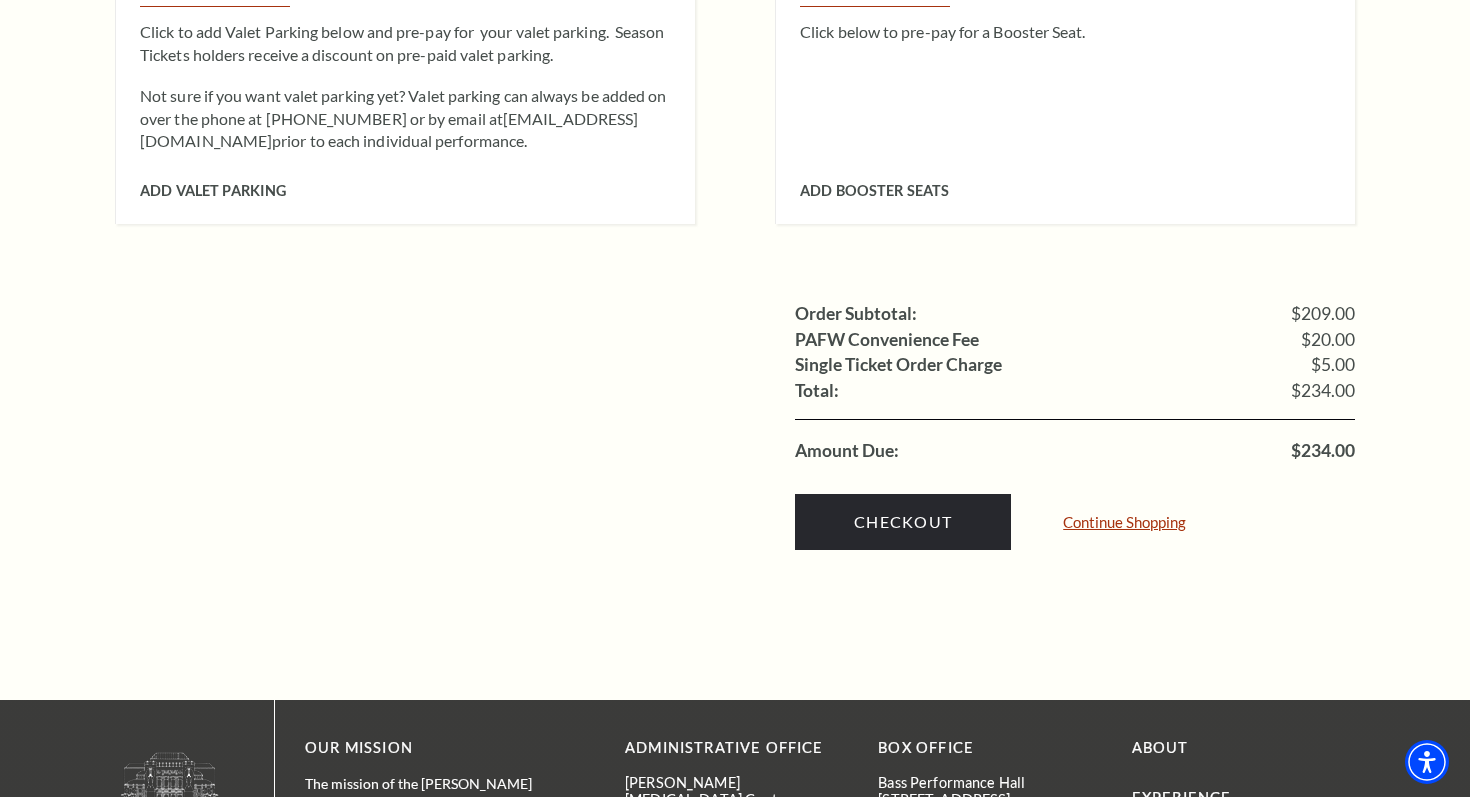 click on "Continue Shopping" at bounding box center (1124, 522) 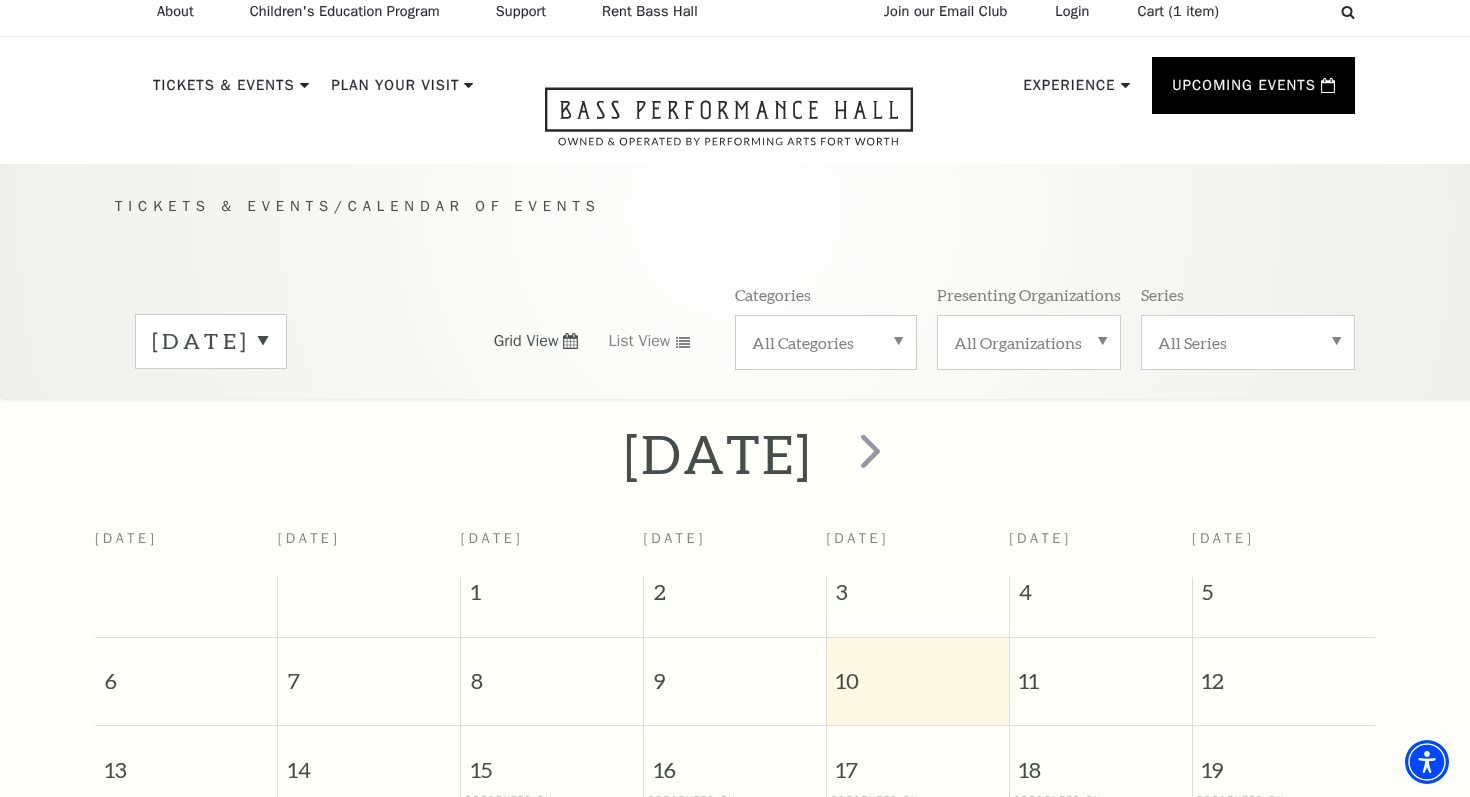 scroll, scrollTop: 0, scrollLeft: 0, axis: both 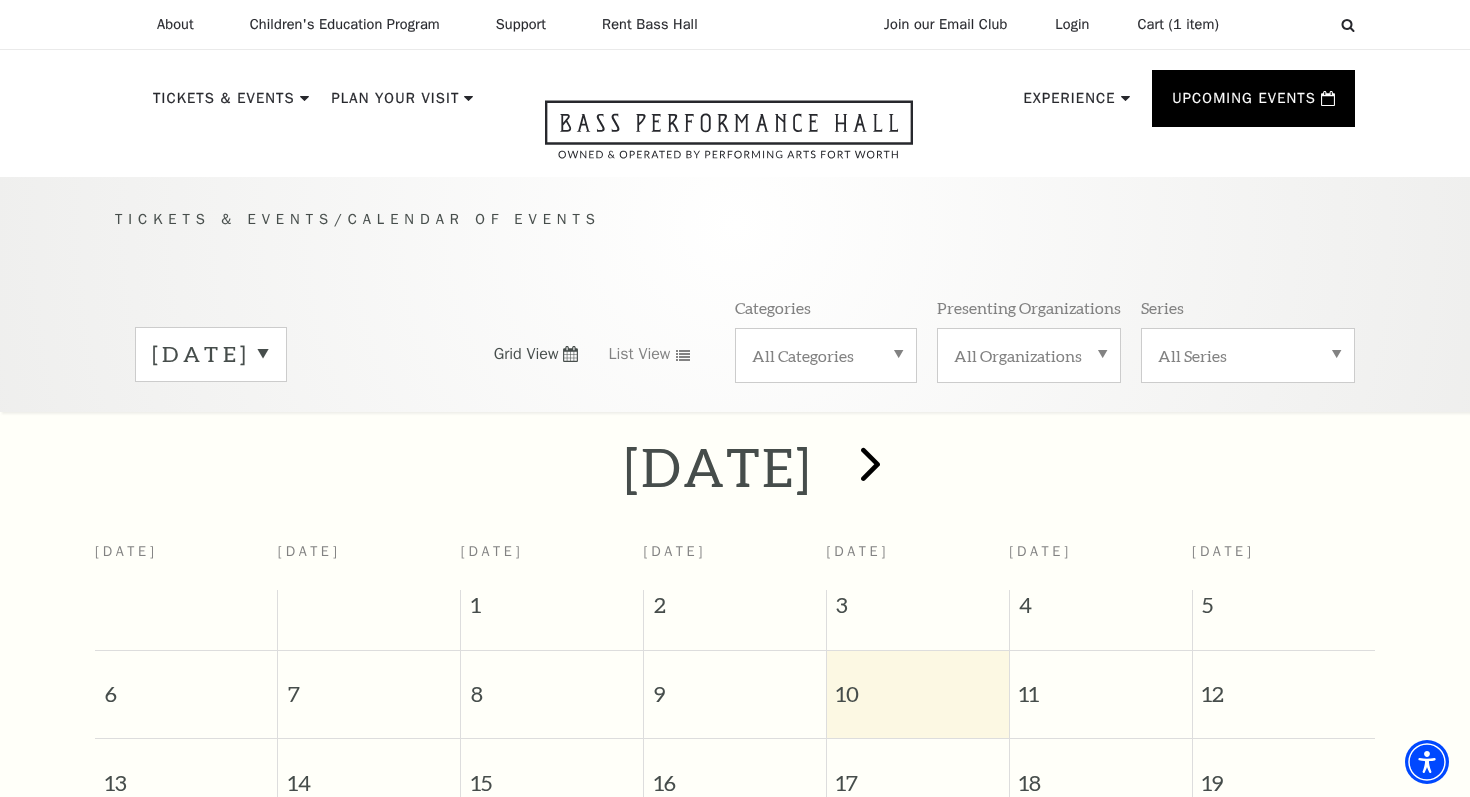click at bounding box center (870, 463) 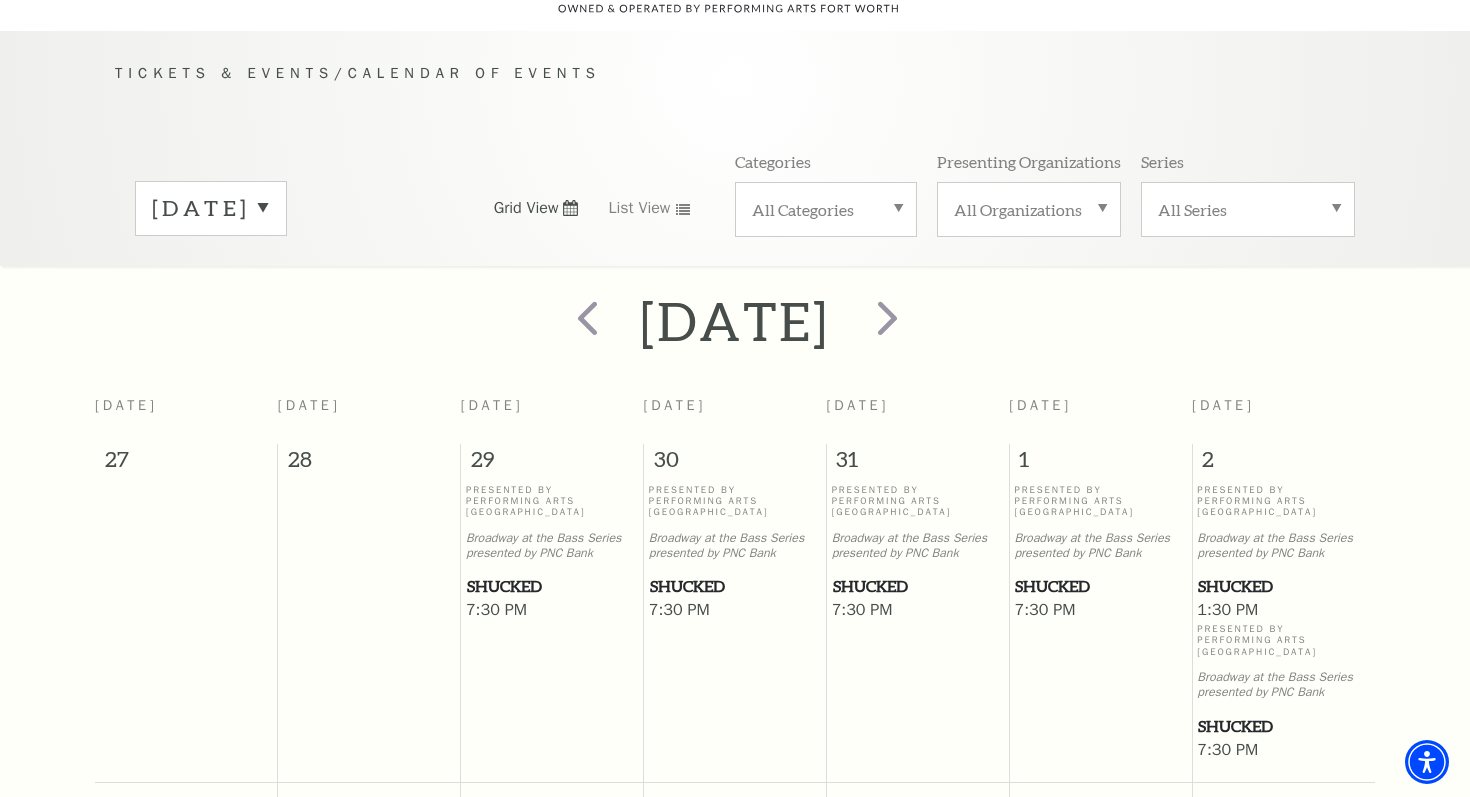 scroll, scrollTop: 176, scrollLeft: 0, axis: vertical 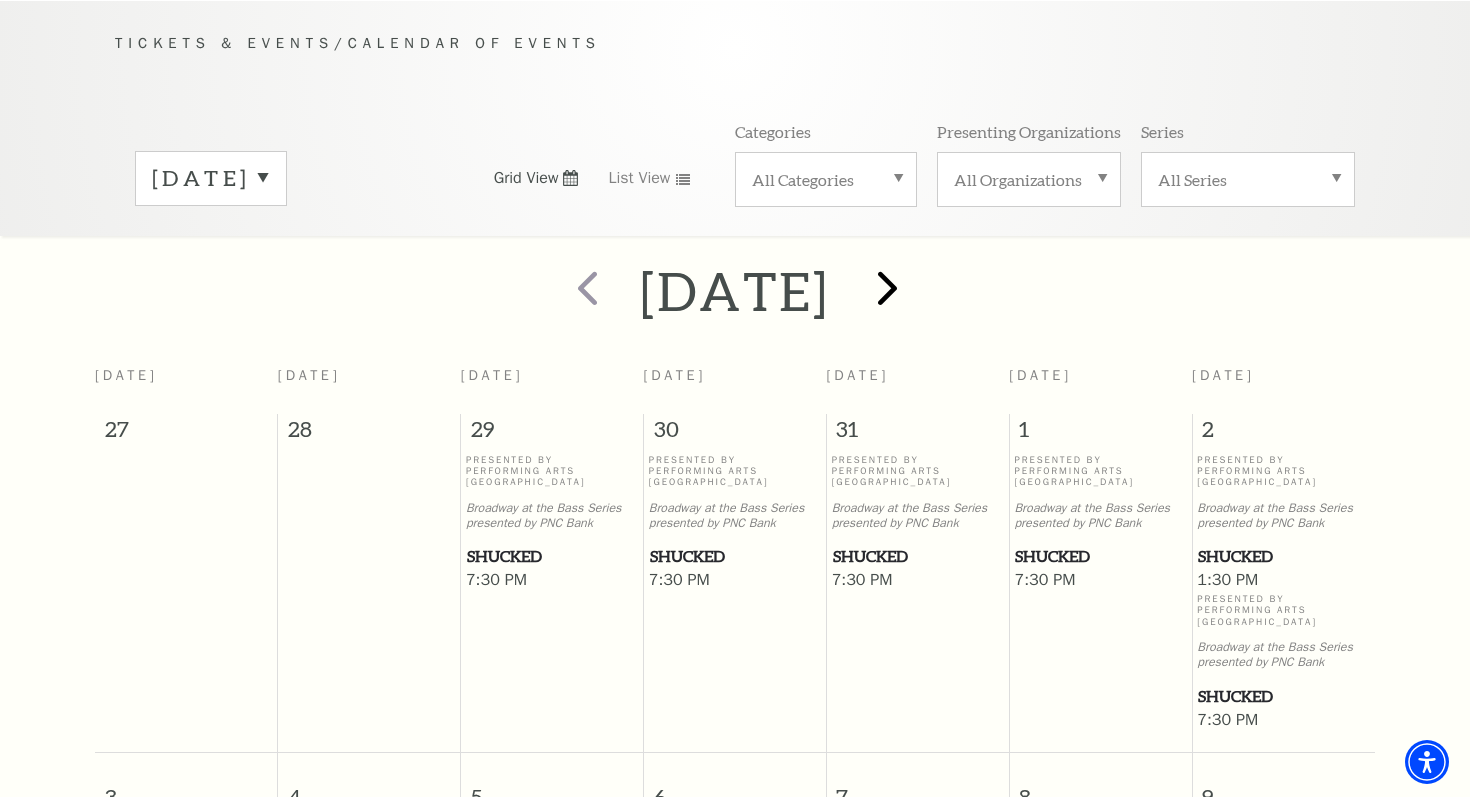 click at bounding box center [887, 287] 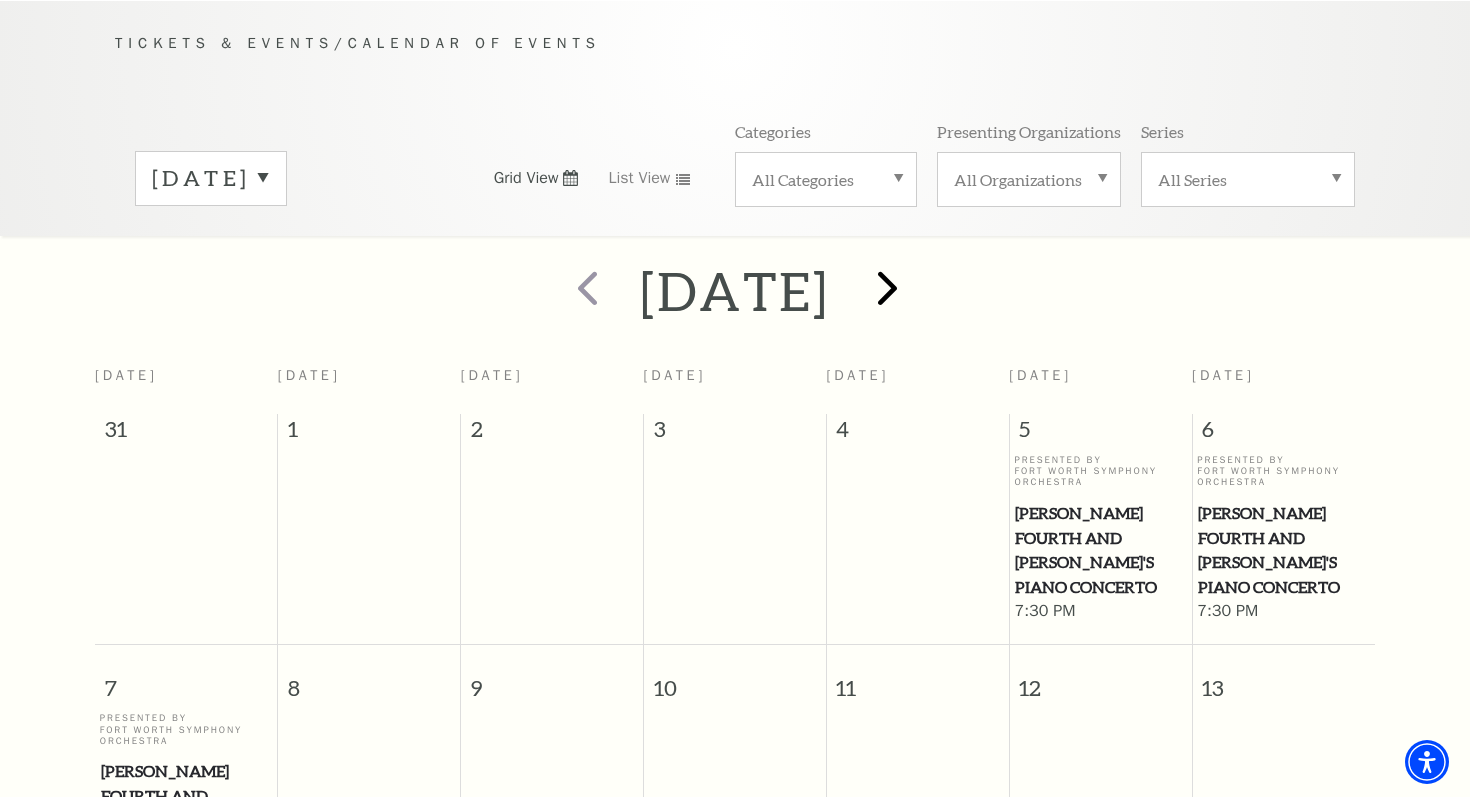 click at bounding box center (887, 287) 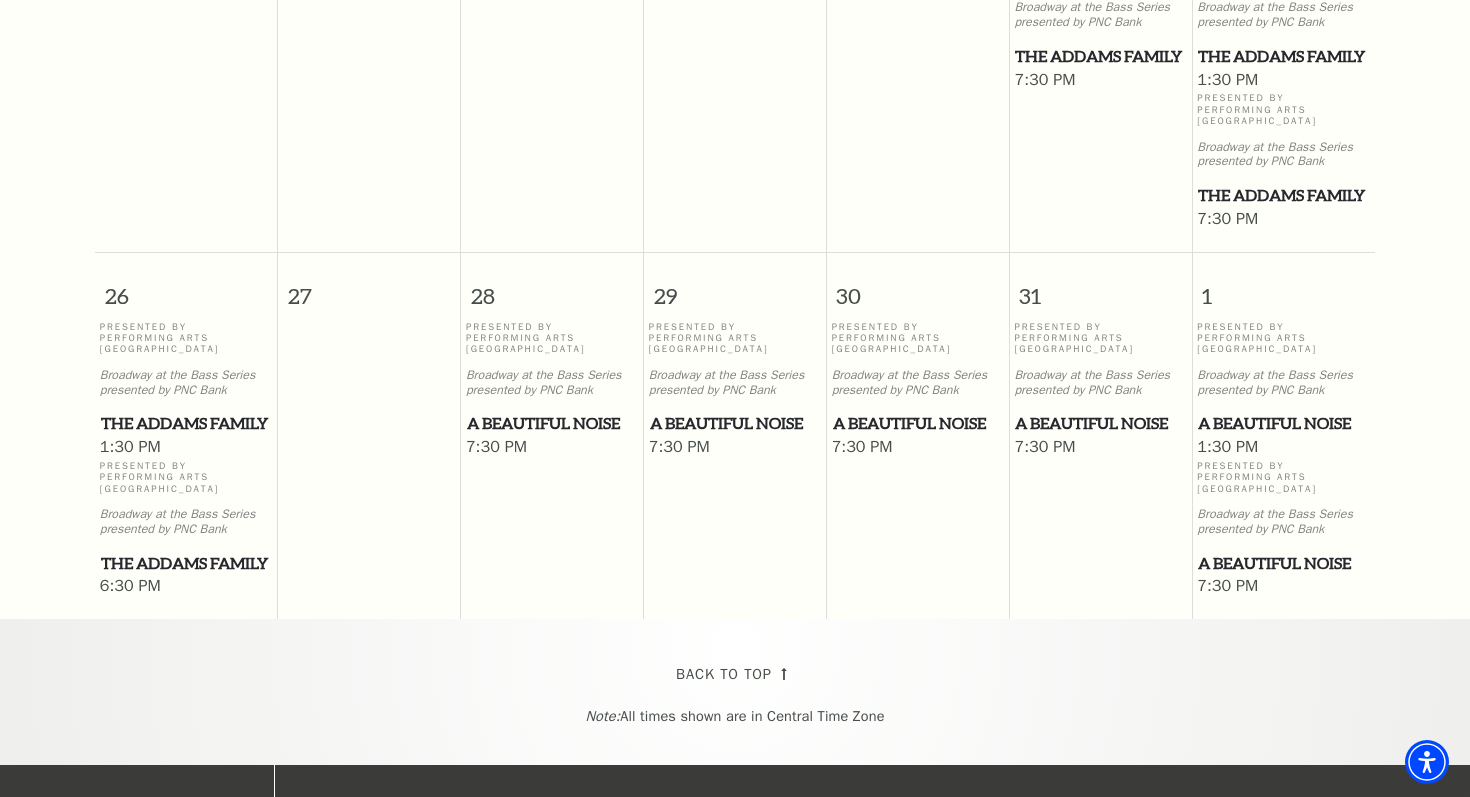 scroll, scrollTop: 1475, scrollLeft: 0, axis: vertical 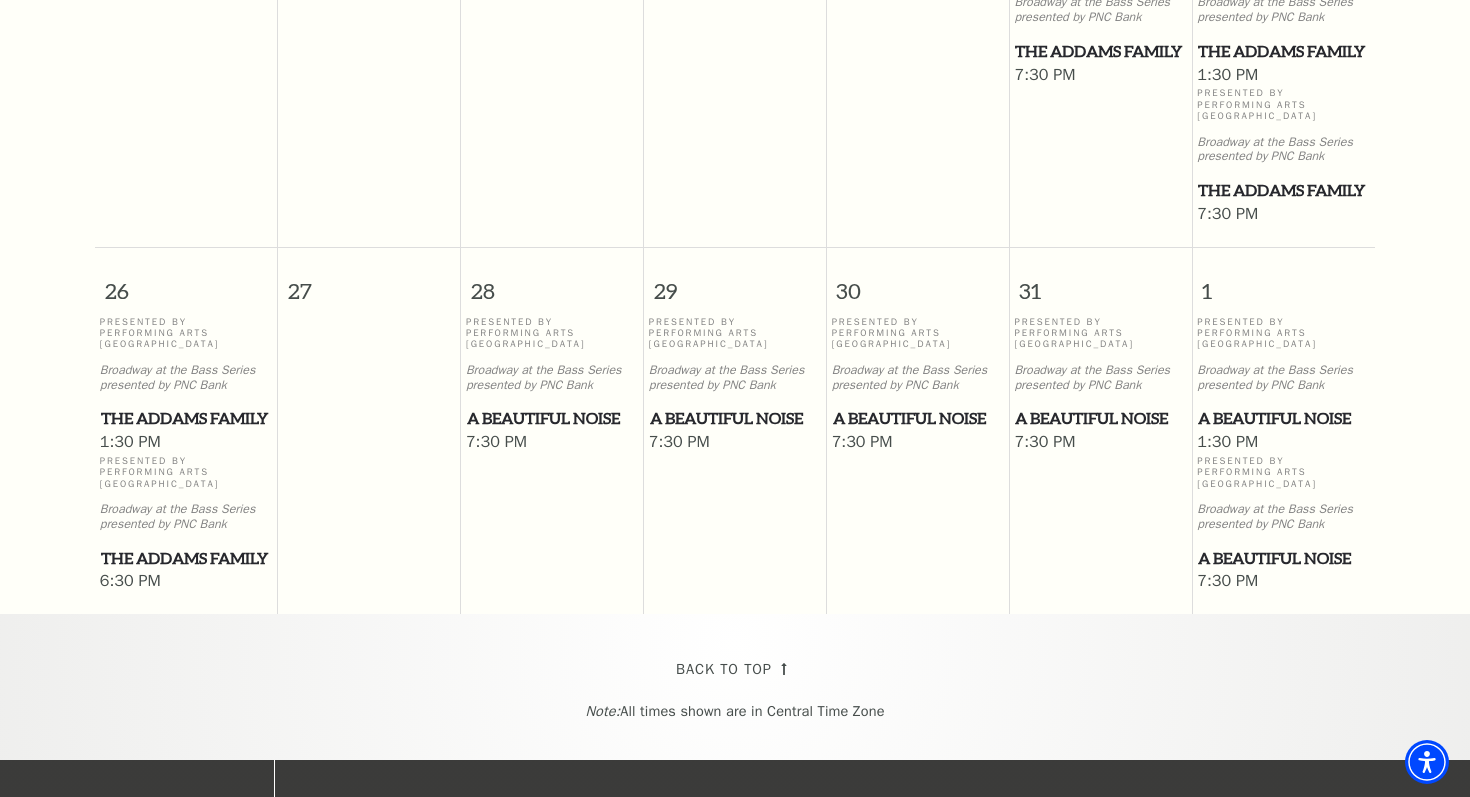 click on "A Beautiful Noise" at bounding box center (552, 418) 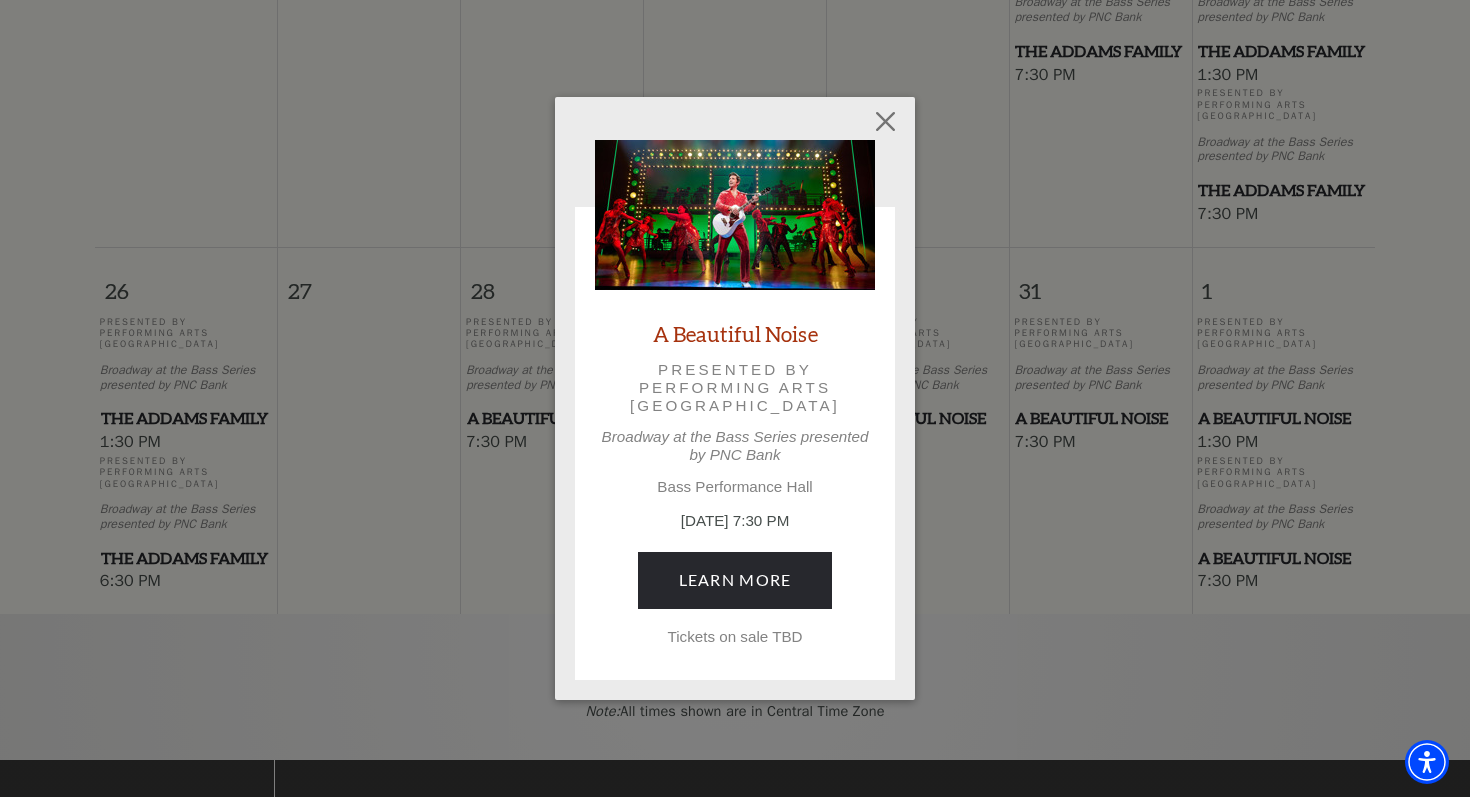 click on "Empty heading       A Beautiful Noise   Presented by Performing Arts [GEOGRAPHIC_DATA] at the Bass Series presented by PNC Bank   Bass Performance Hall
[DATE] 7:30 PM
Learn More     Tickets on sale TBD" at bounding box center (735, 398) 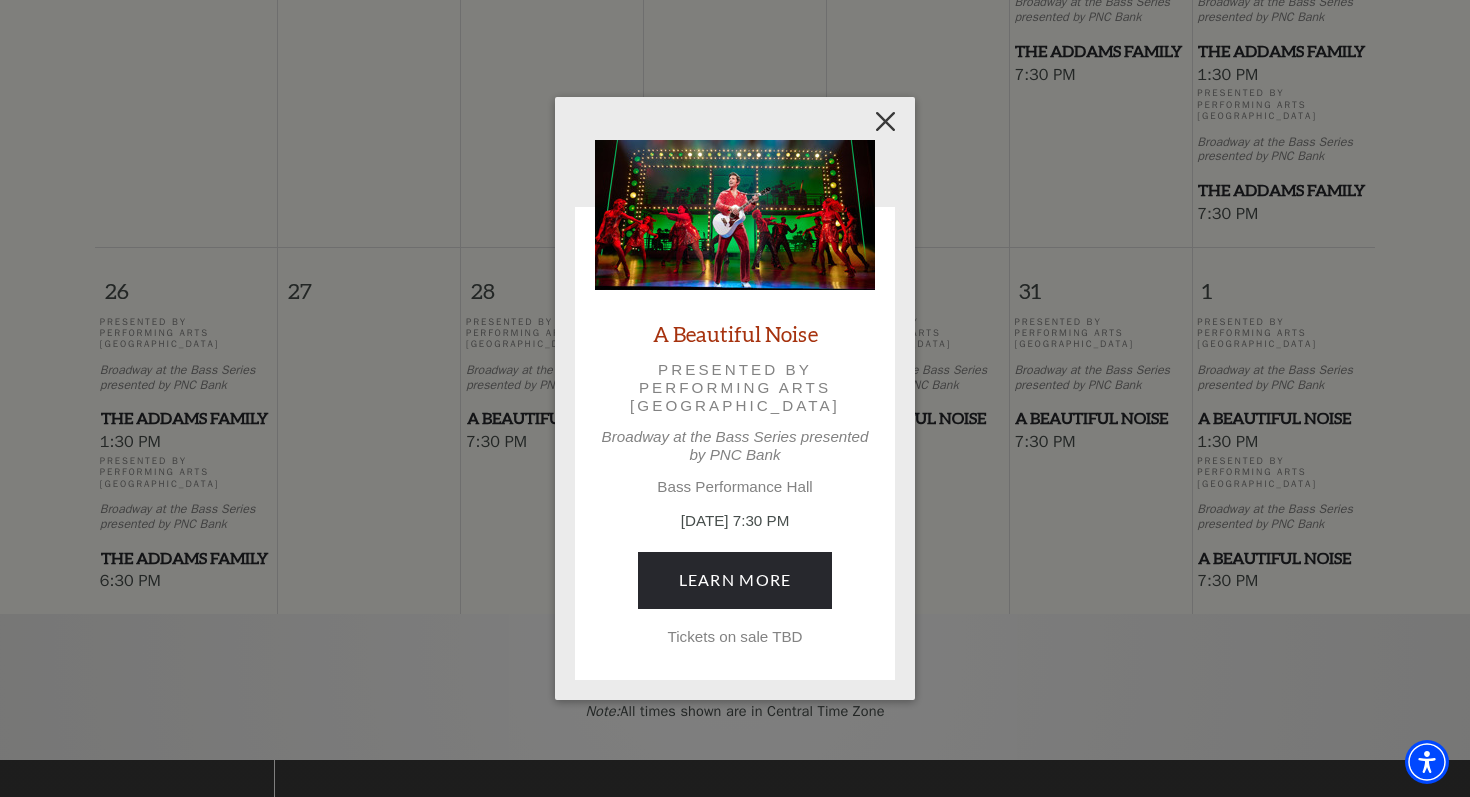 click at bounding box center [886, 122] 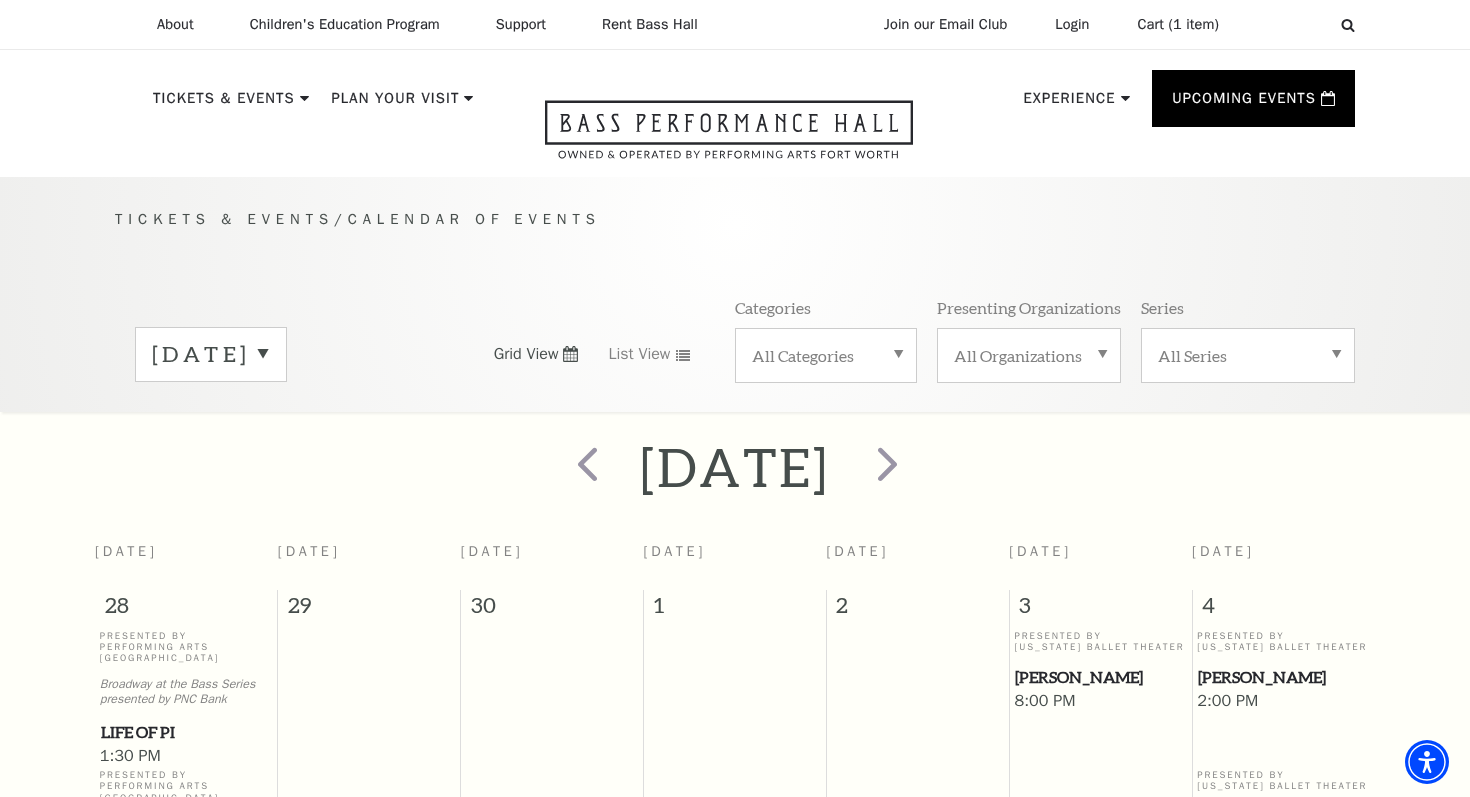 scroll, scrollTop: 0, scrollLeft: 0, axis: both 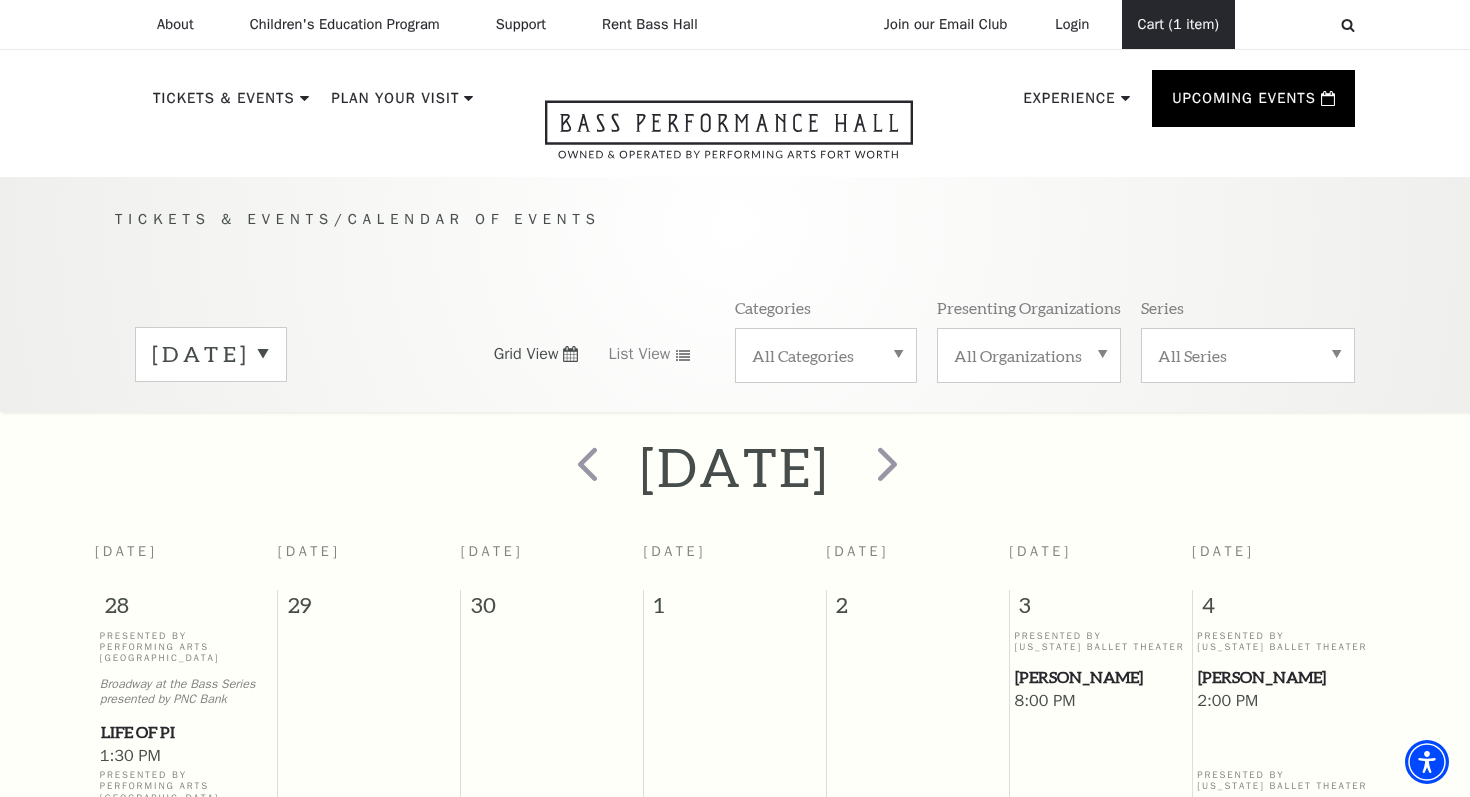 click on "Cart (1 item)" at bounding box center (1178, 24) 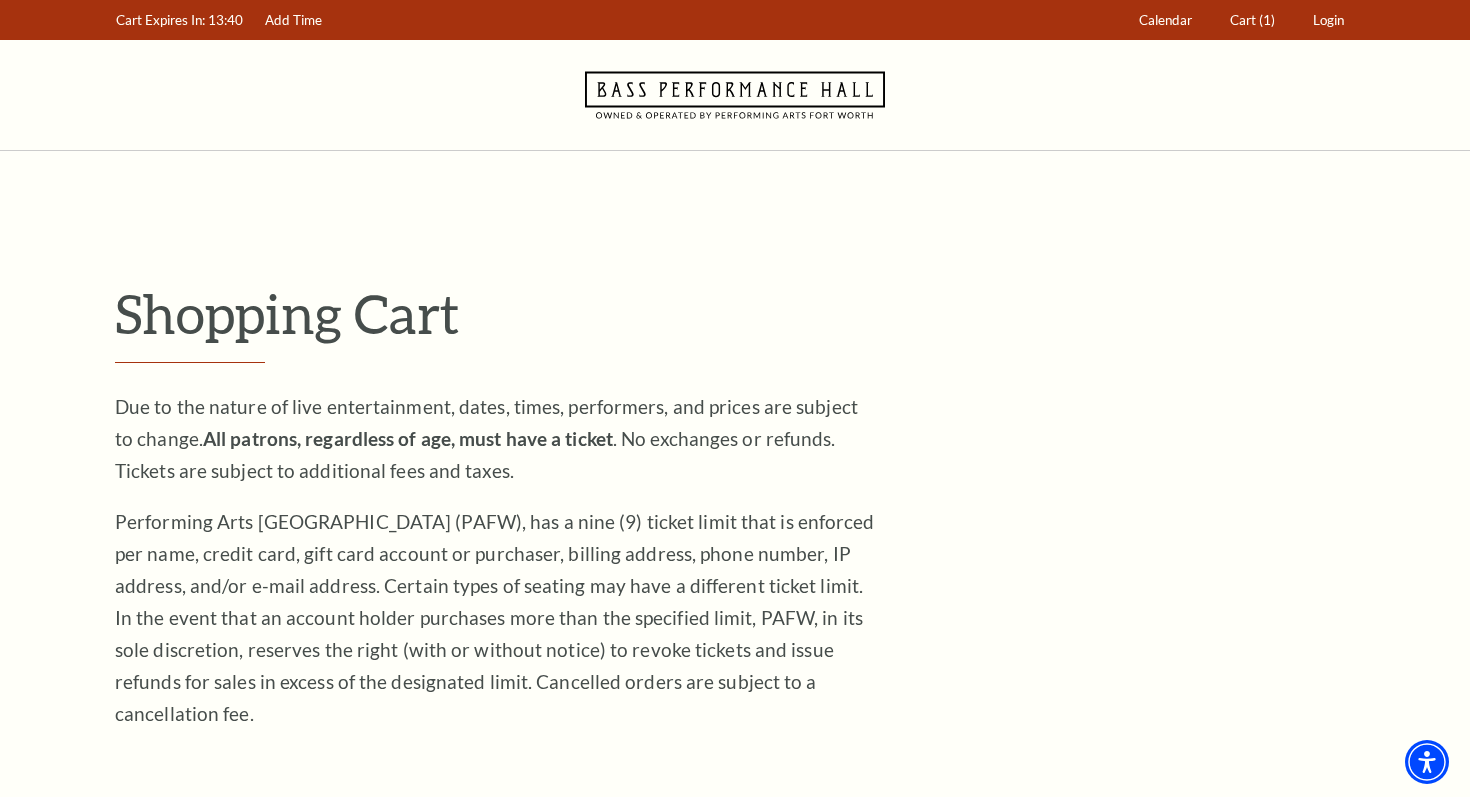 scroll, scrollTop: 826, scrollLeft: 0, axis: vertical 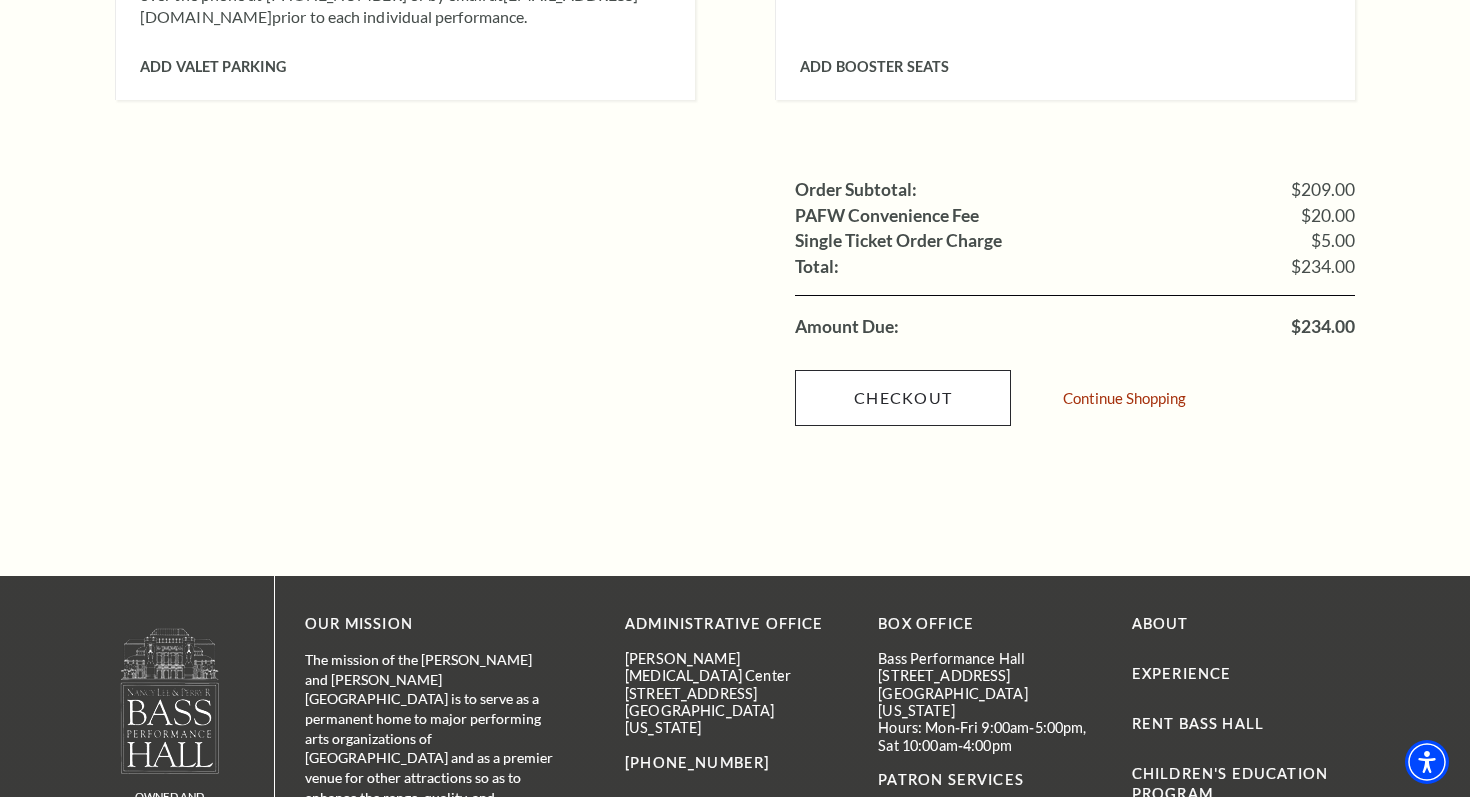 click on "Checkout" at bounding box center [903, 398] 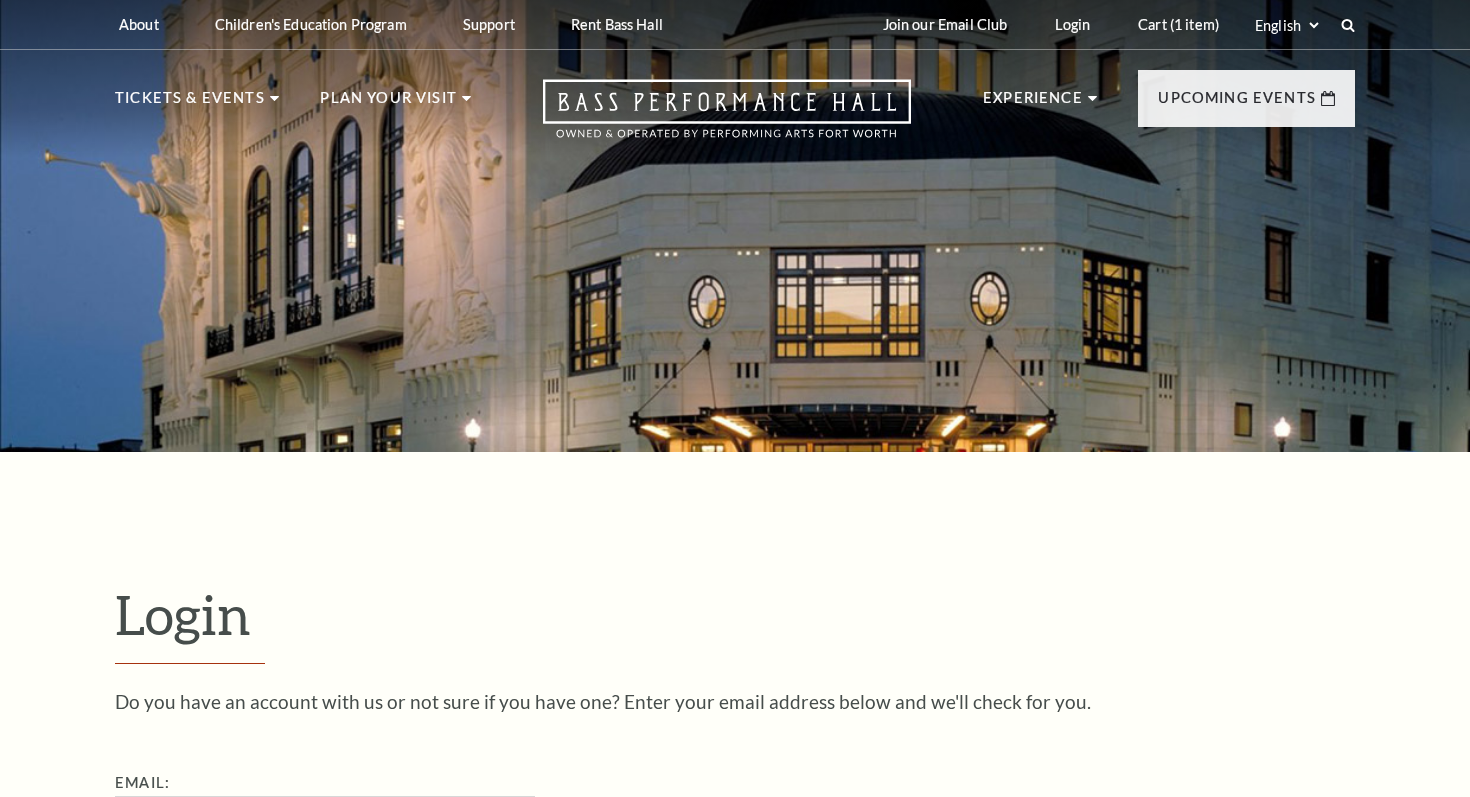 scroll, scrollTop: 422, scrollLeft: 0, axis: vertical 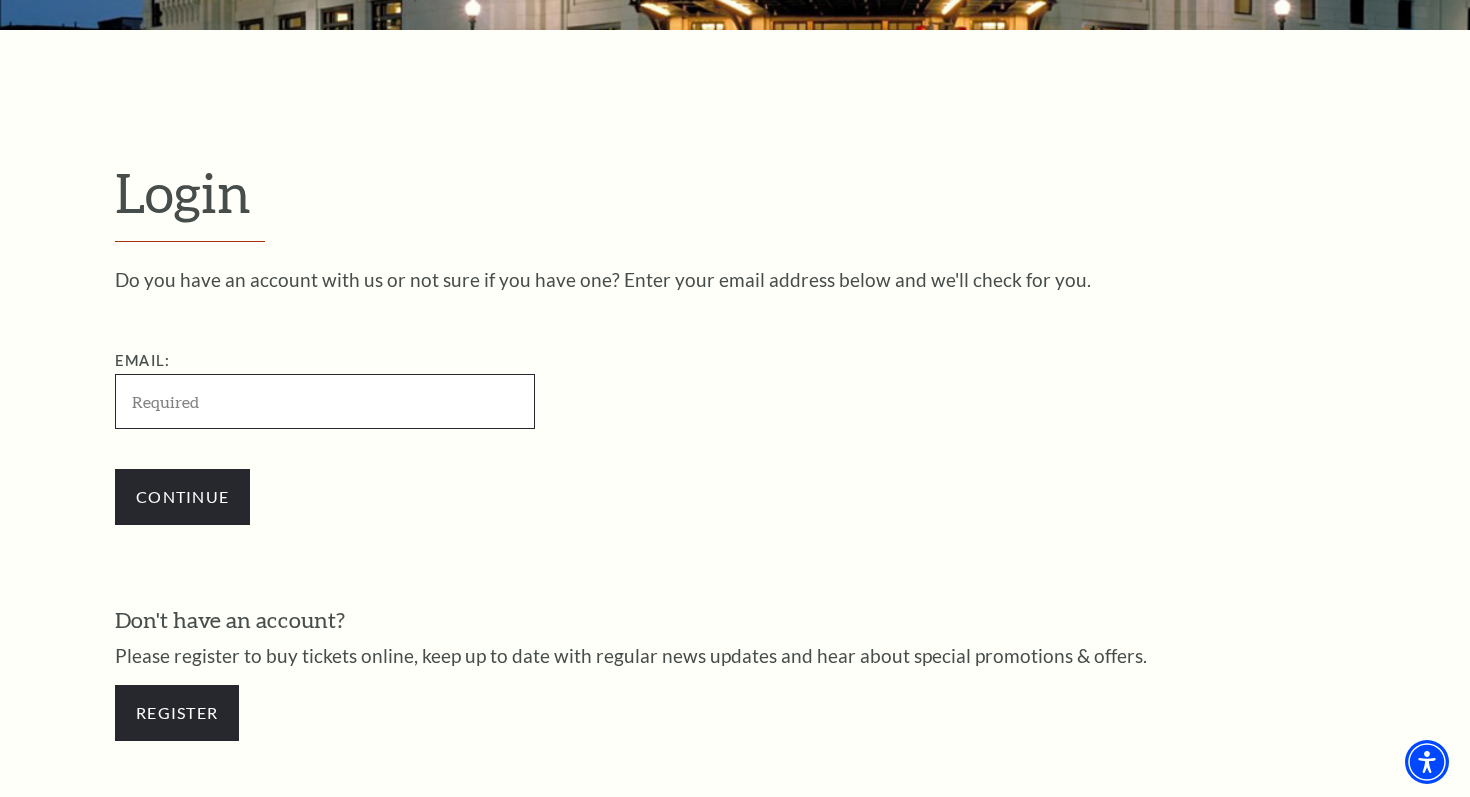type on "[EMAIL_ADDRESS][DOMAIN_NAME]" 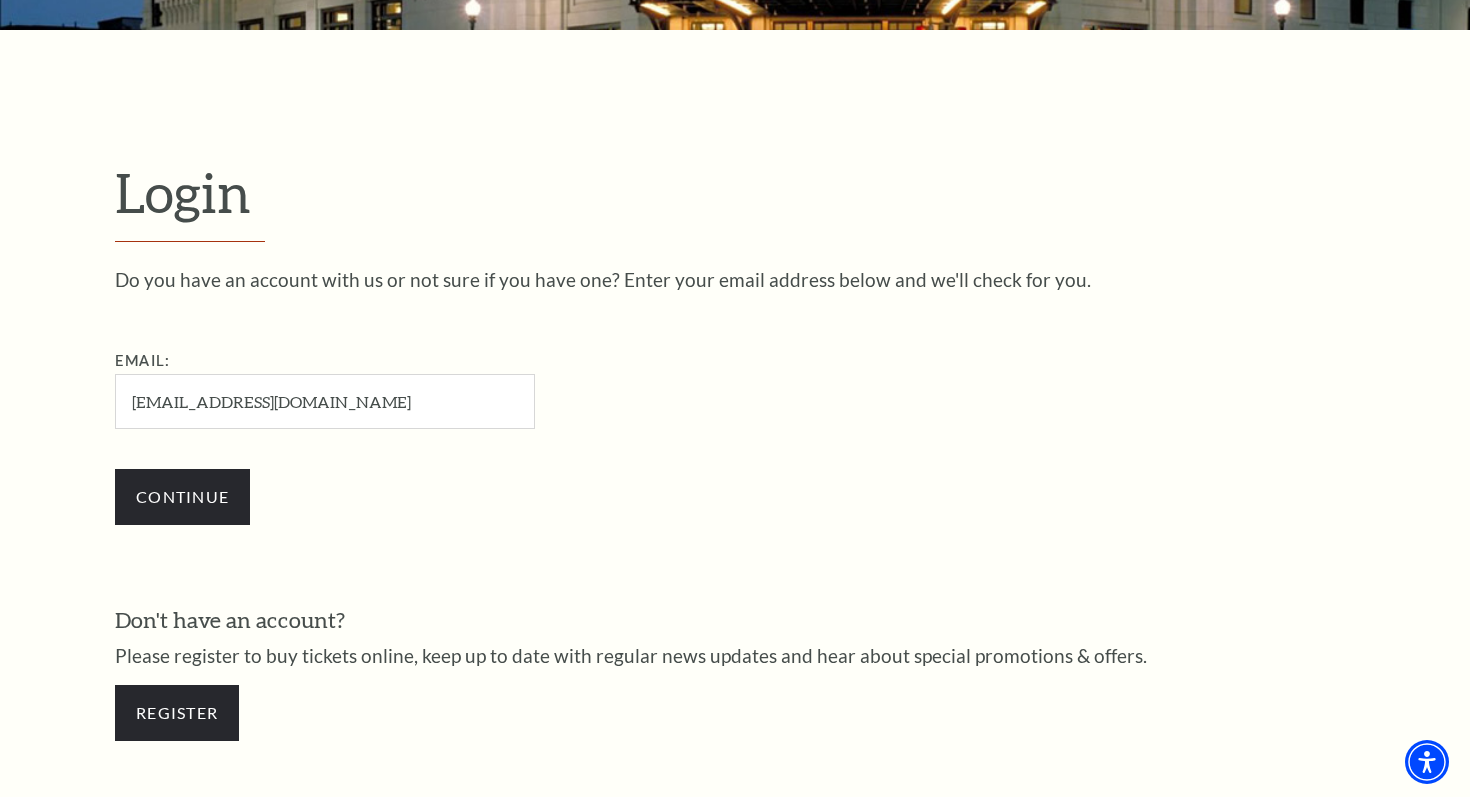 click on "Continue" at bounding box center [182, 497] 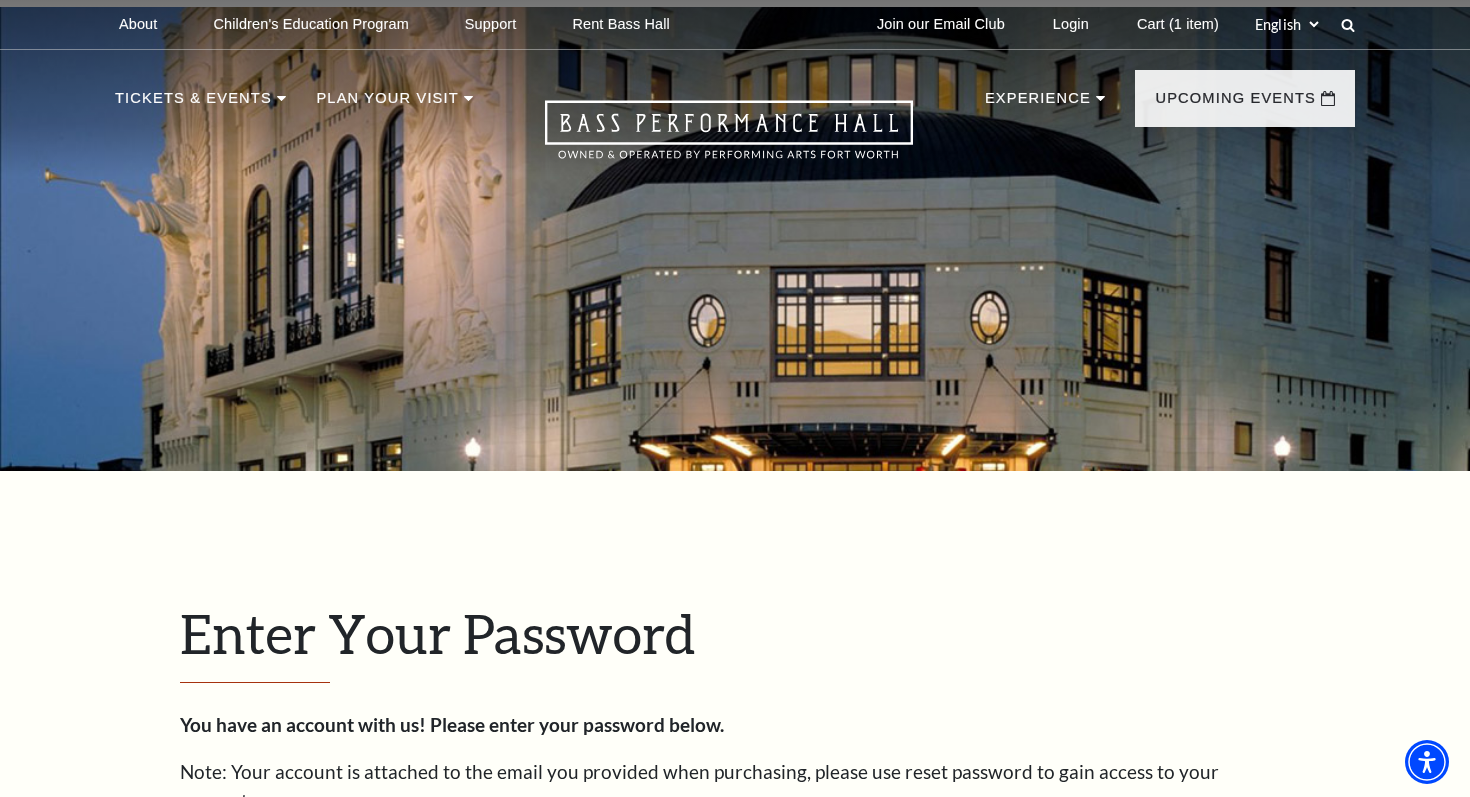scroll, scrollTop: 616, scrollLeft: 0, axis: vertical 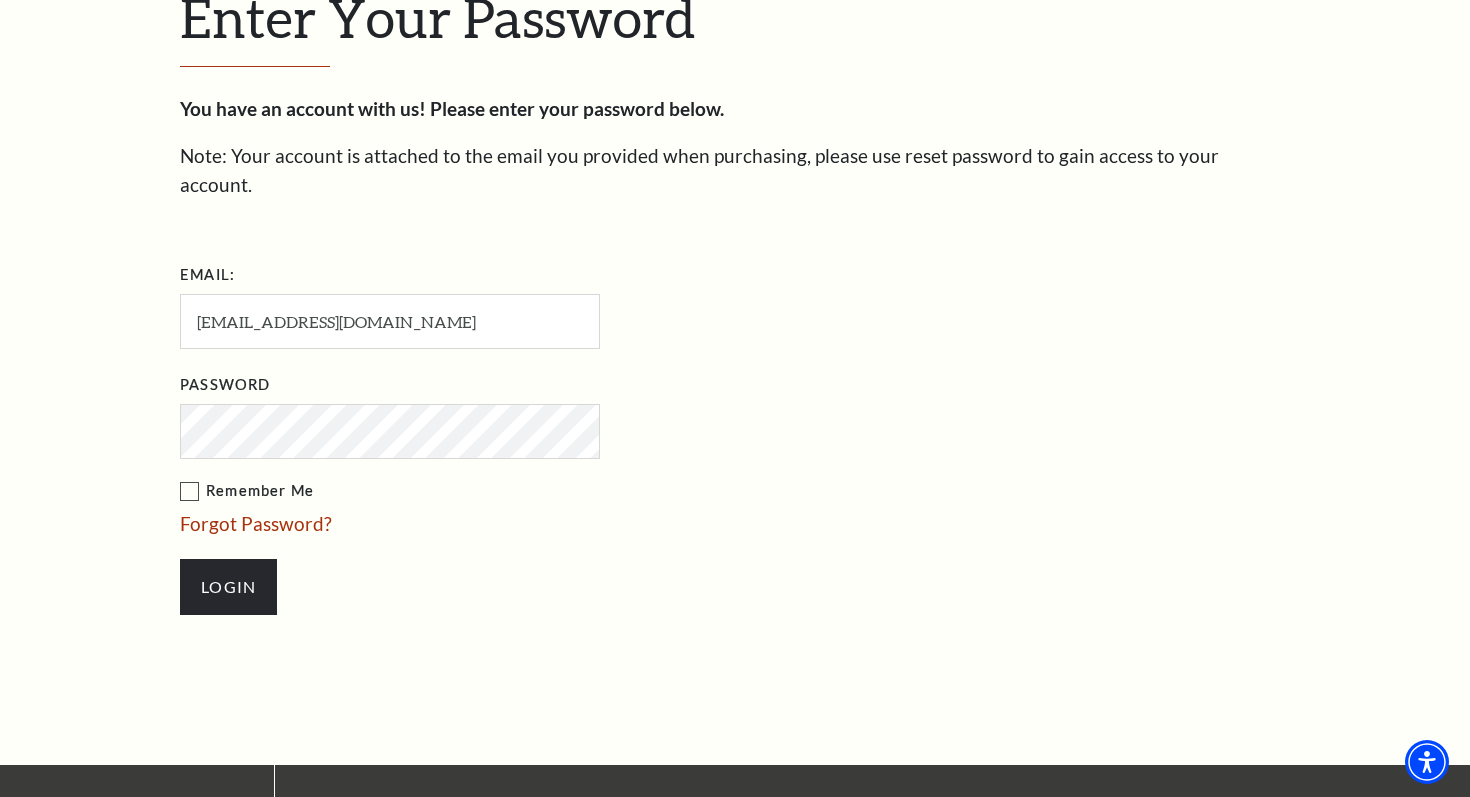 click on "Login" at bounding box center [228, 587] 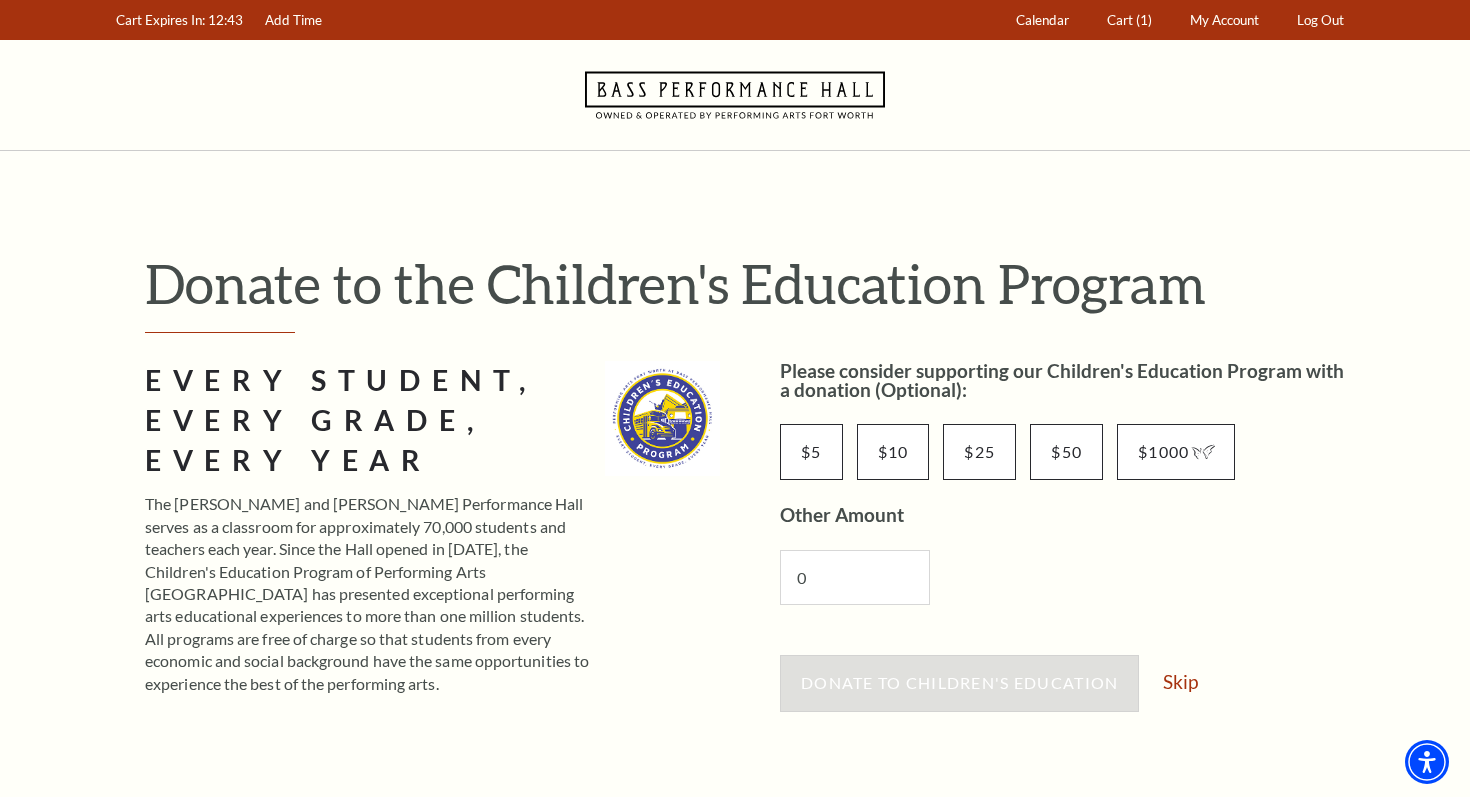 scroll, scrollTop: 0, scrollLeft: 0, axis: both 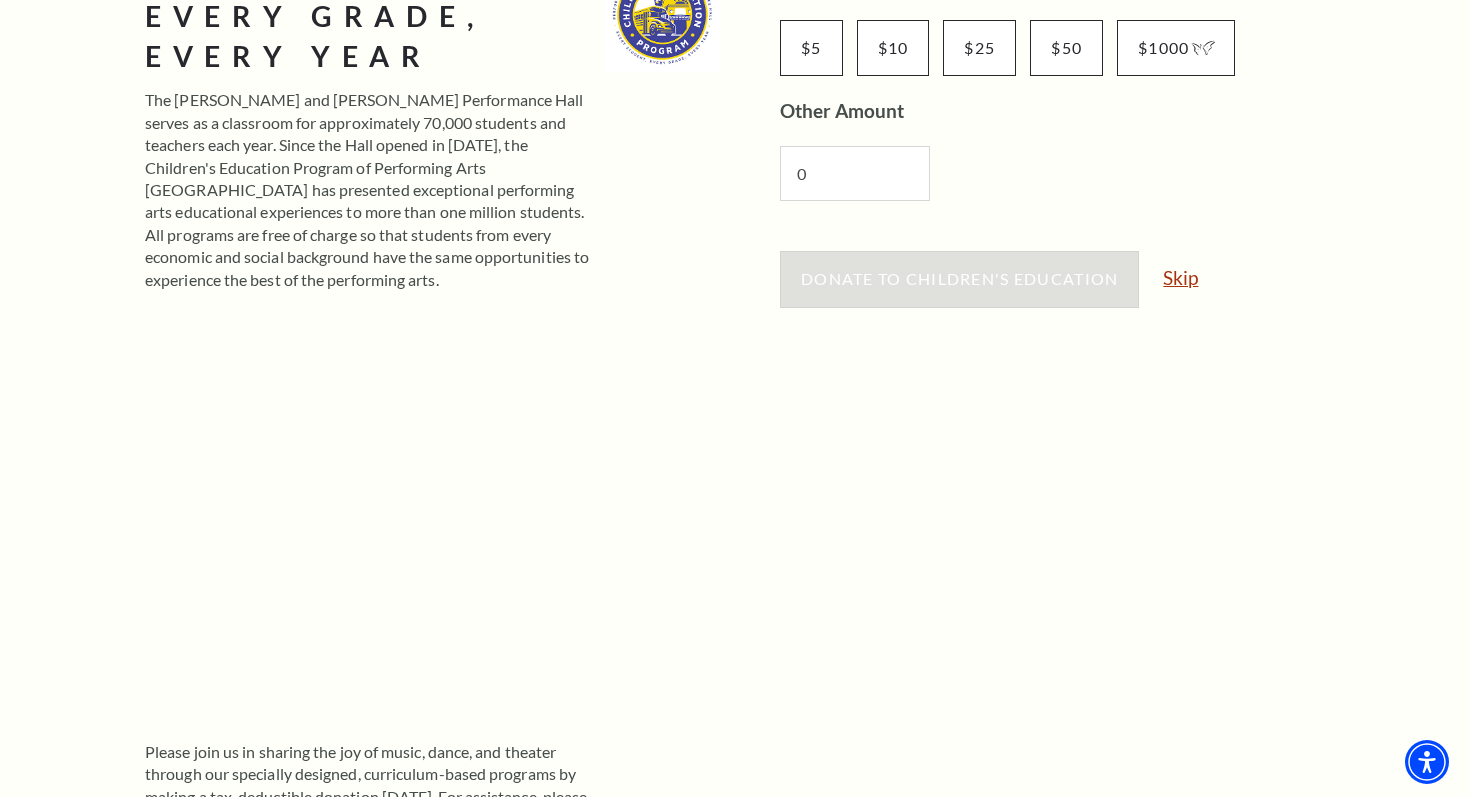 click on "Skip" at bounding box center (1180, 277) 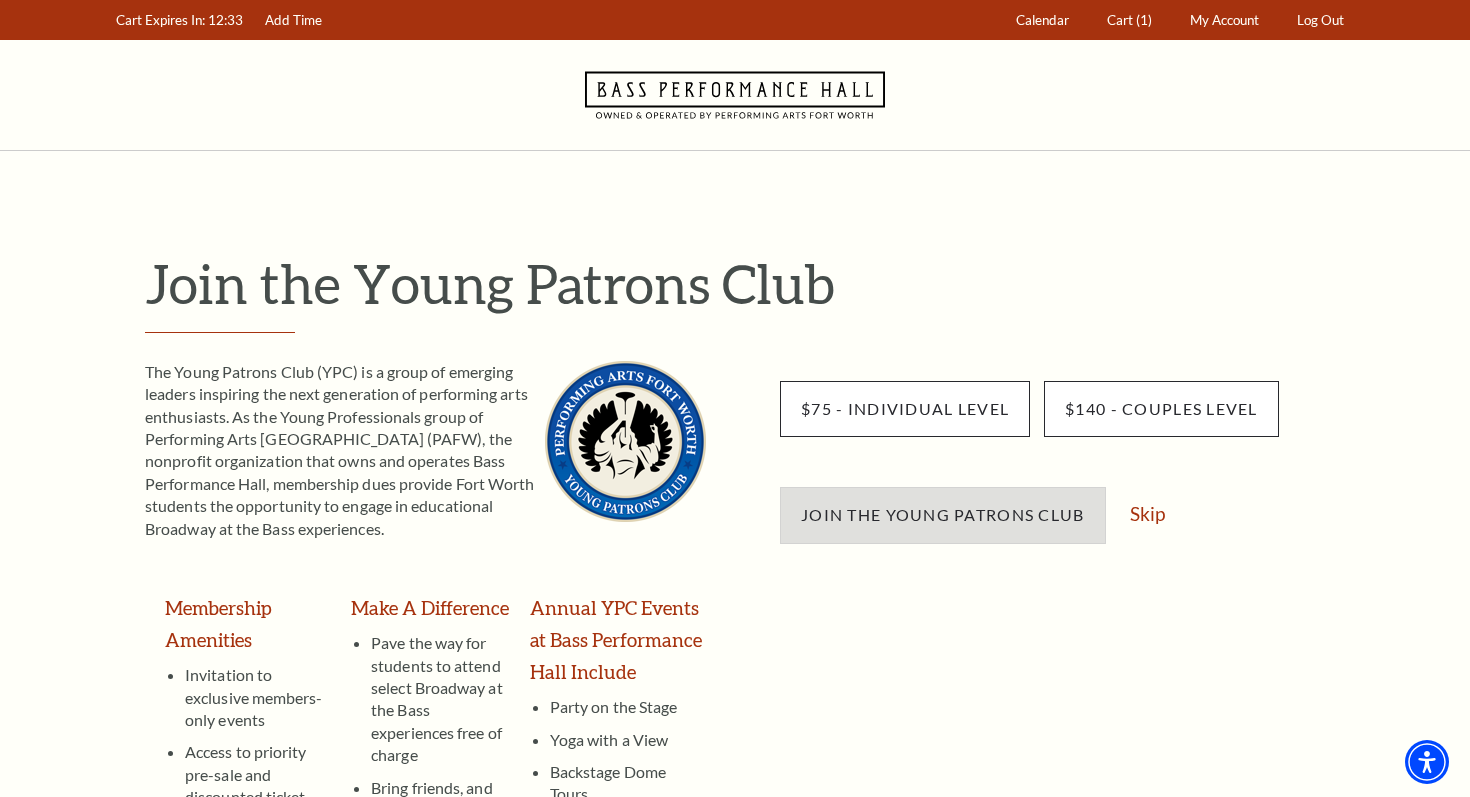 scroll, scrollTop: 0, scrollLeft: 0, axis: both 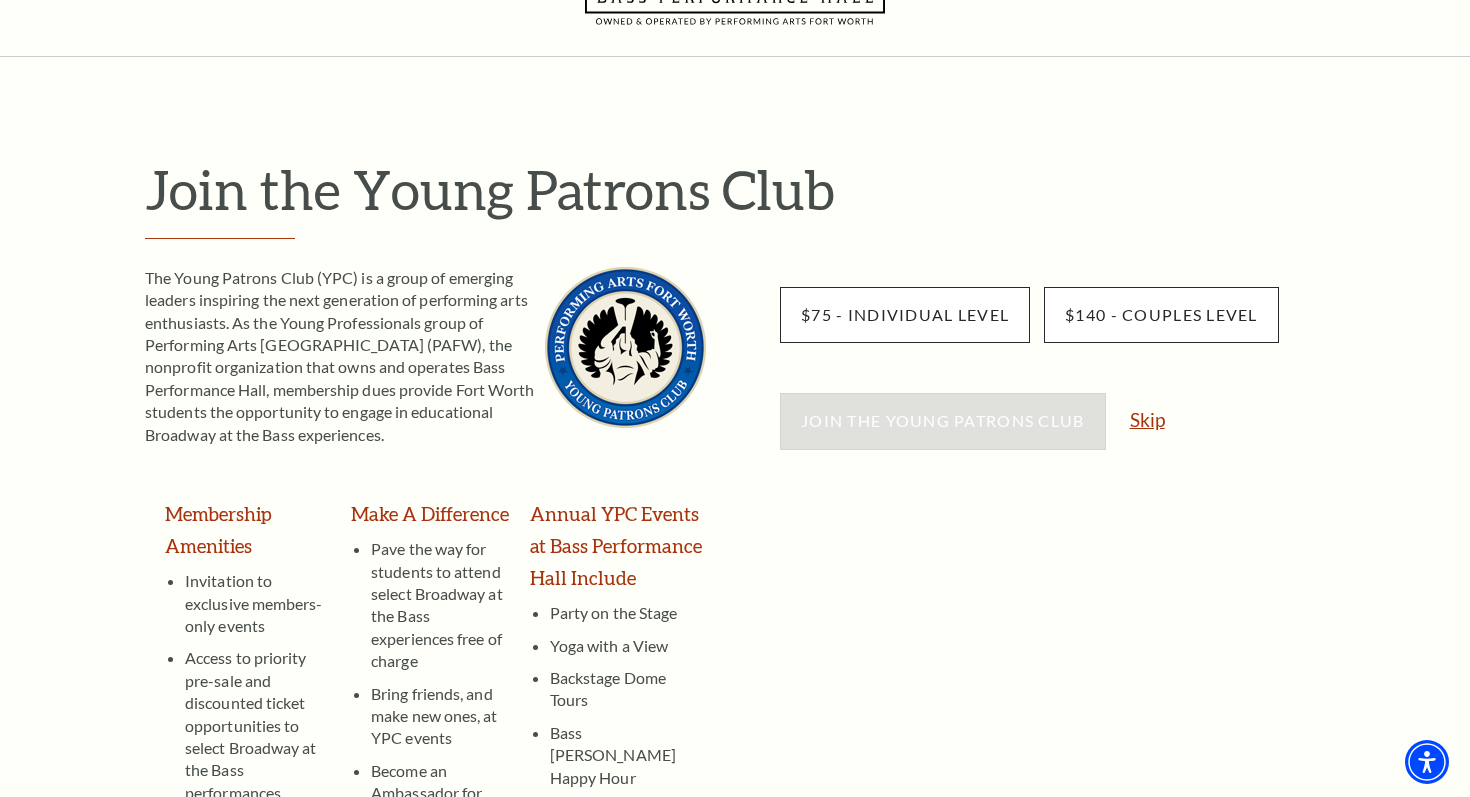 click on "Skip" at bounding box center (1147, 419) 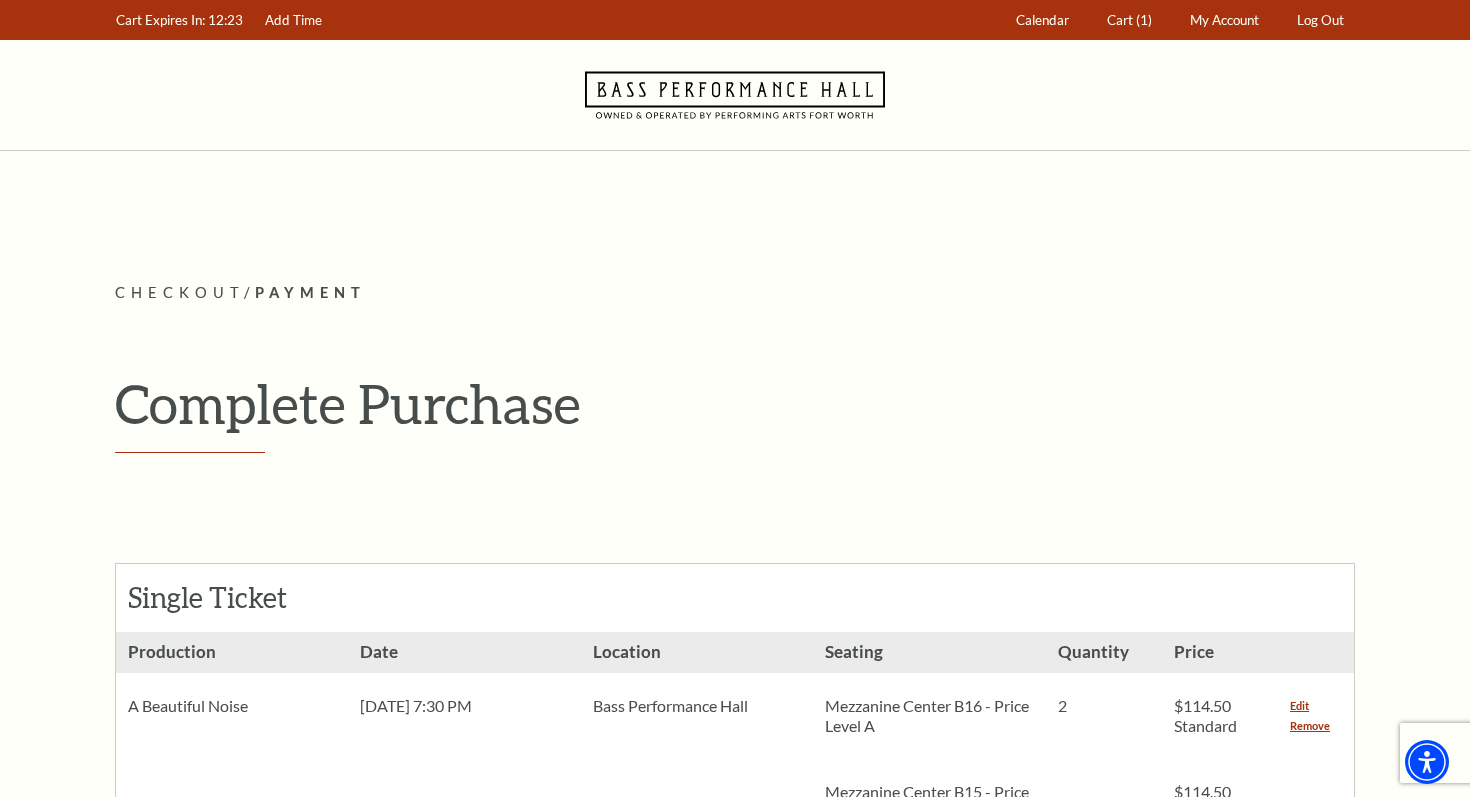 scroll, scrollTop: 0, scrollLeft: 0, axis: both 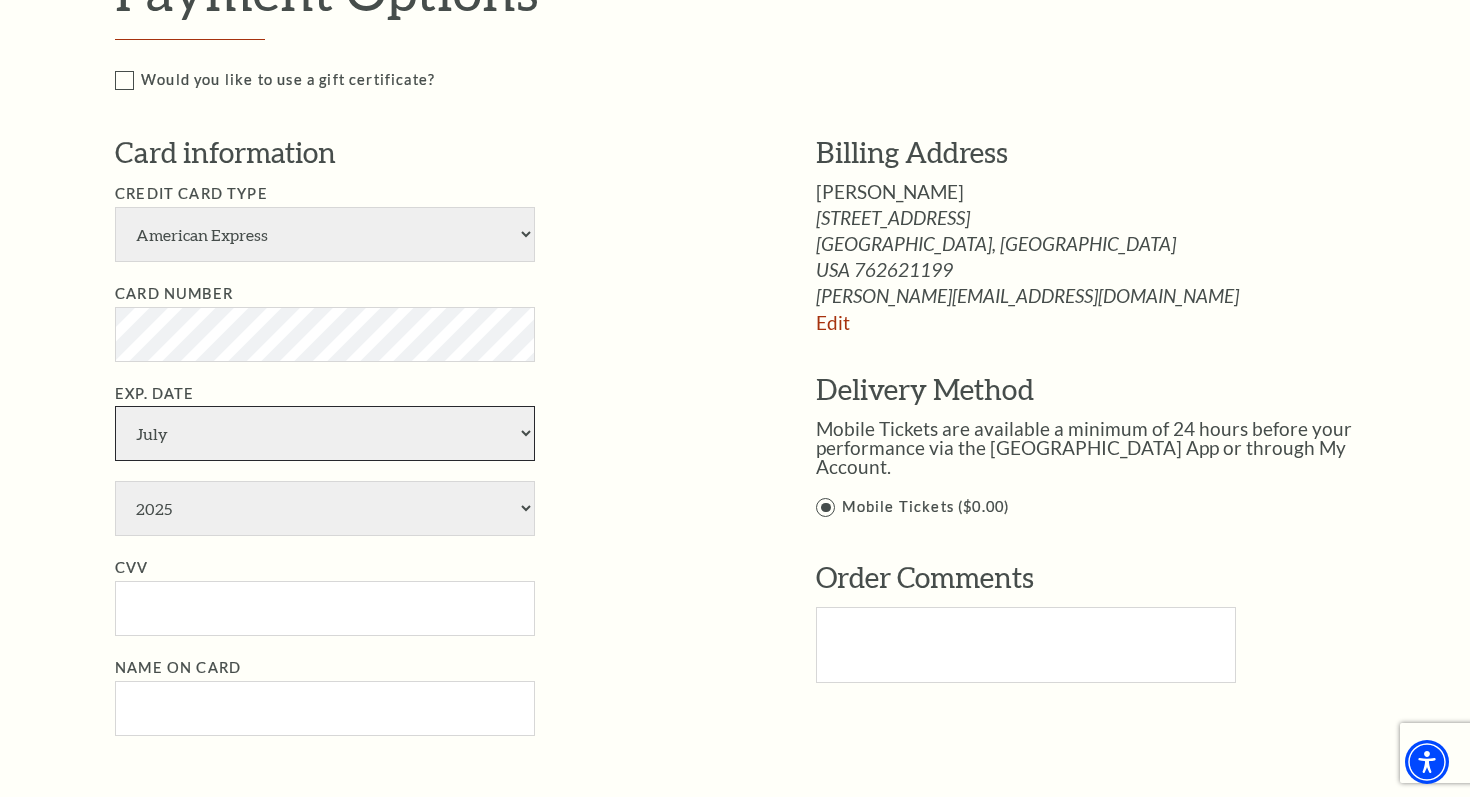 select on "12" 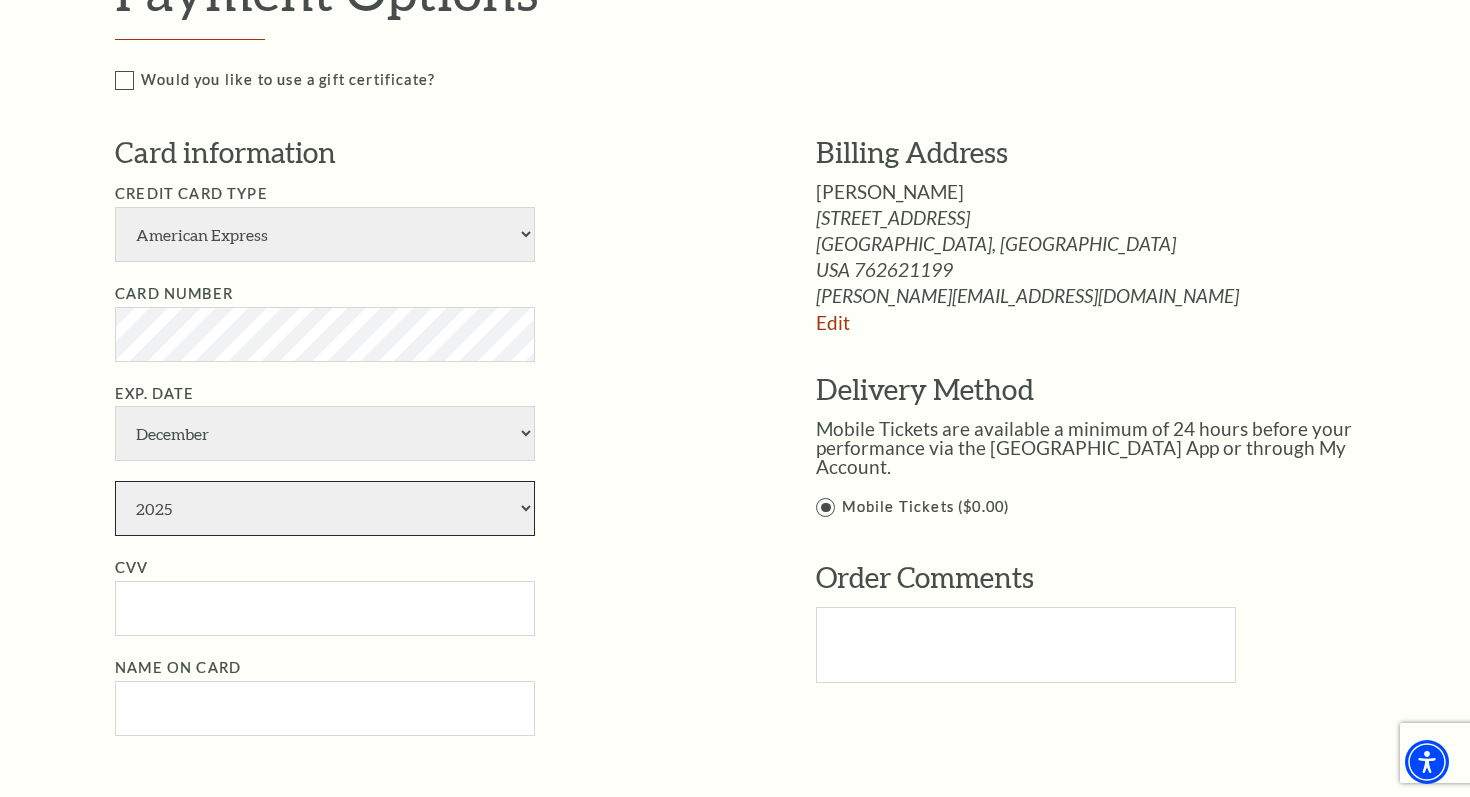 select on "2027" 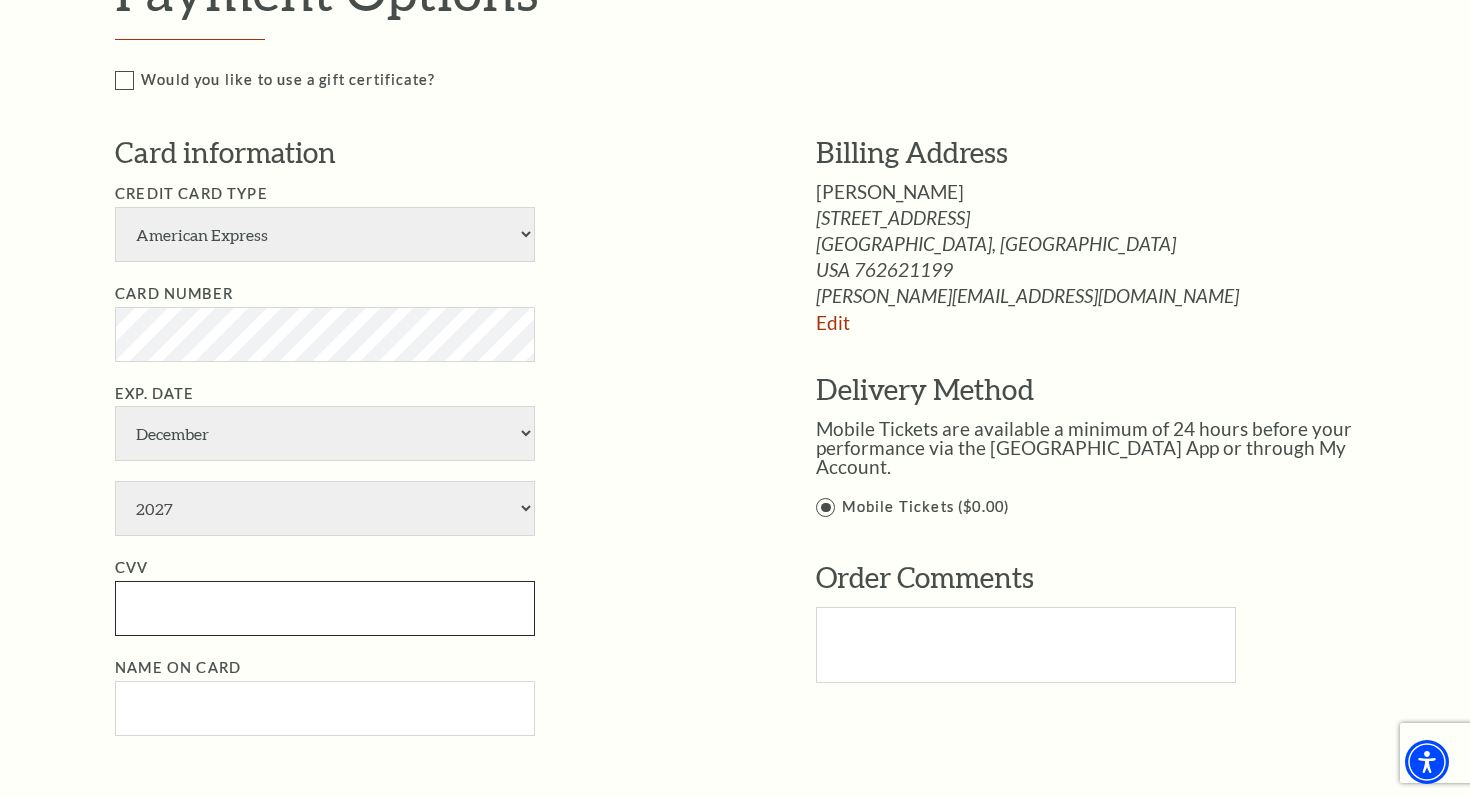 click on "CVV" at bounding box center (325, 608) 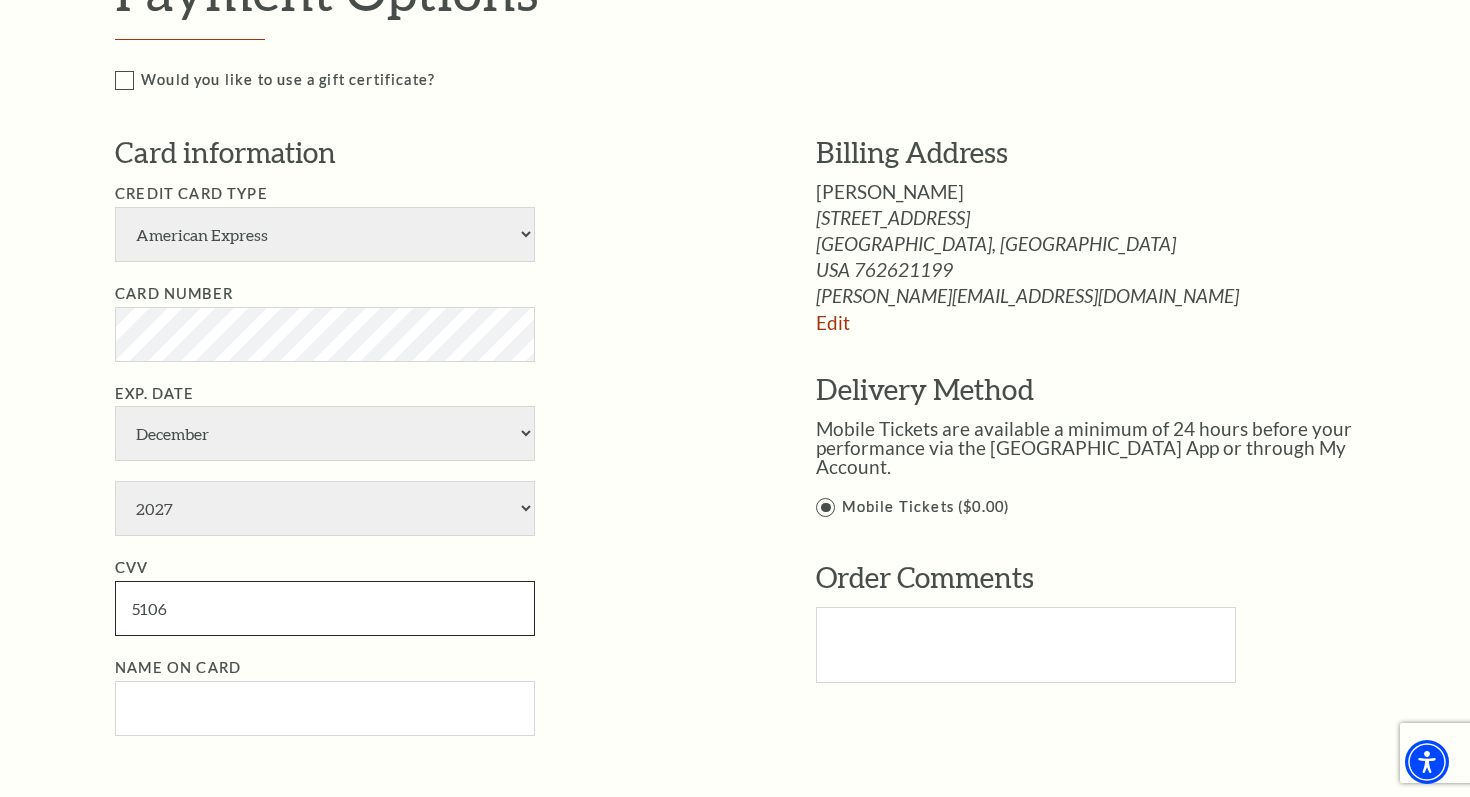 type on "5106" 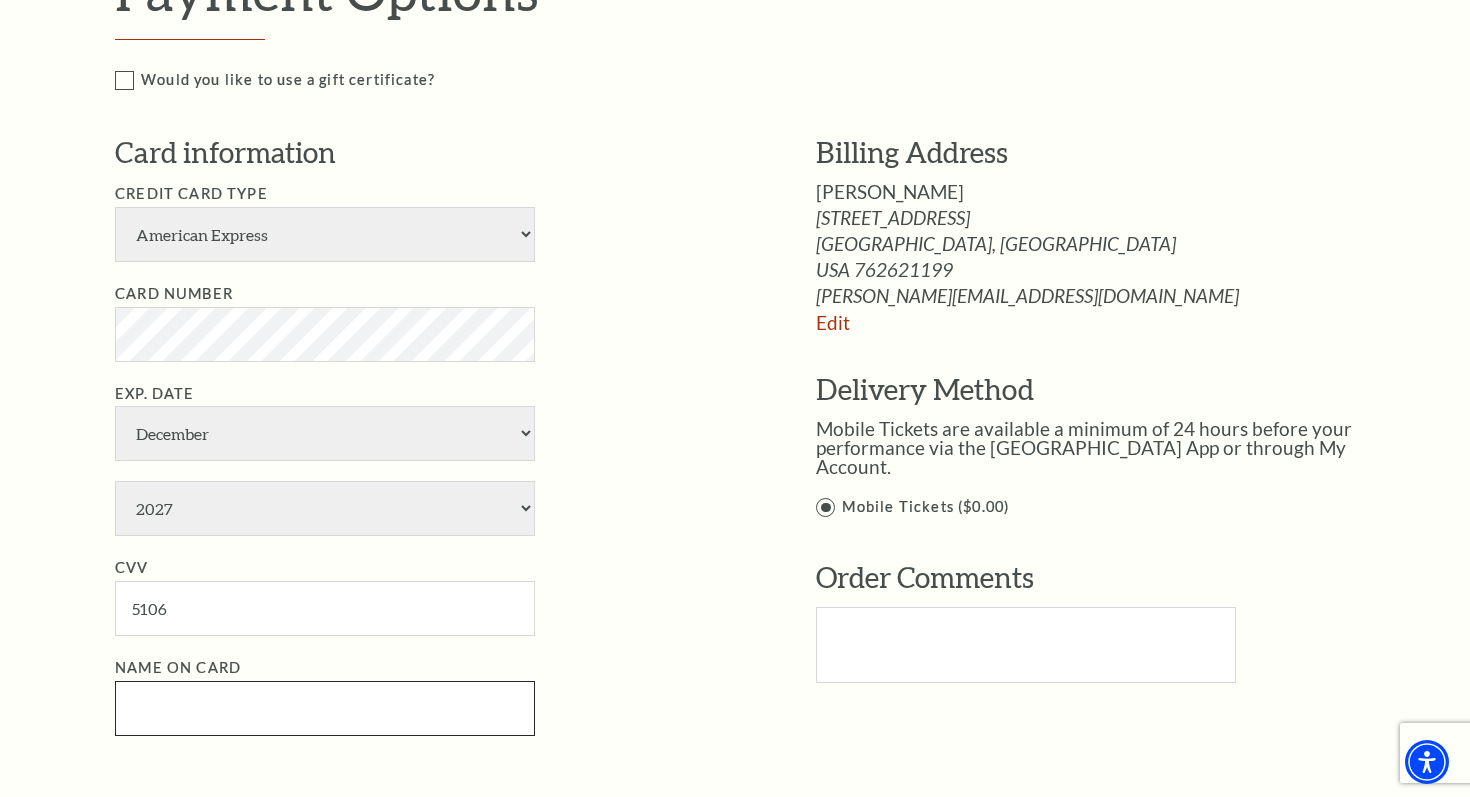 click on "Name on Card" at bounding box center (325, 708) 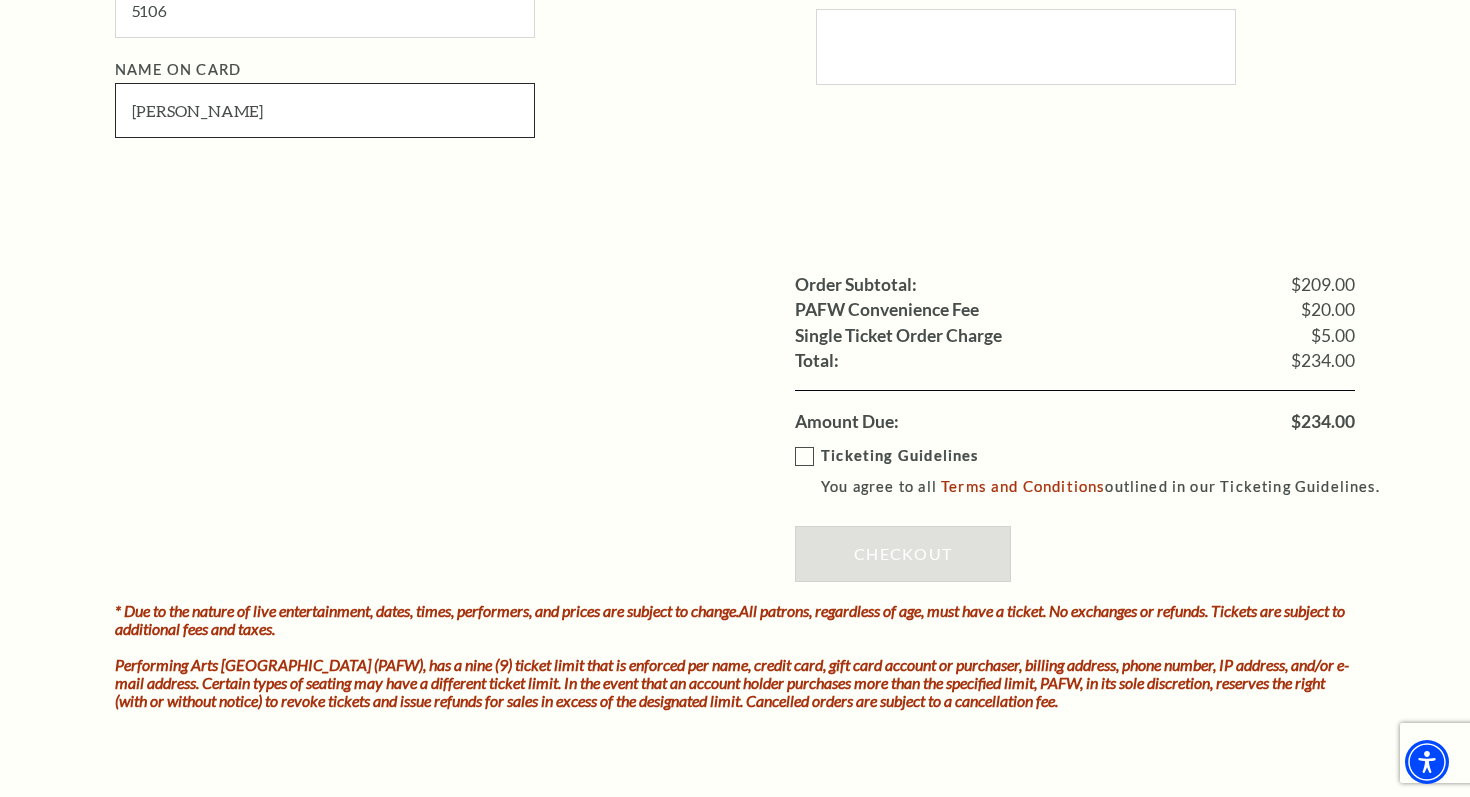 scroll, scrollTop: 1589, scrollLeft: 0, axis: vertical 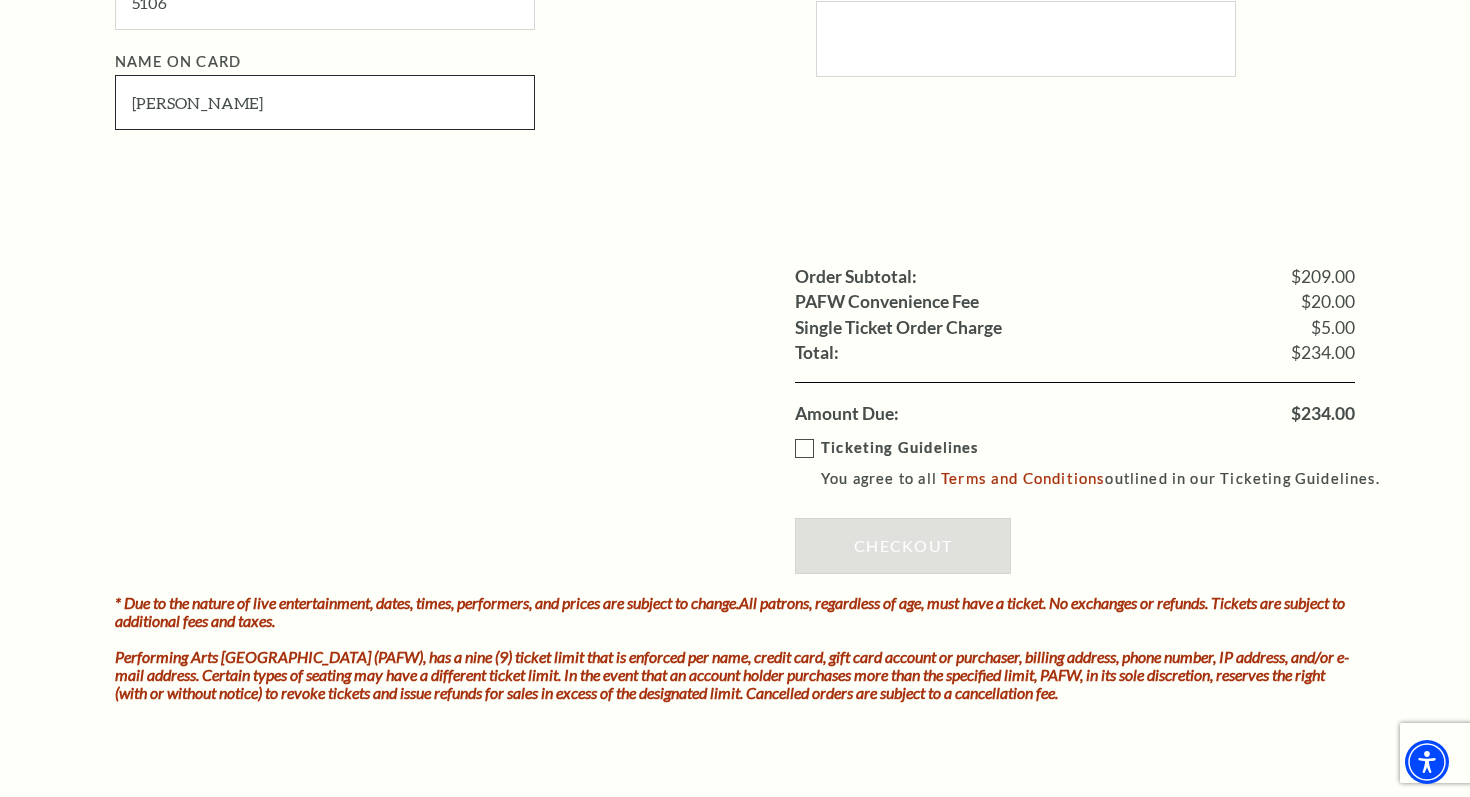 type on "Darren J Rickey" 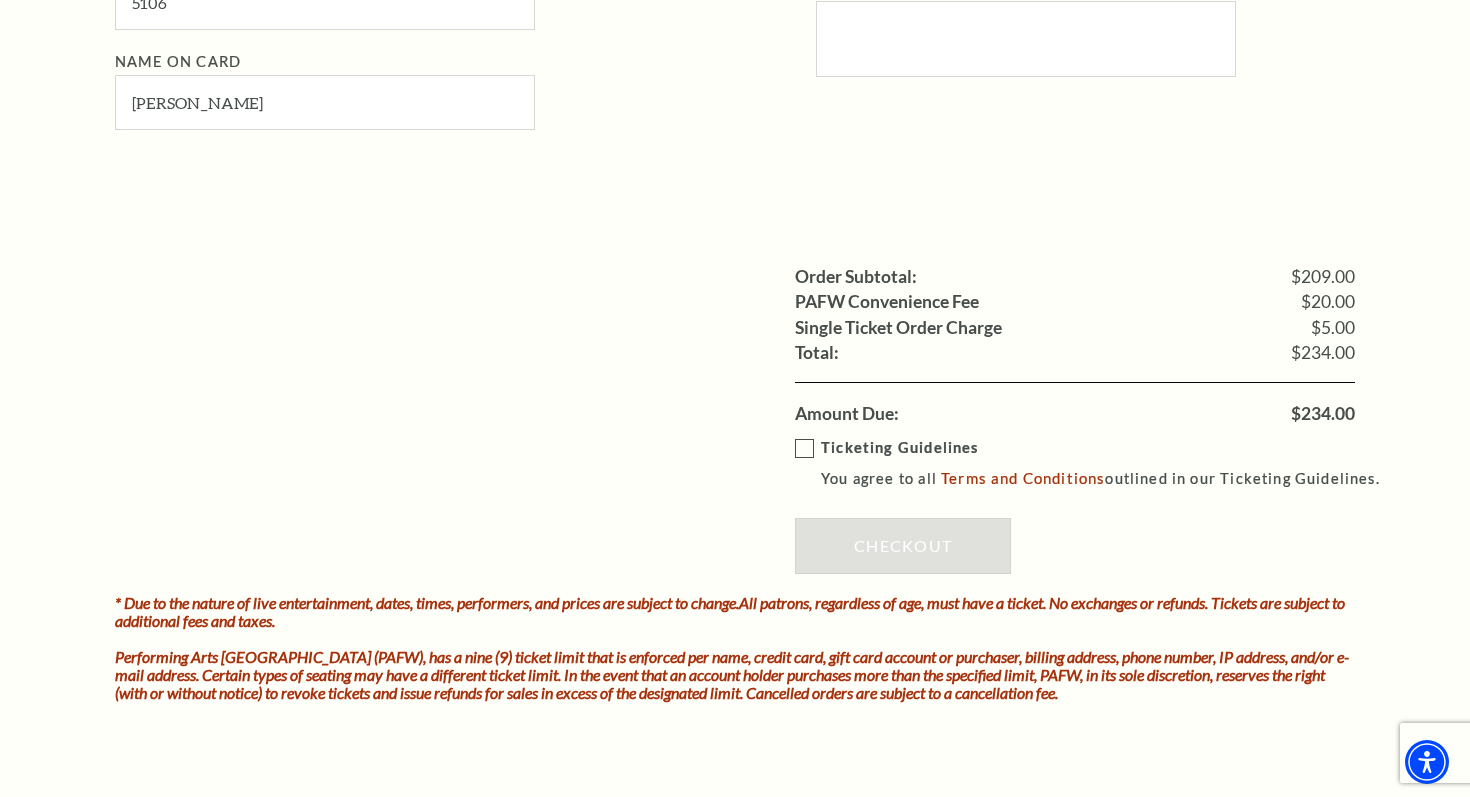 click on "Ticketing Guidelines
You agree to all   Terms and Conditions  outlined in our Ticketing Guidelines." at bounding box center (1096, 463) 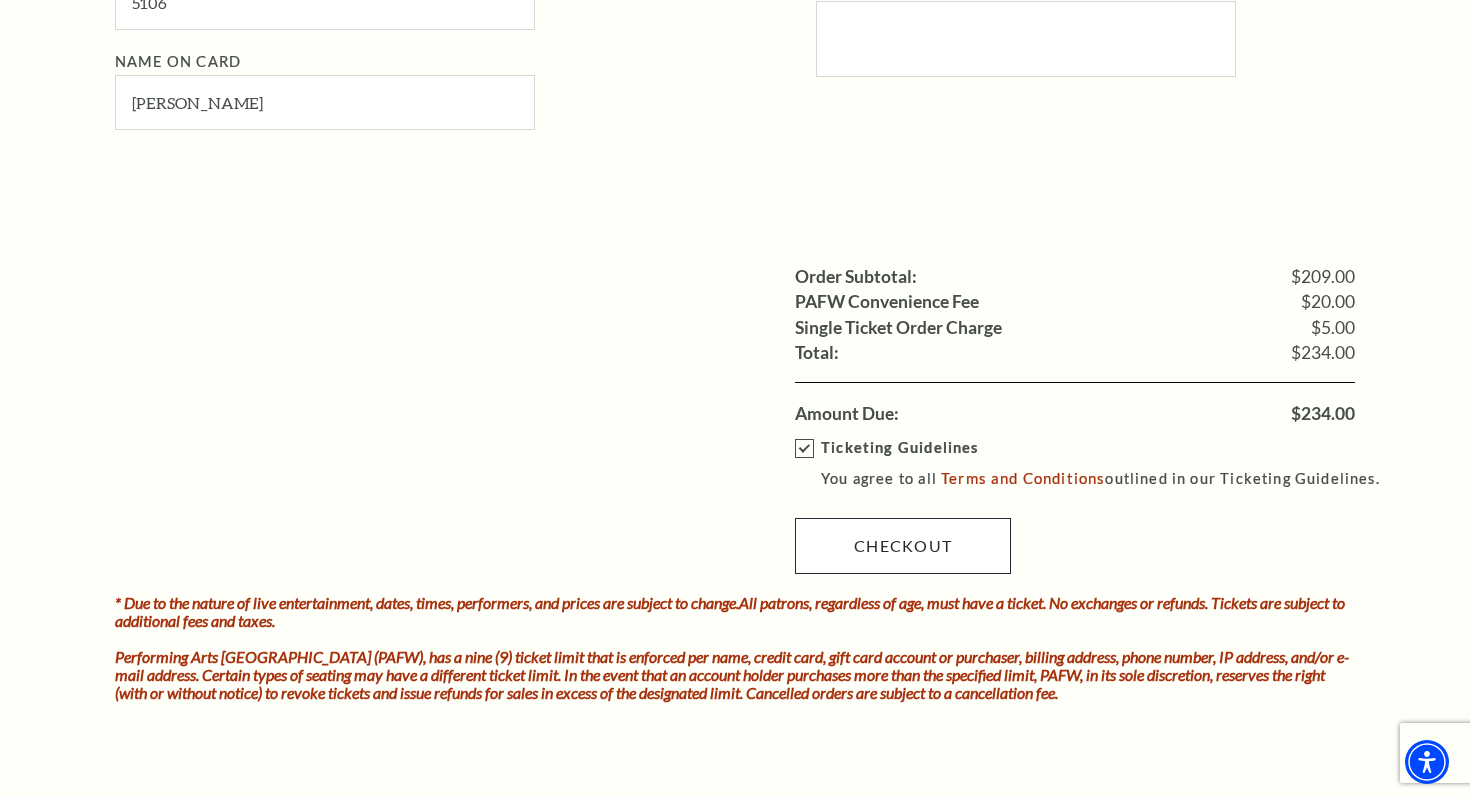 click on "Checkout" at bounding box center (903, 546) 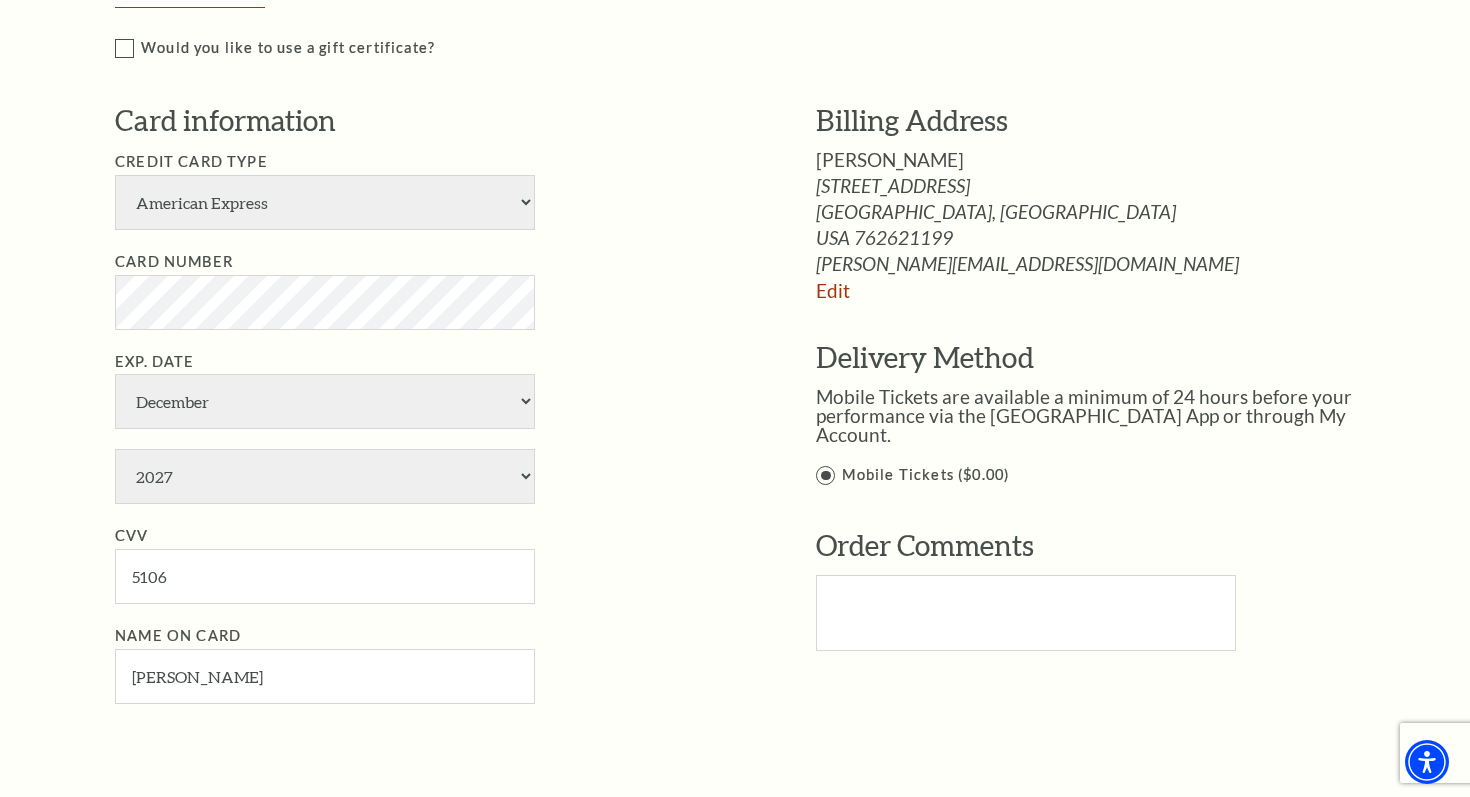 scroll, scrollTop: 924, scrollLeft: 0, axis: vertical 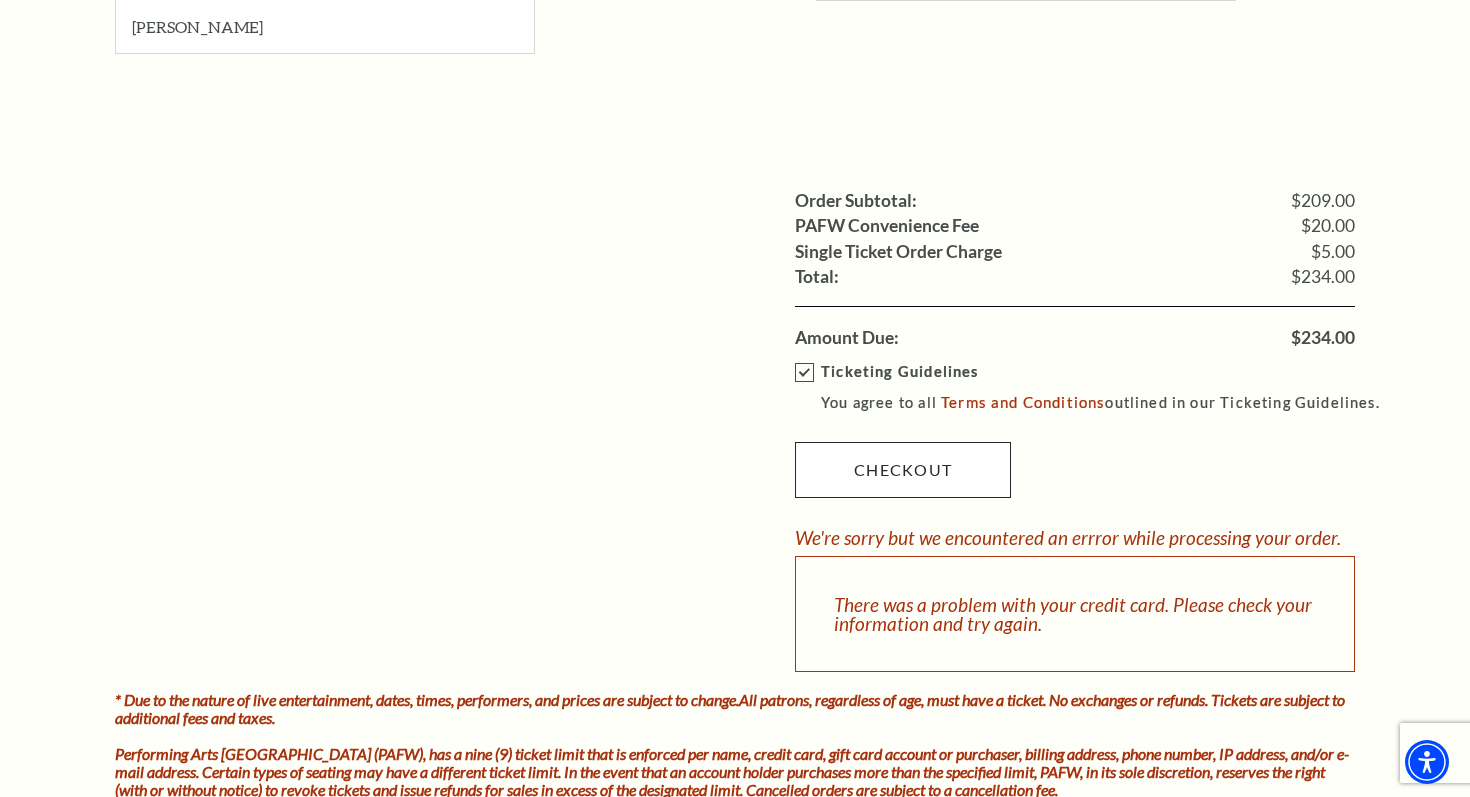 click on "Checkout" at bounding box center (903, 470) 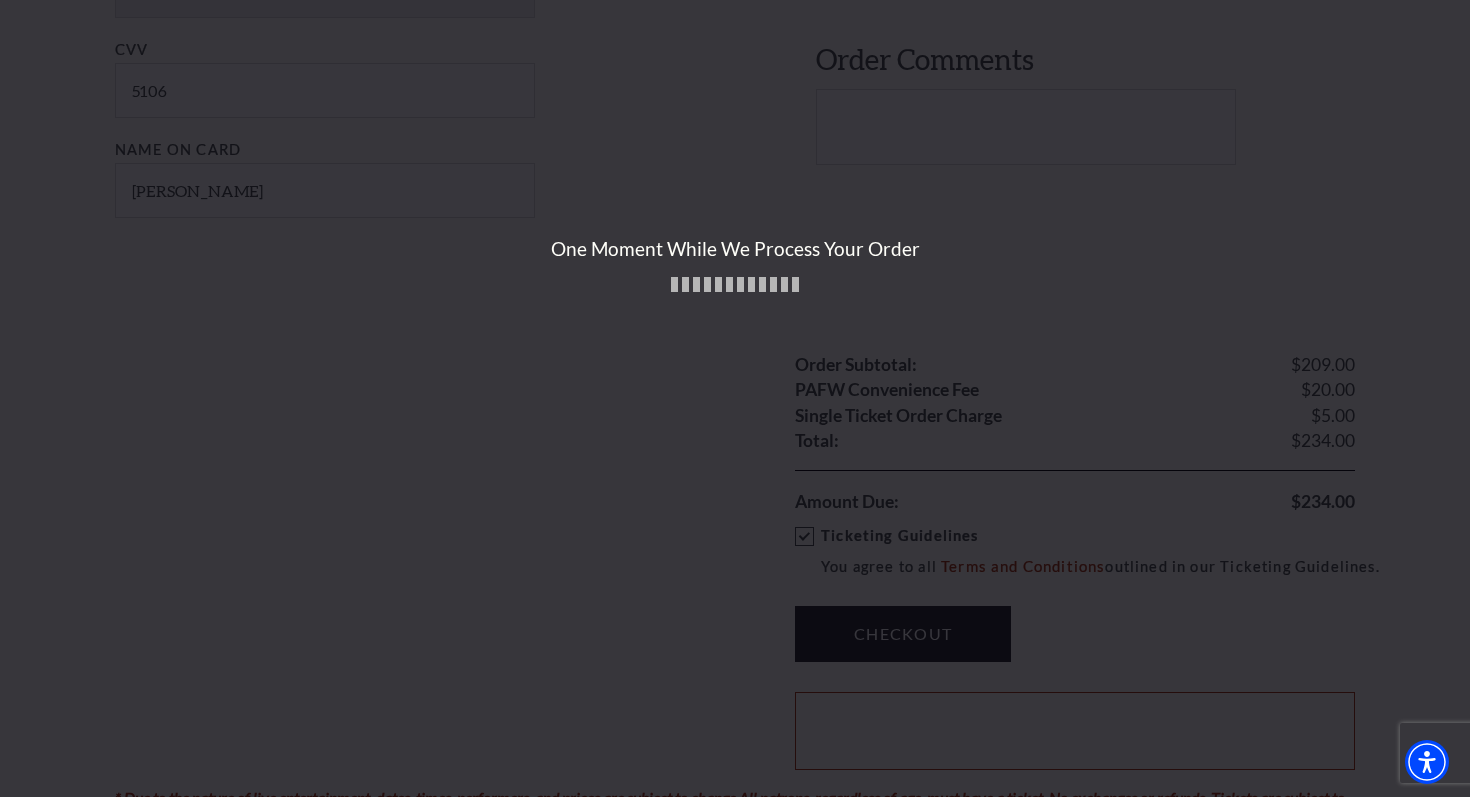 scroll, scrollTop: 1500, scrollLeft: 0, axis: vertical 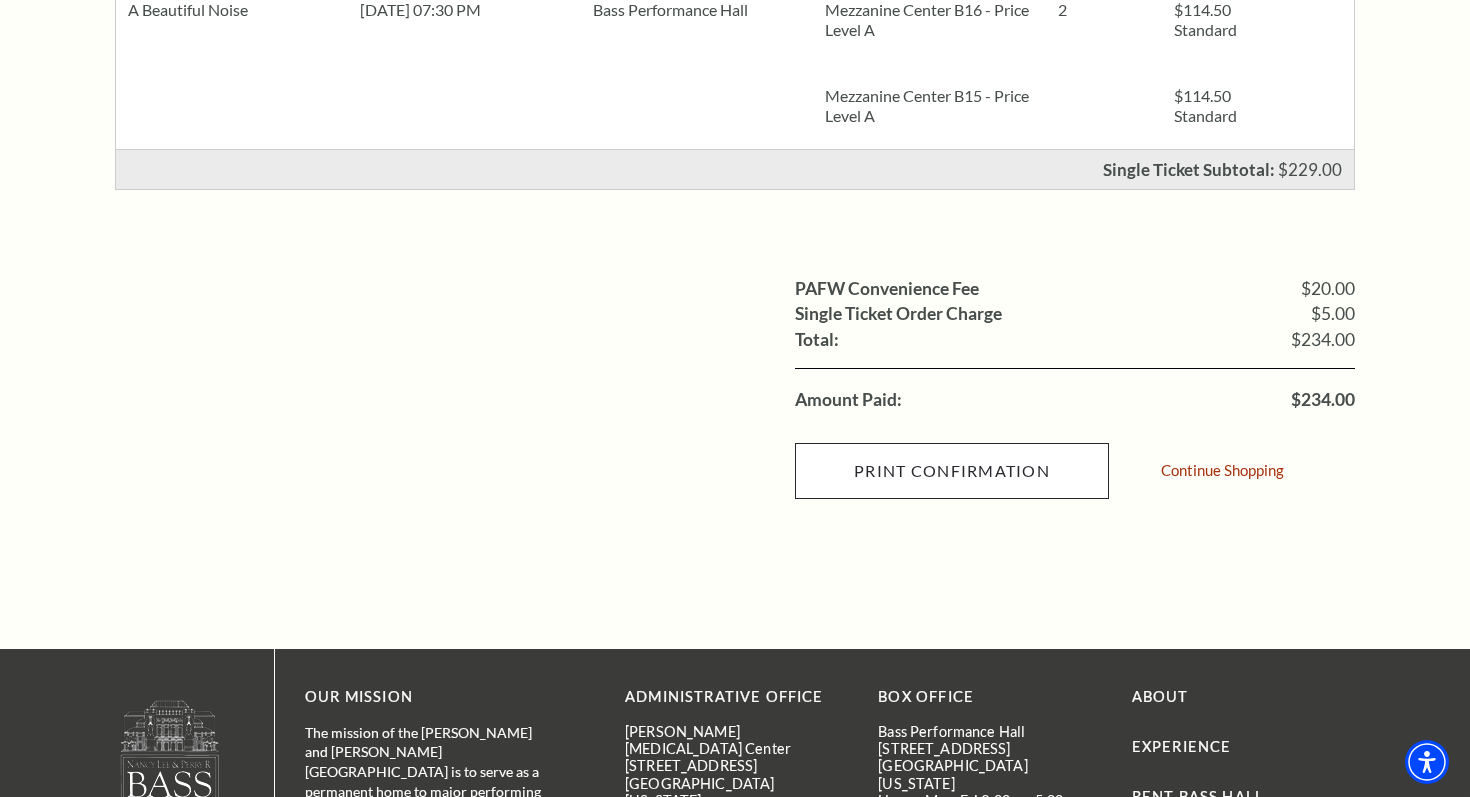 click on "Print Confirmation" at bounding box center (952, 471) 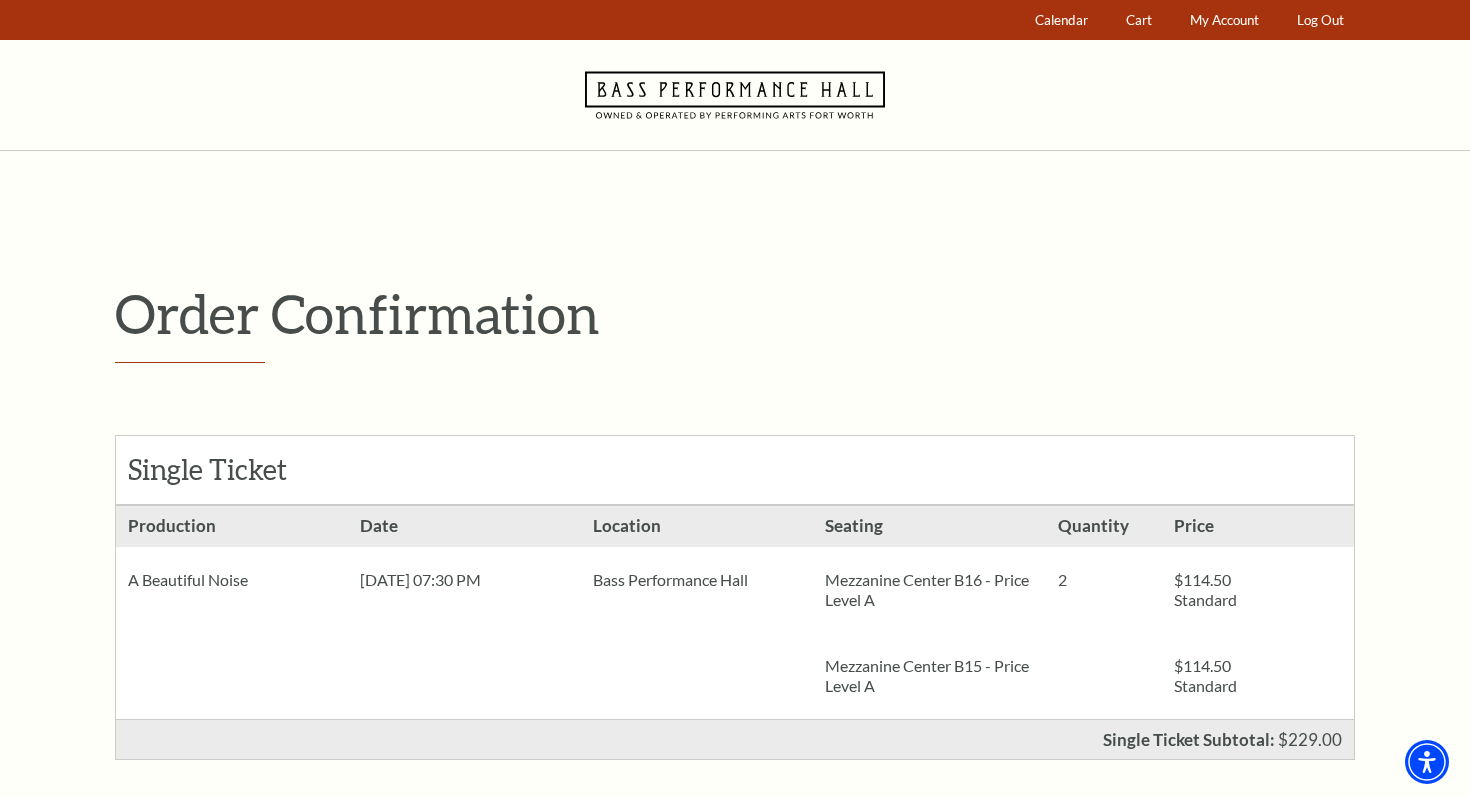 scroll, scrollTop: 0, scrollLeft: 0, axis: both 